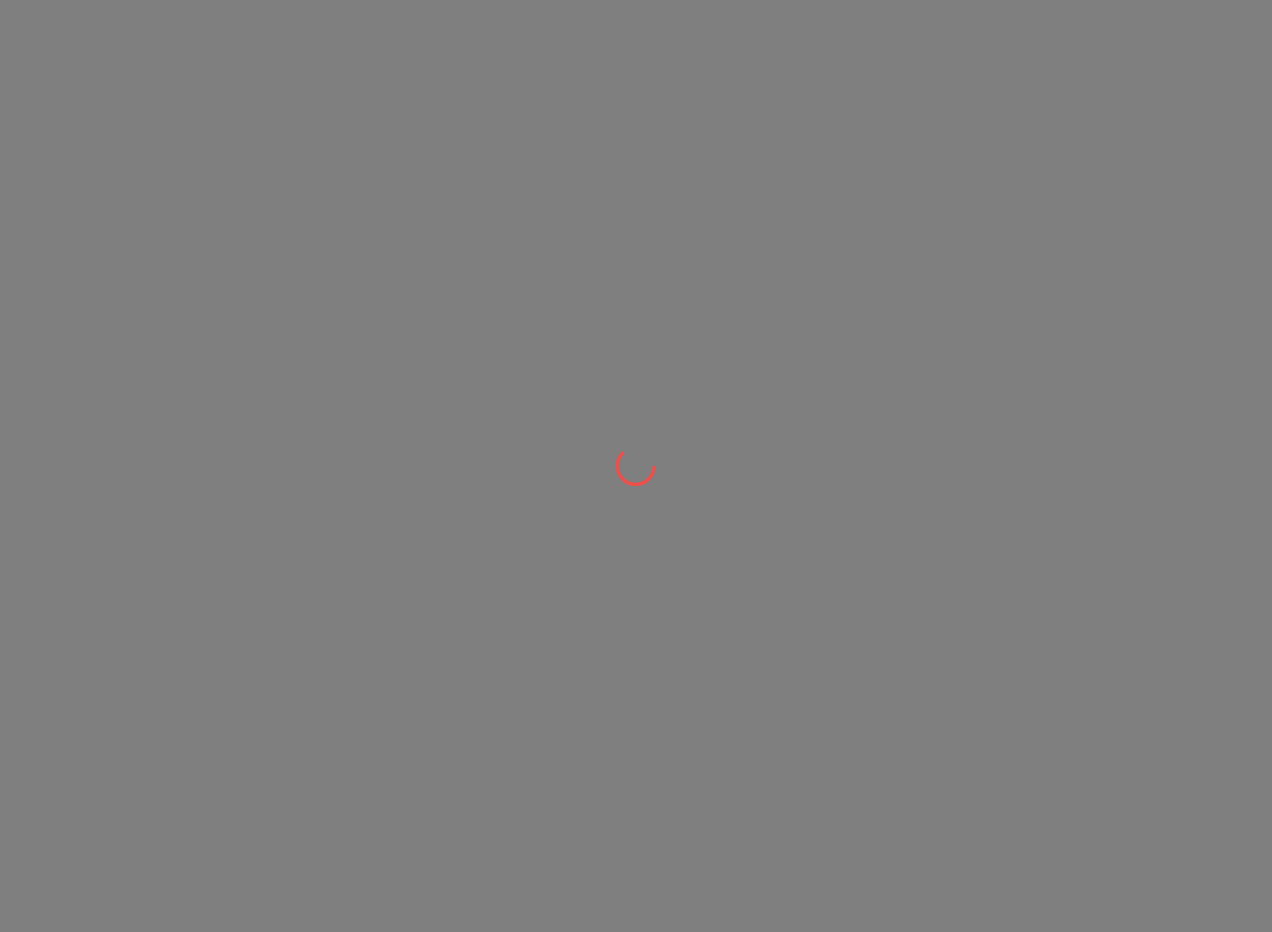 scroll, scrollTop: 0, scrollLeft: 0, axis: both 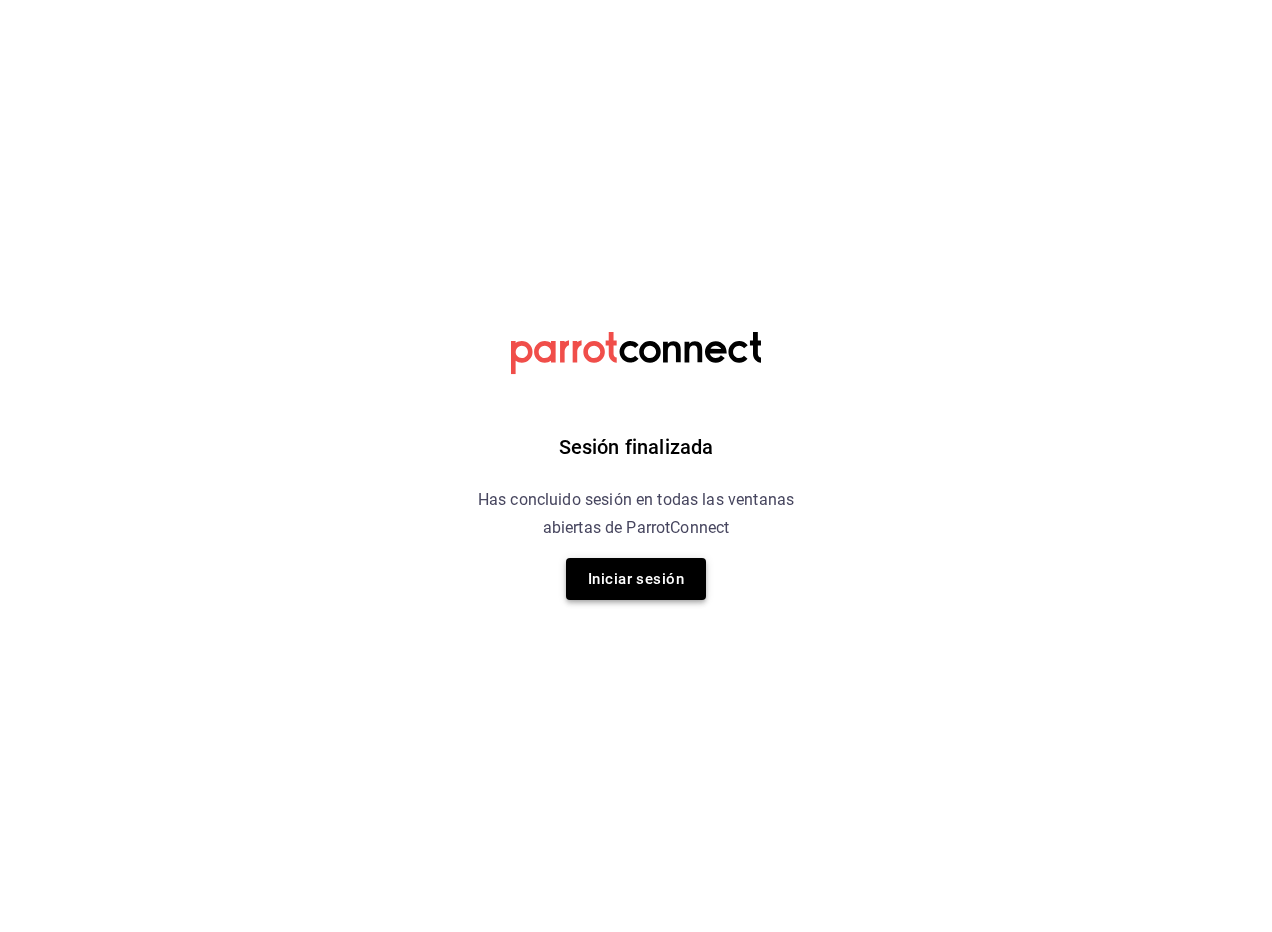 click on "Iniciar sesión" at bounding box center [636, 579] 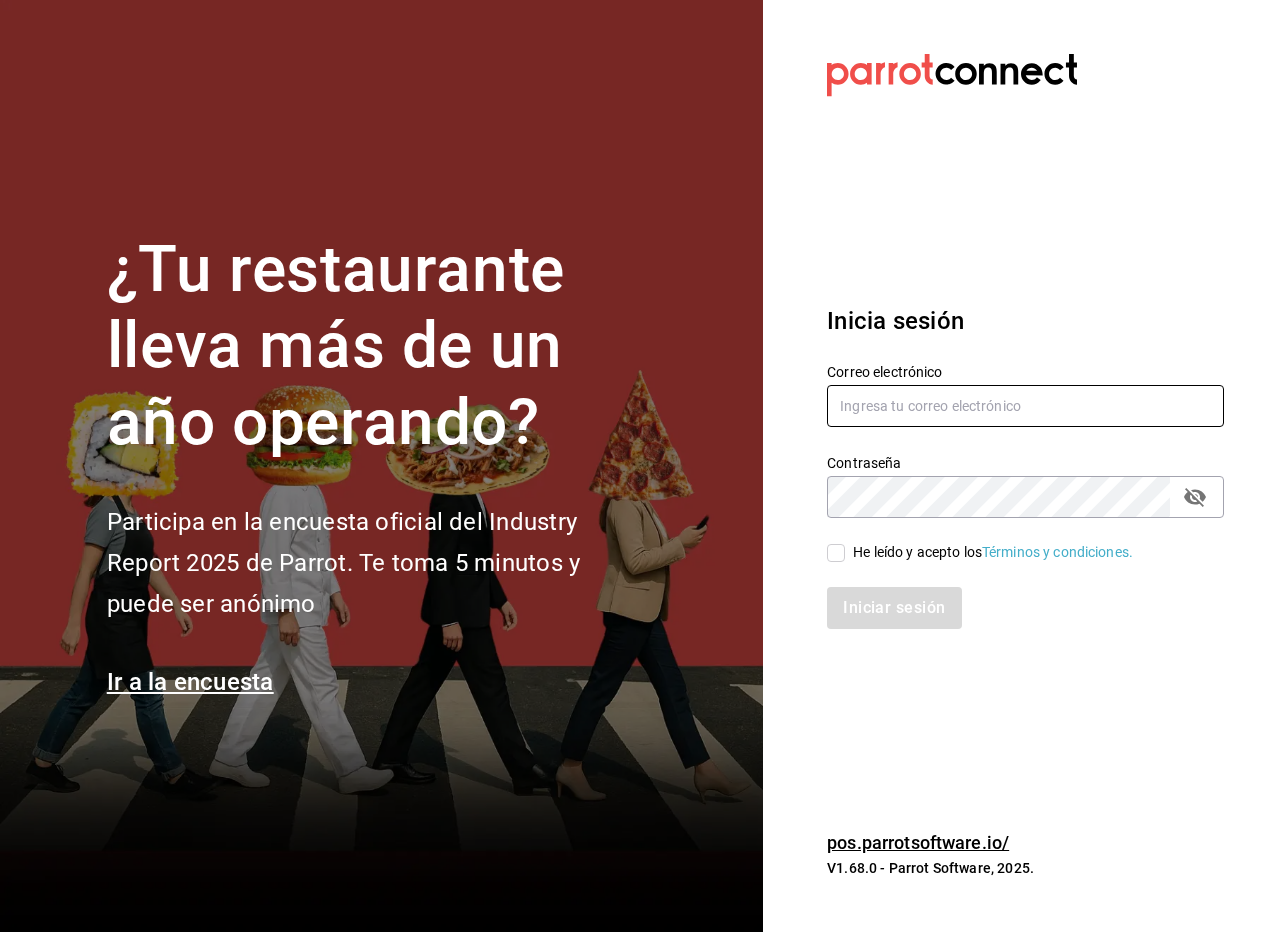 click at bounding box center [1025, 406] 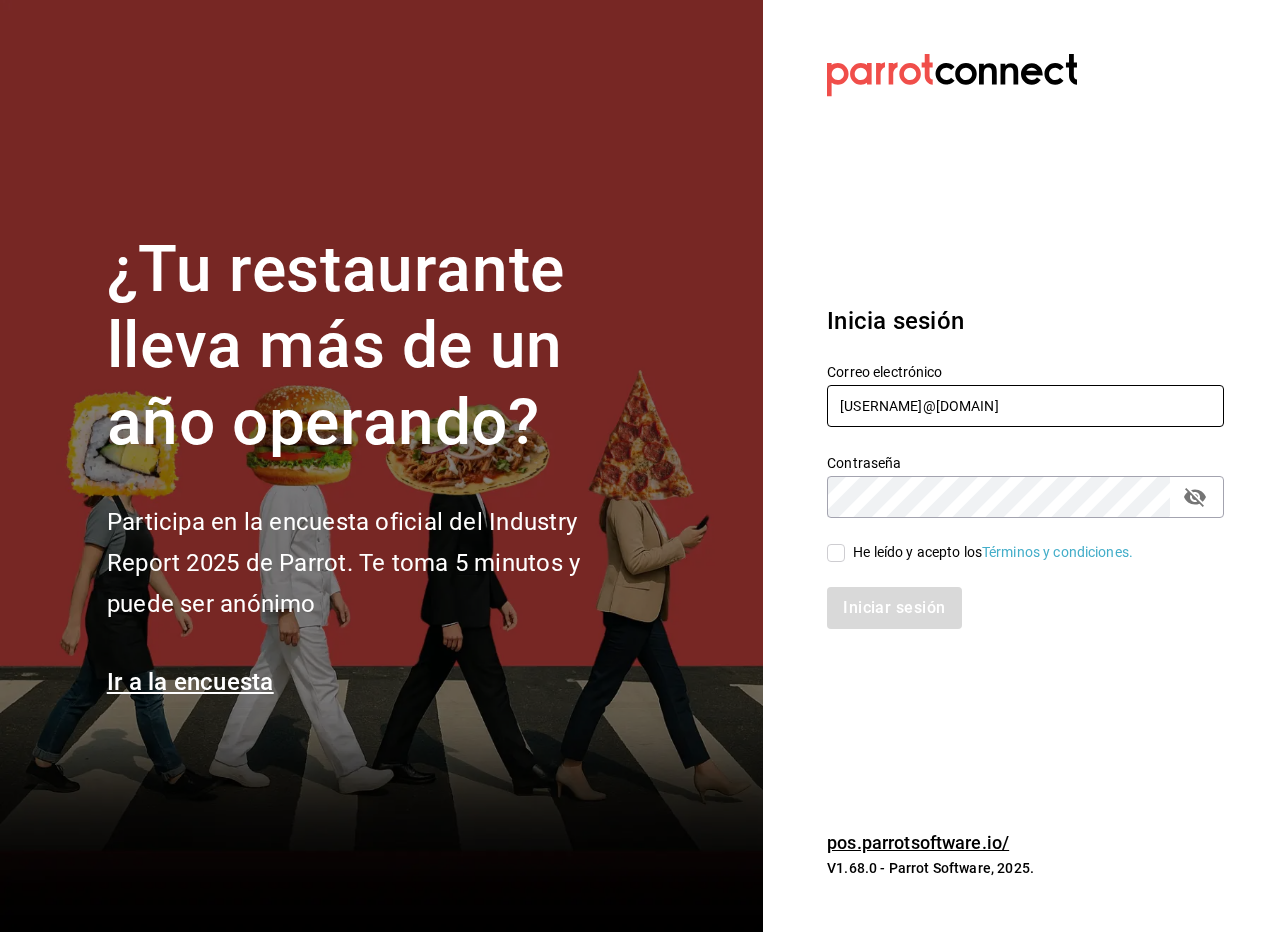 type on "daniel@grupomidam.com" 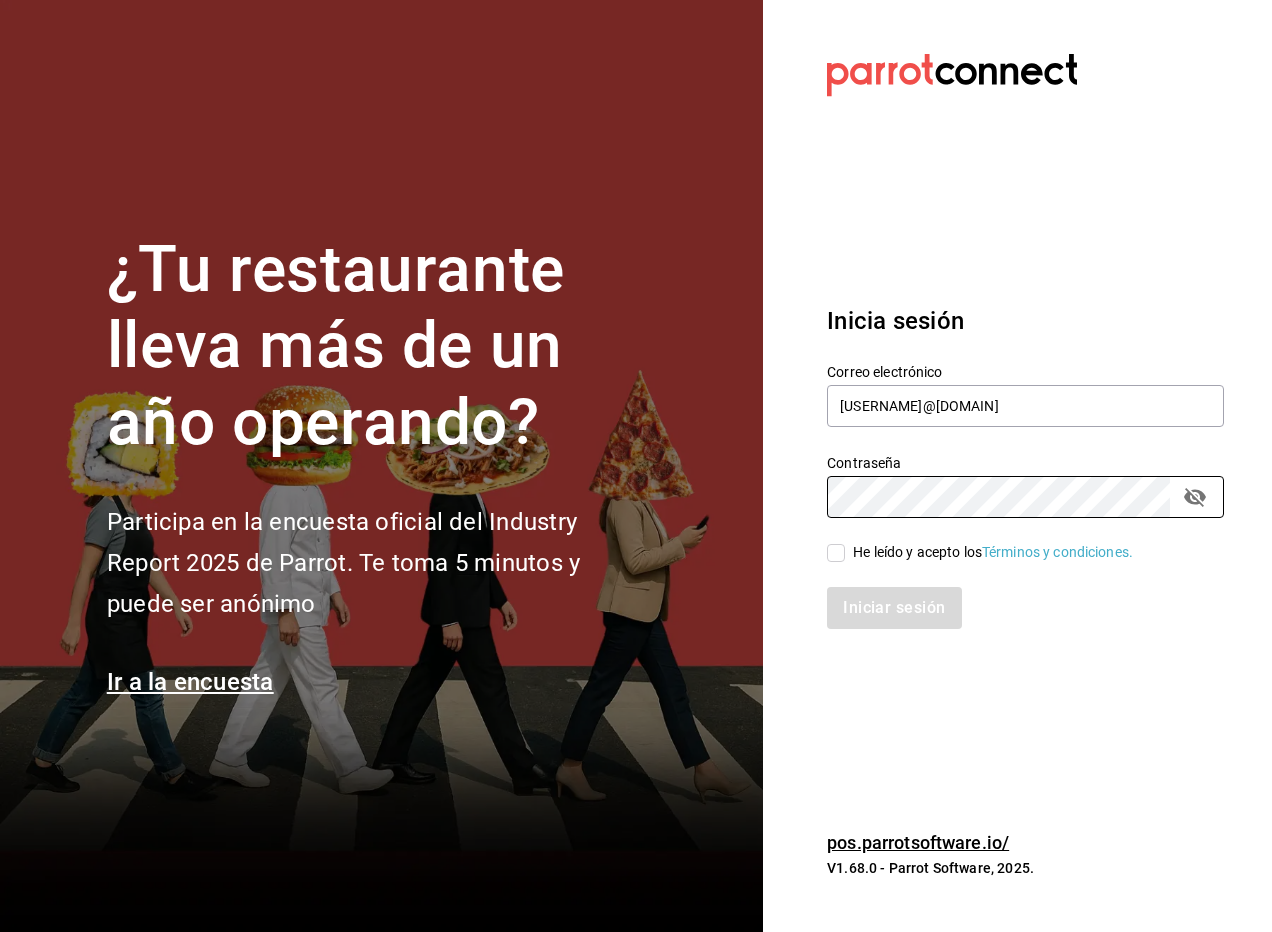 click on "He leído y acepto los  Términos y condiciones." at bounding box center [1013, 541] 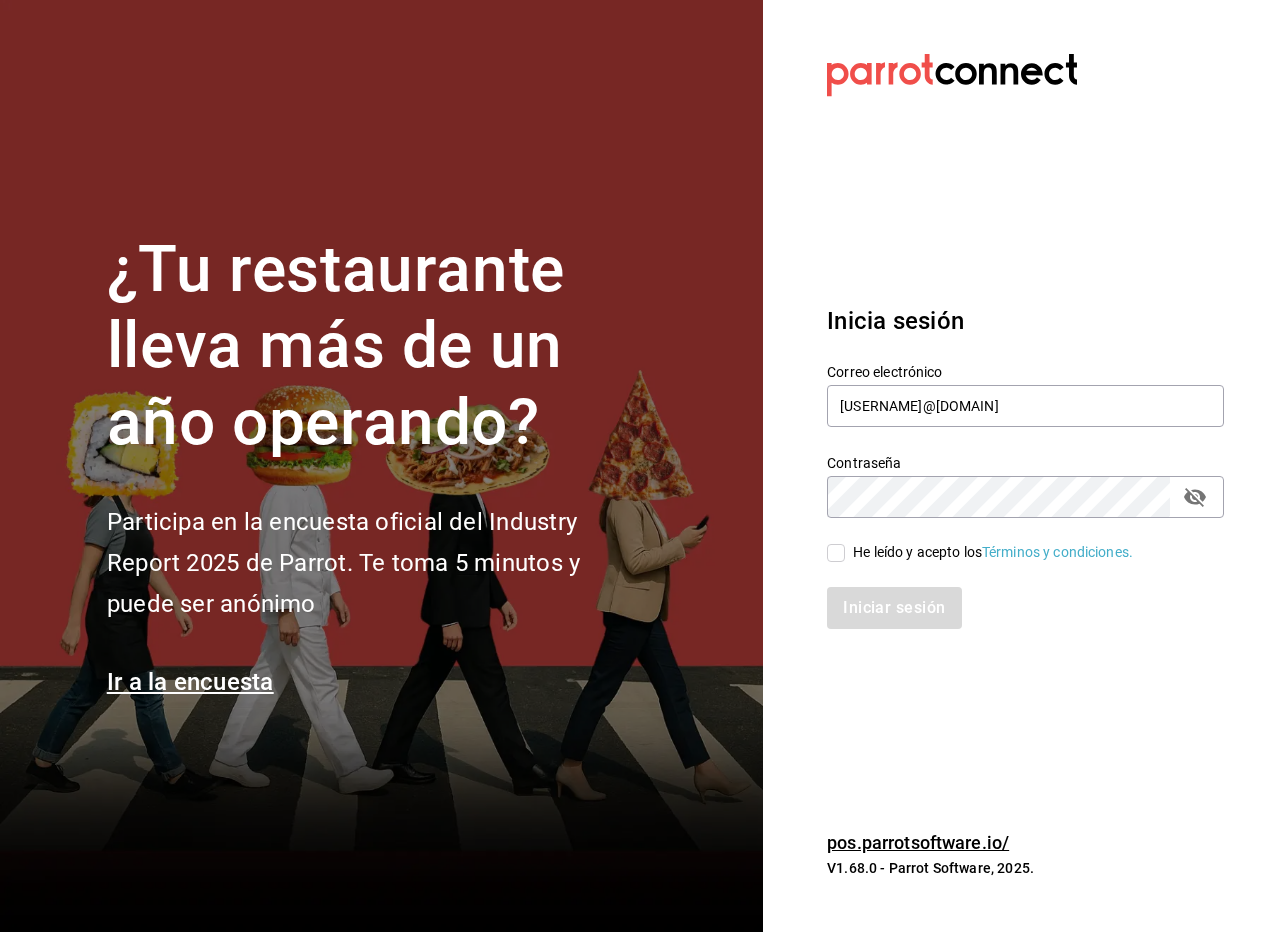 click on "He leído y acepto los  Términos y condiciones." at bounding box center (993, 552) 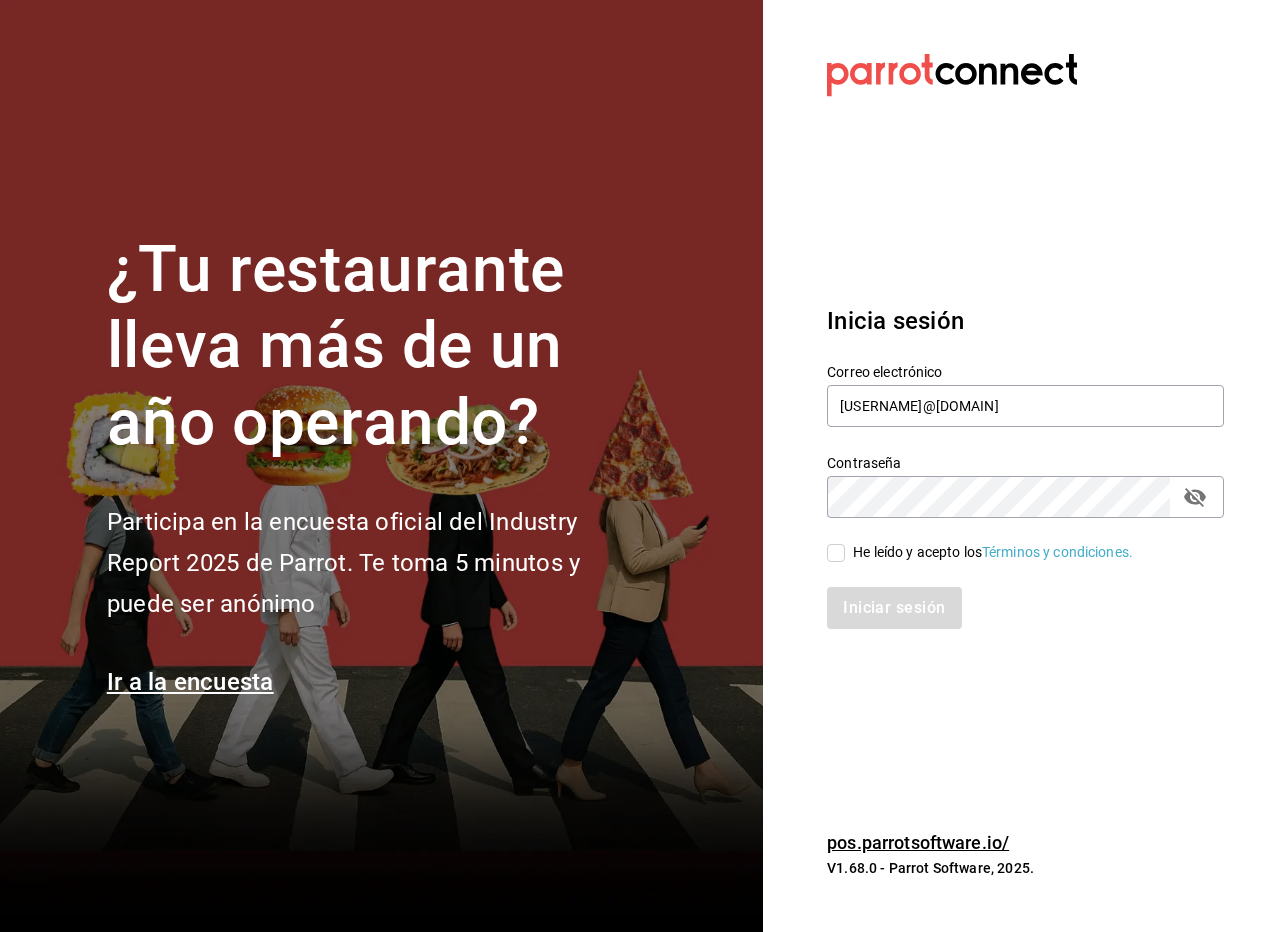 checkbox on "true" 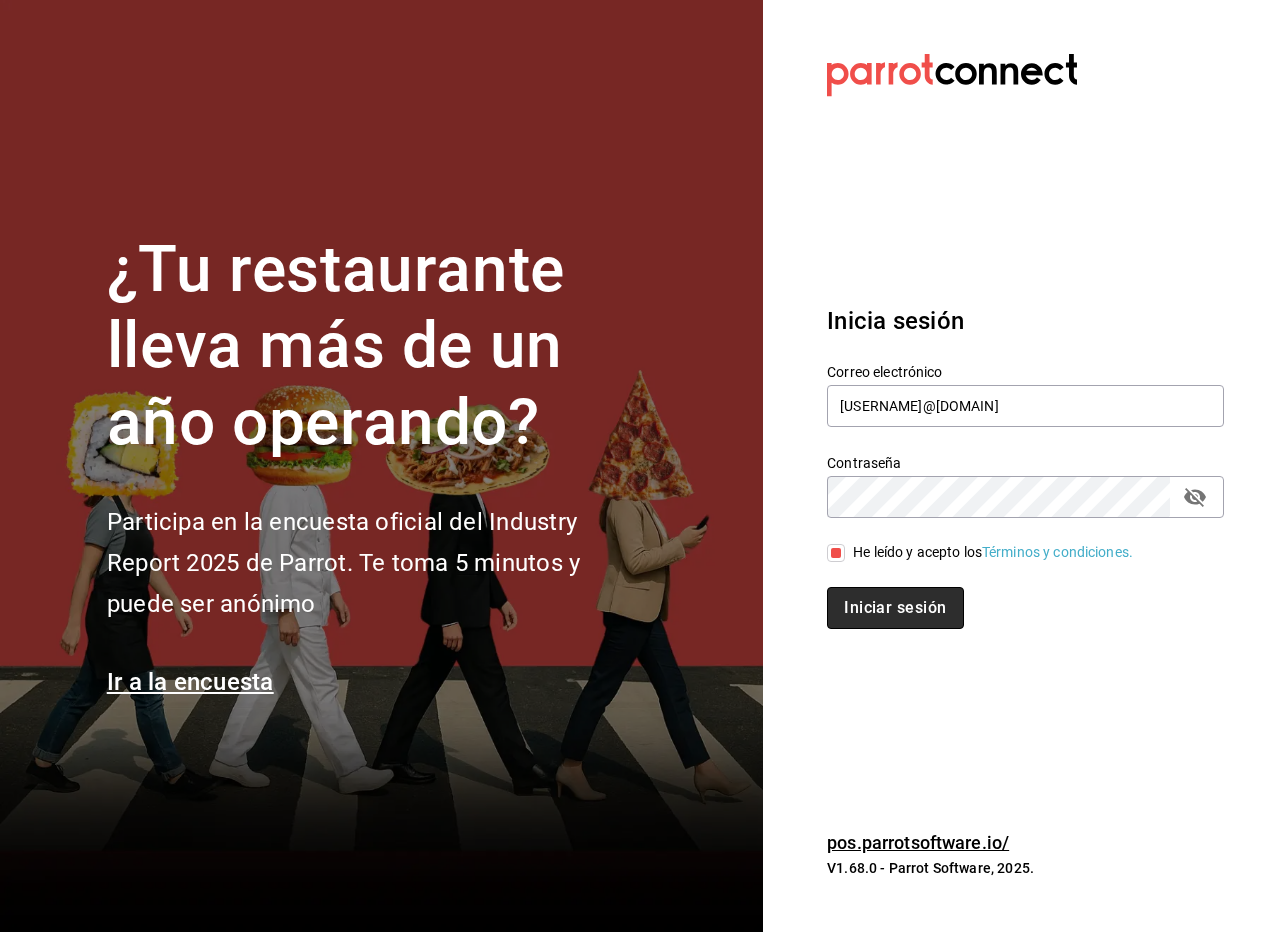 click on "Iniciar sesión" at bounding box center [895, 608] 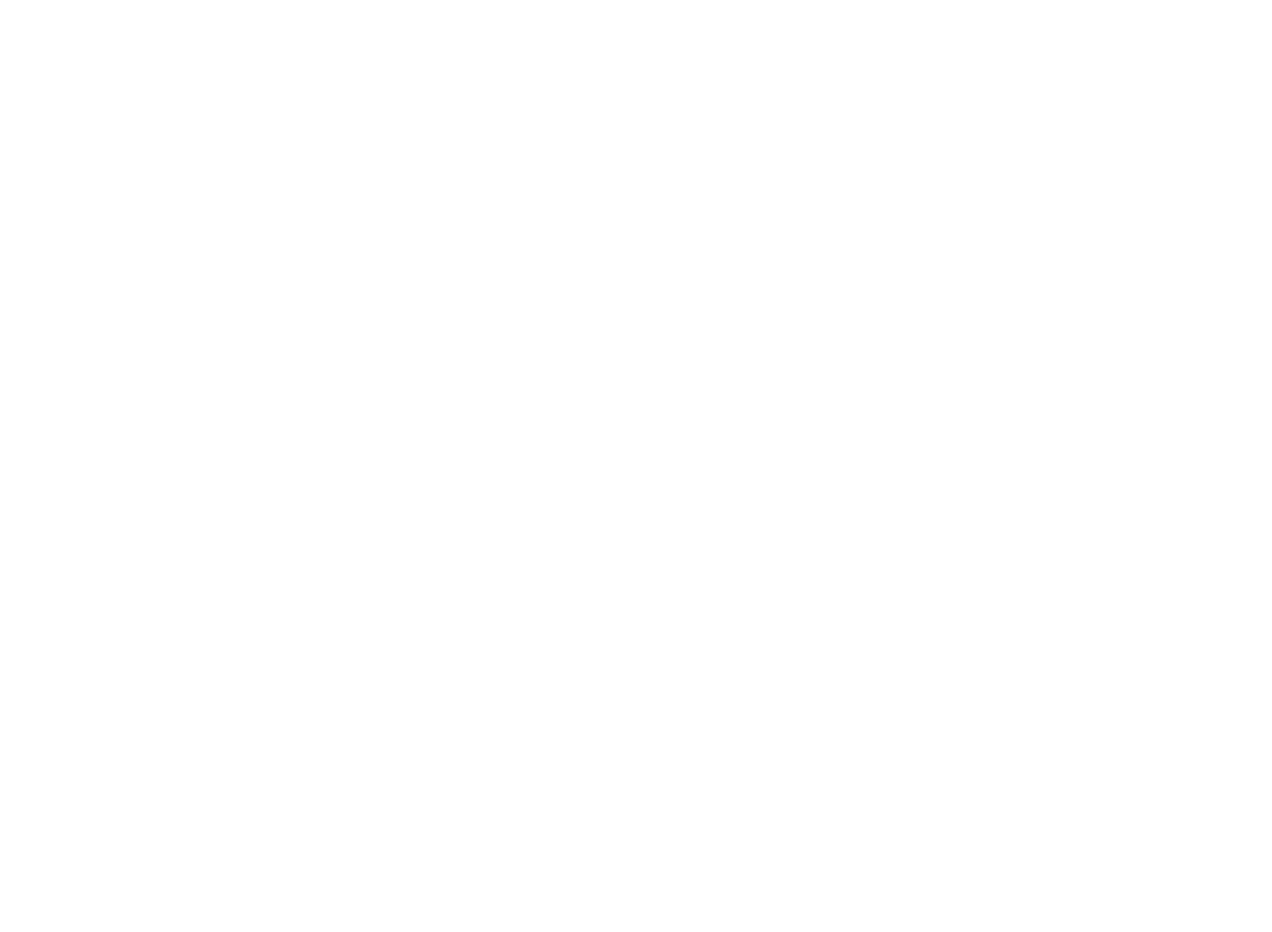 scroll, scrollTop: 0, scrollLeft: 0, axis: both 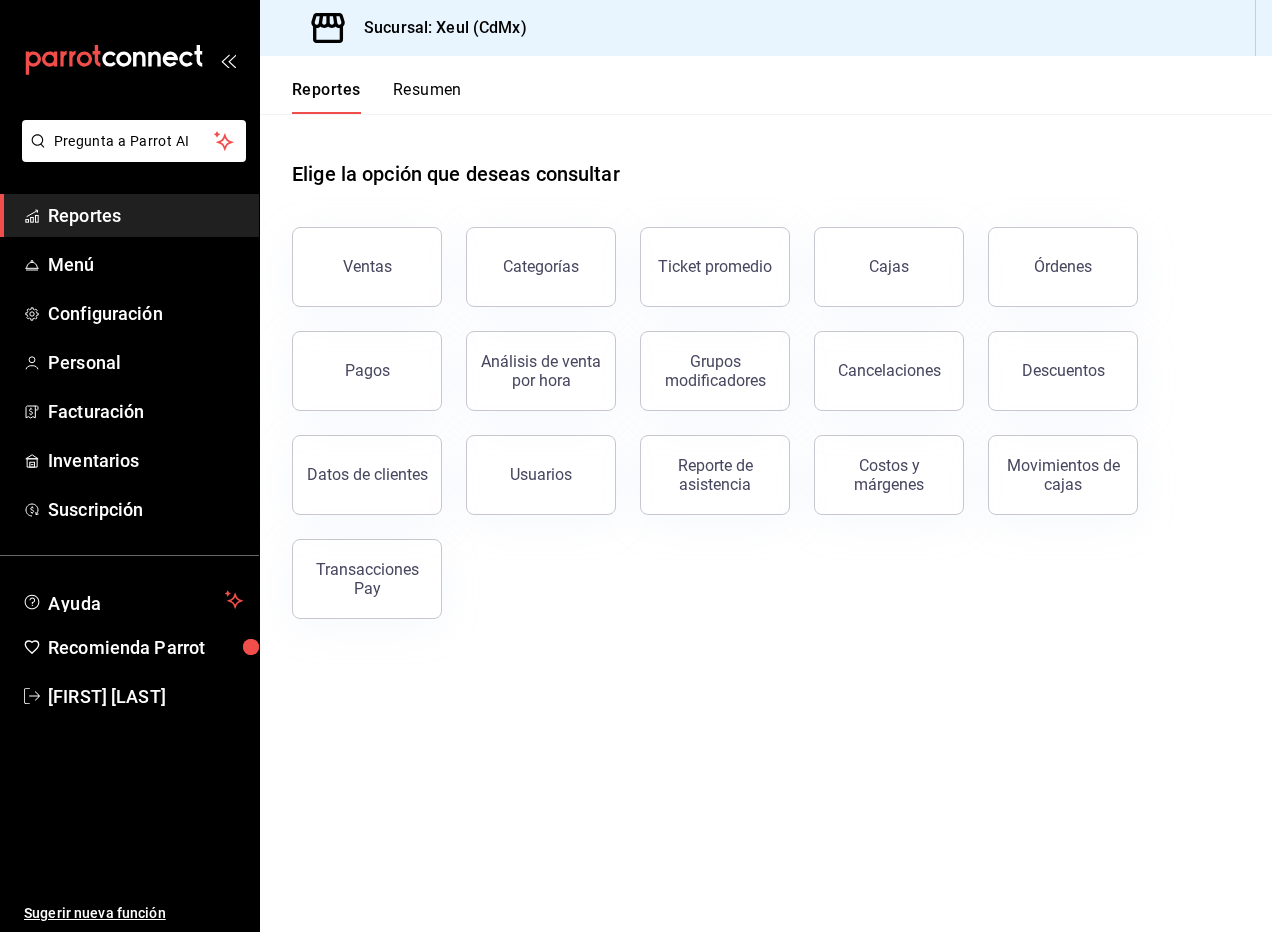 click on "Elige la opción que deseas consultar Ventas Categorías Ticket promedio Cajas Órdenes Pagos Análisis de venta por hora Grupos modificadores Cancelaciones Descuentos Datos de clientes Usuarios Reporte de asistencia Costos y márgenes Movimientos de cajas Transacciones Pay" at bounding box center (766, 382) 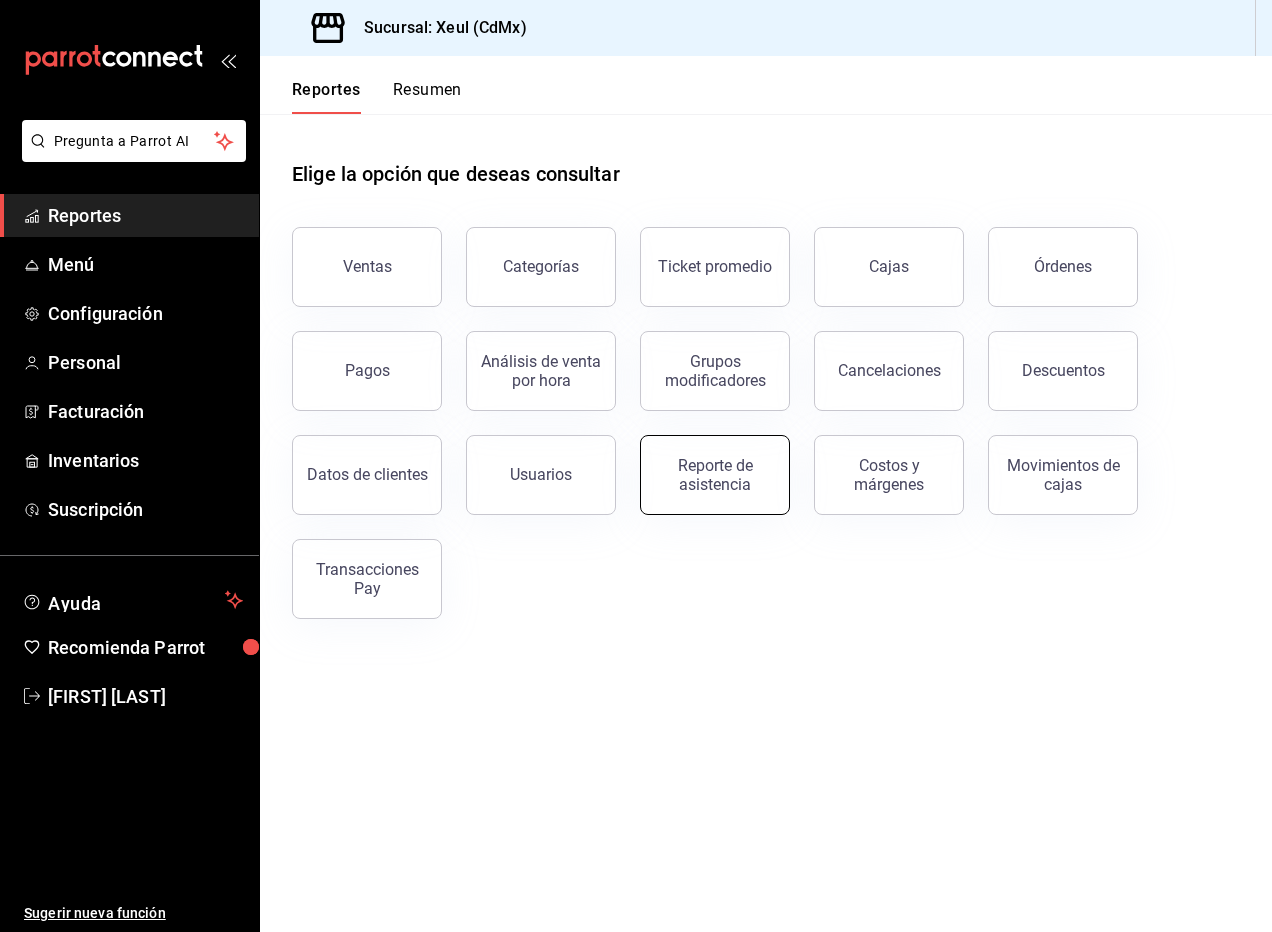 click on "Reporte de asistencia" at bounding box center [715, 475] 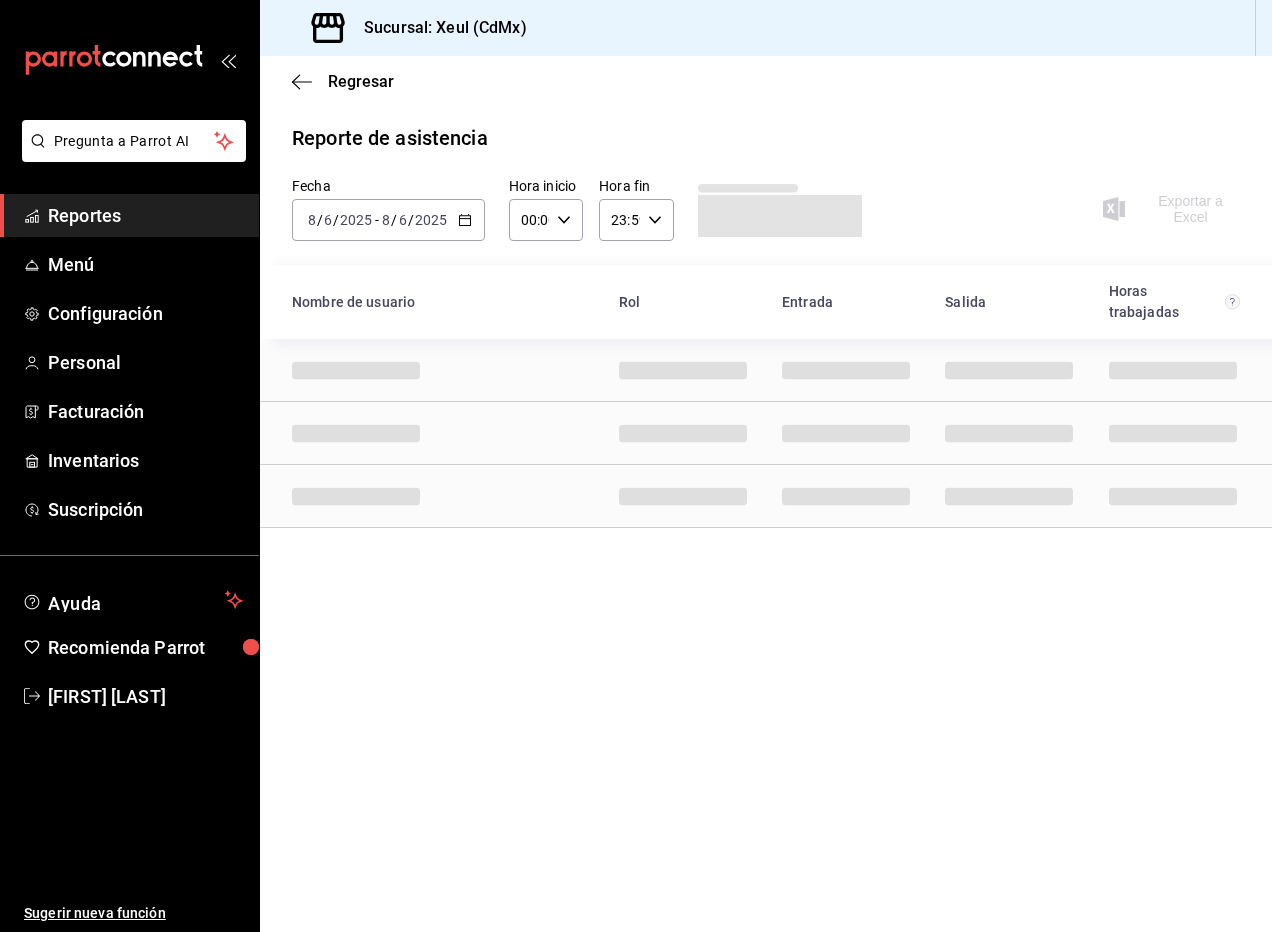 click on "2025" at bounding box center (431, 220) 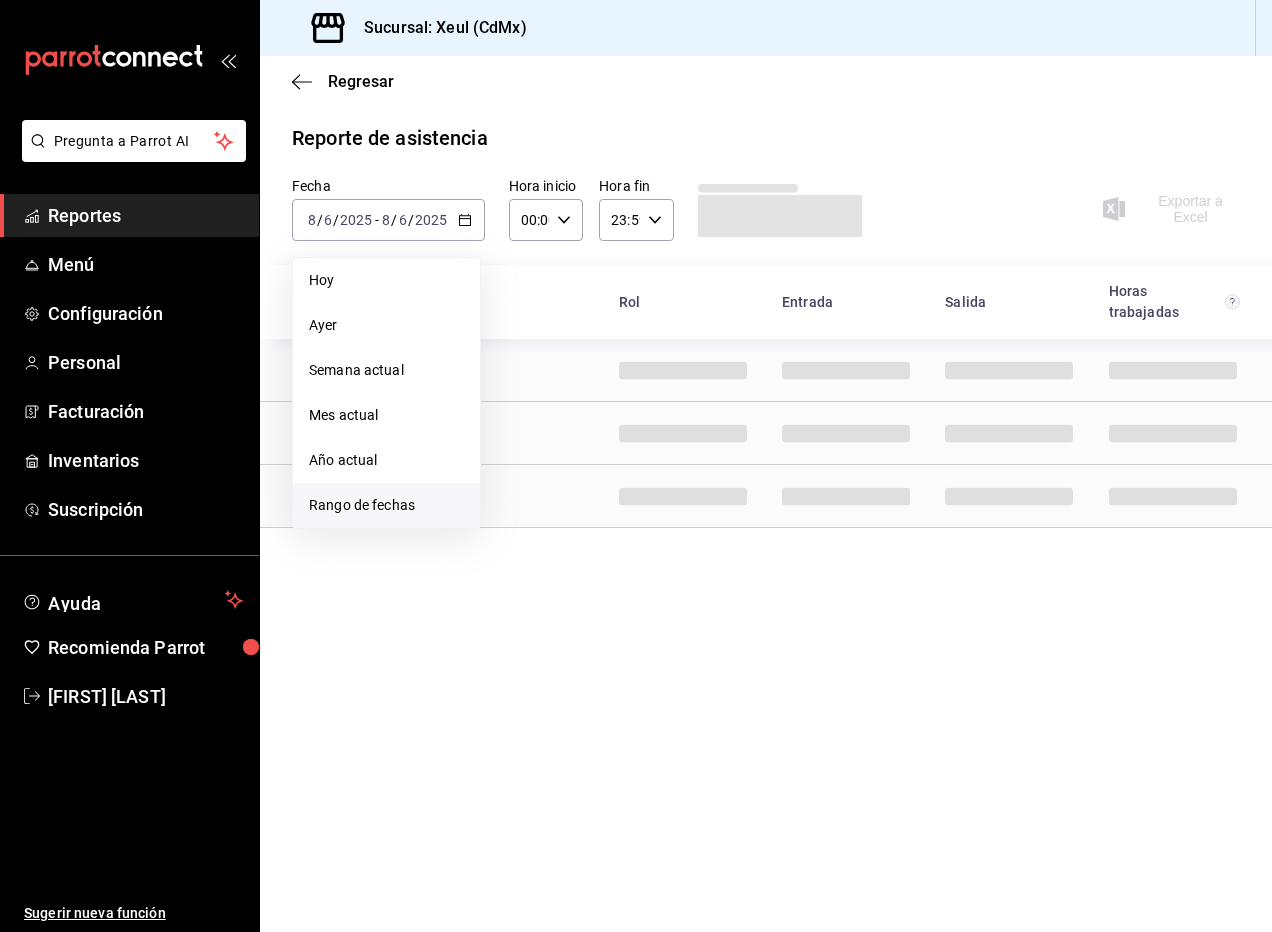 click on "Rango de fechas" at bounding box center (386, 505) 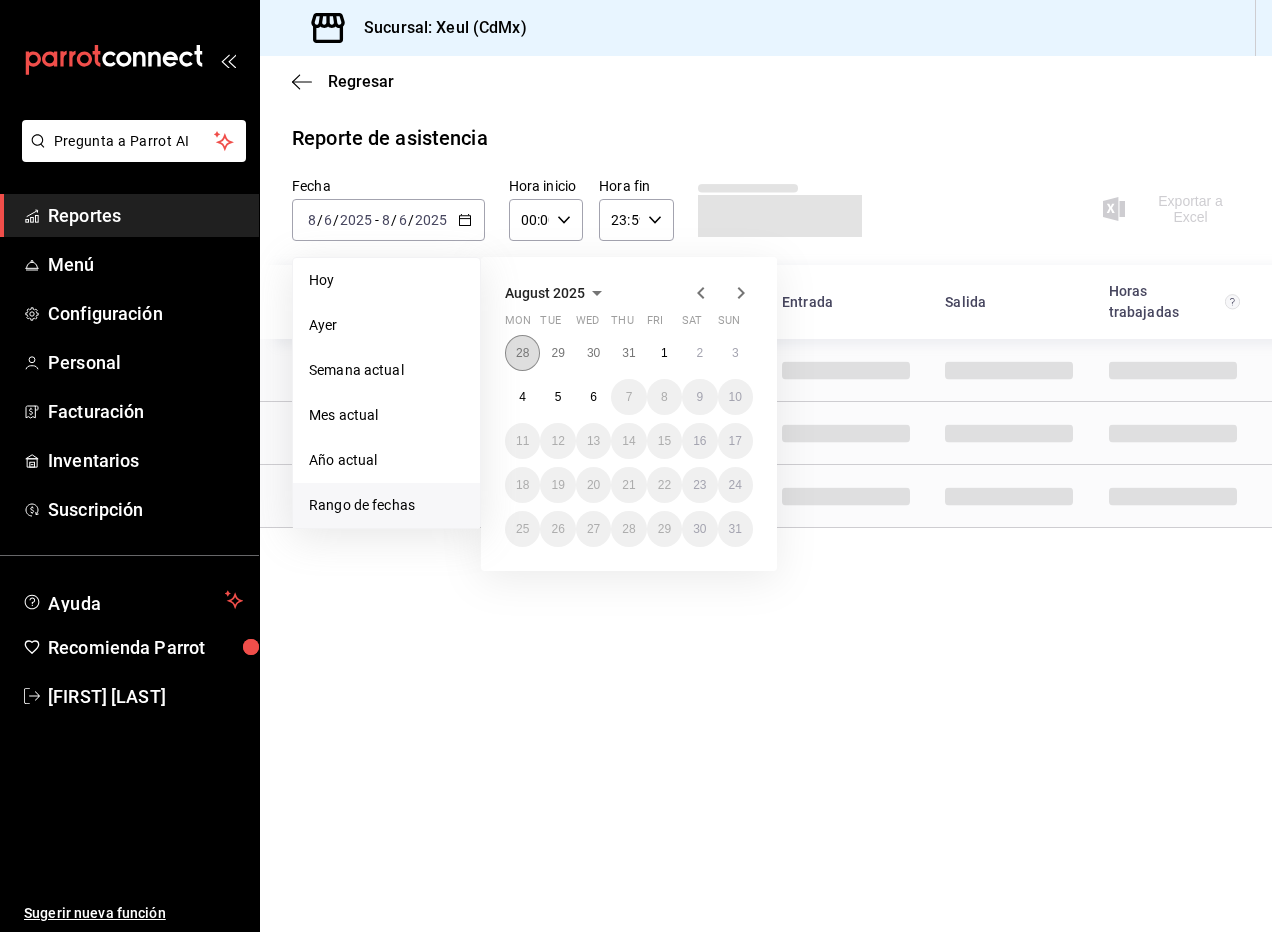 click on "28" at bounding box center (522, 353) 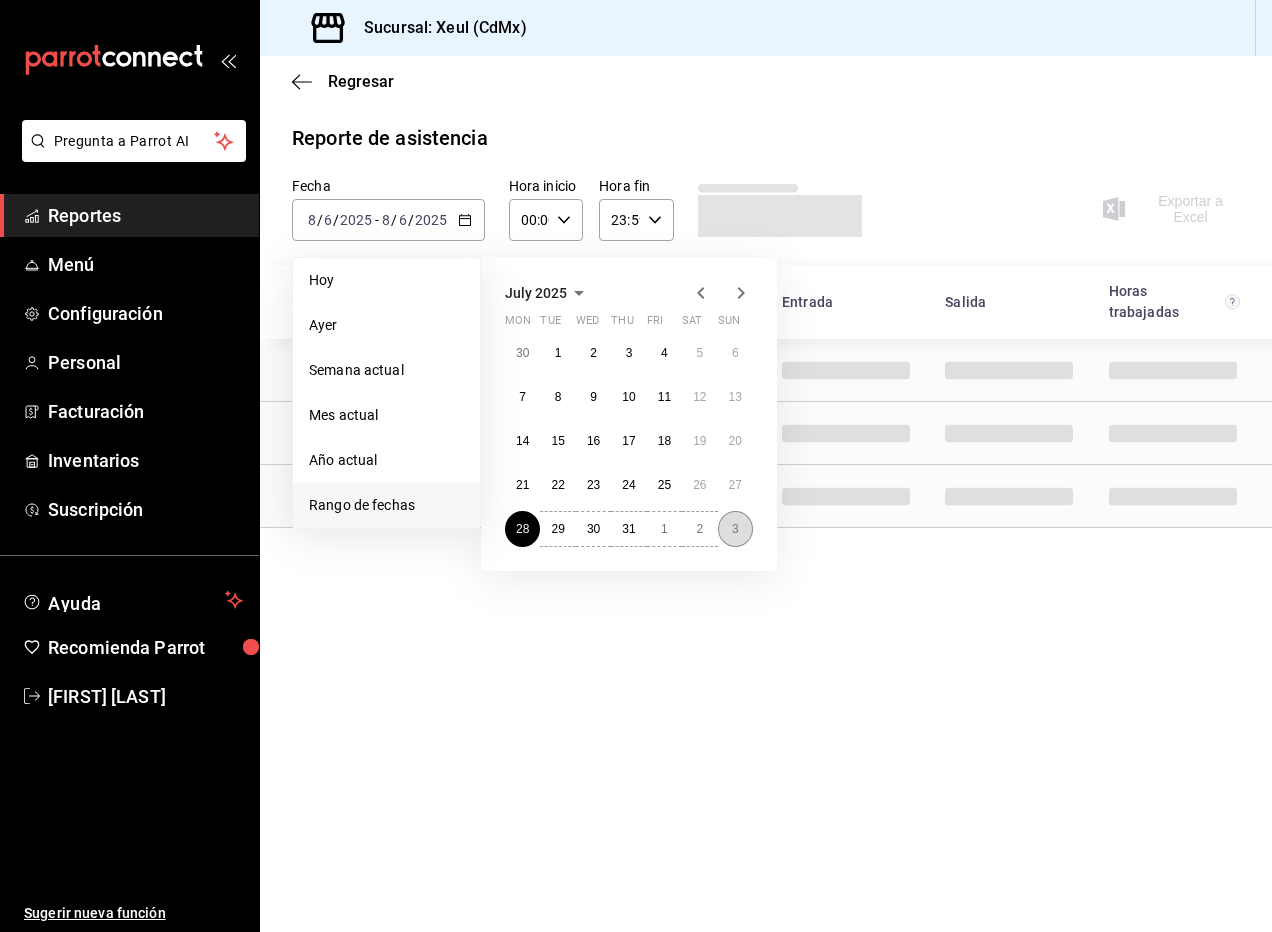 click on "3" at bounding box center (735, 529) 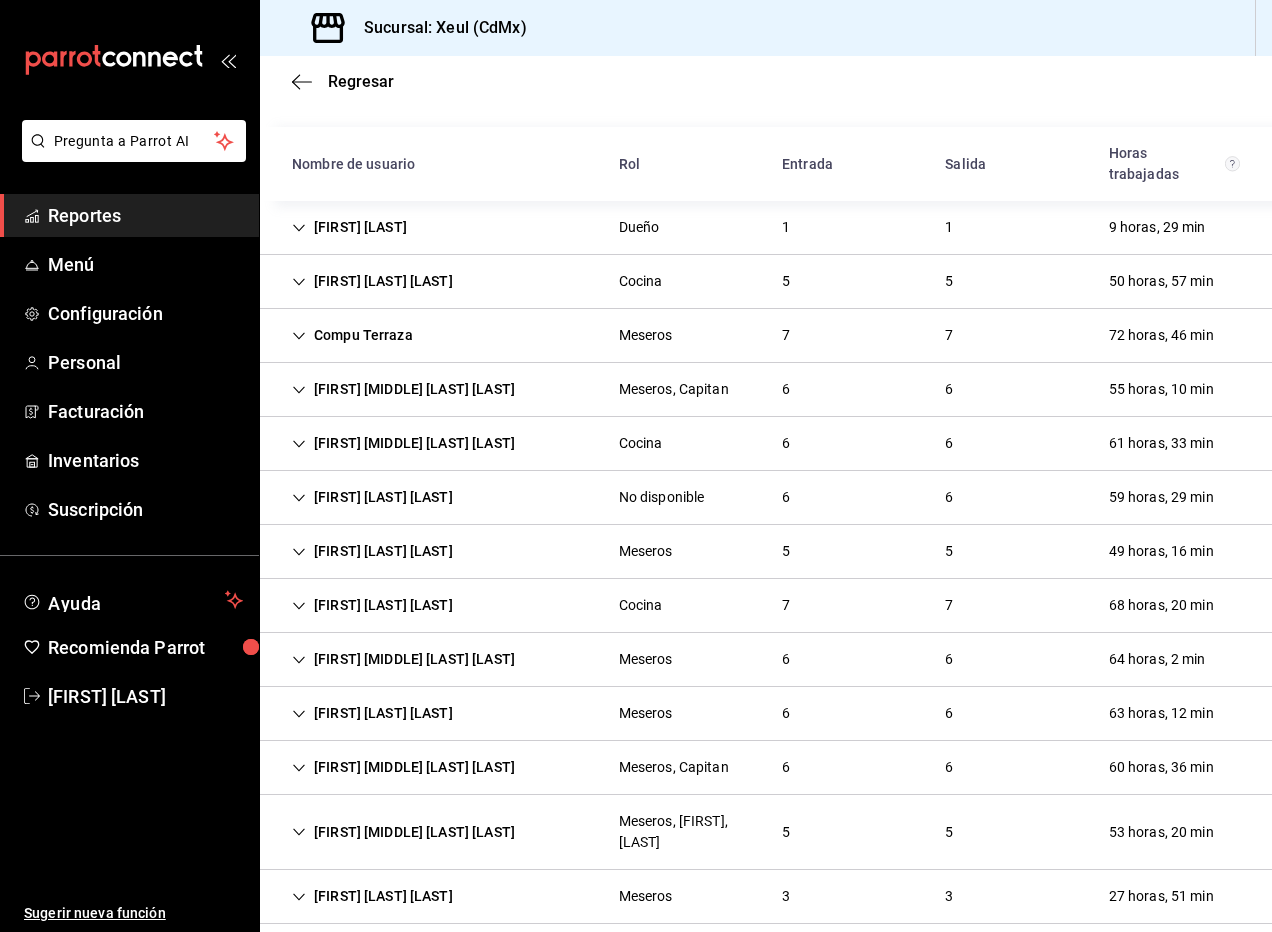scroll, scrollTop: 189, scrollLeft: 0, axis: vertical 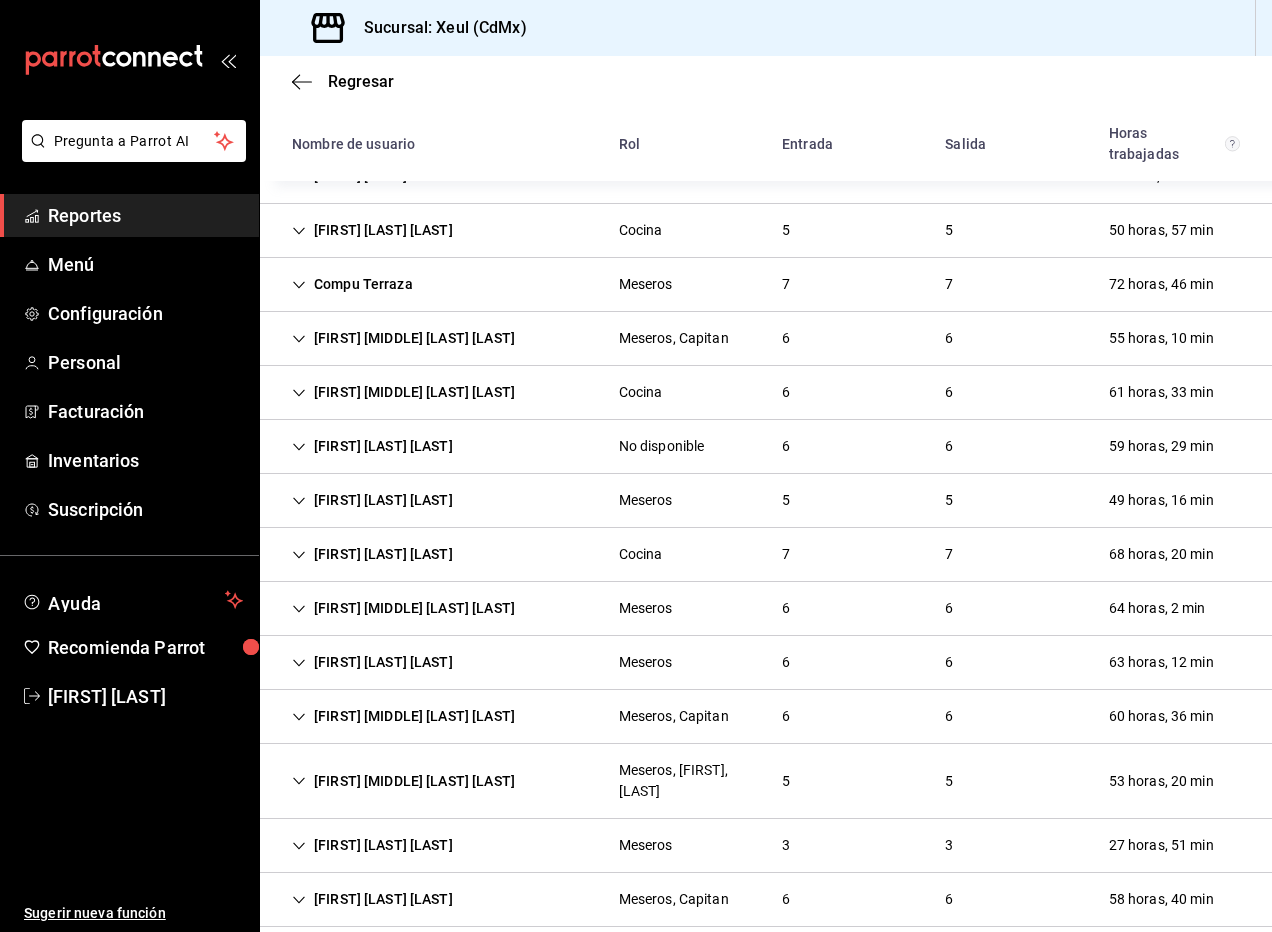 click on "DIANA TOGA COLIN" at bounding box center [372, 662] 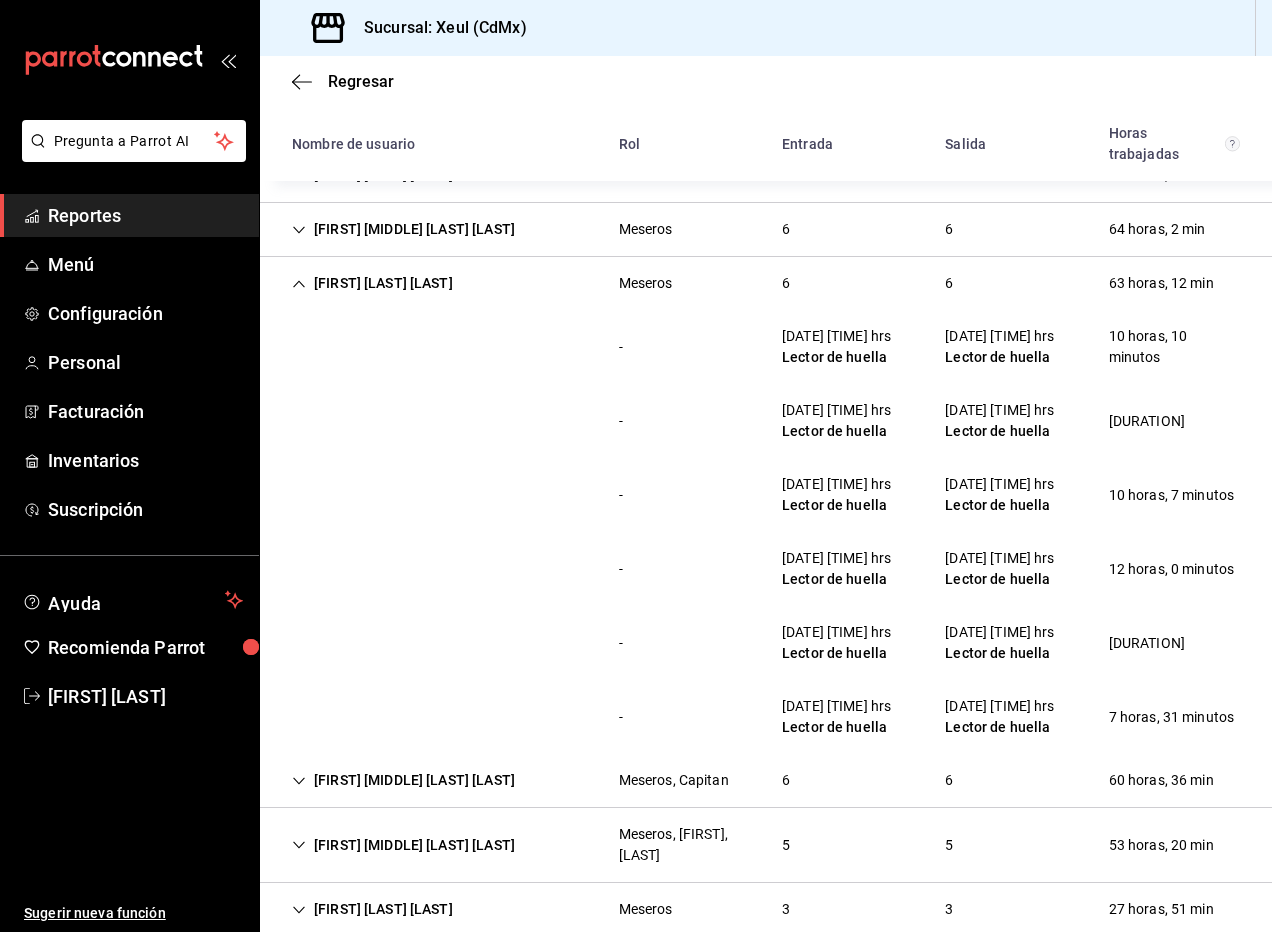 scroll, scrollTop: 1079, scrollLeft: 0, axis: vertical 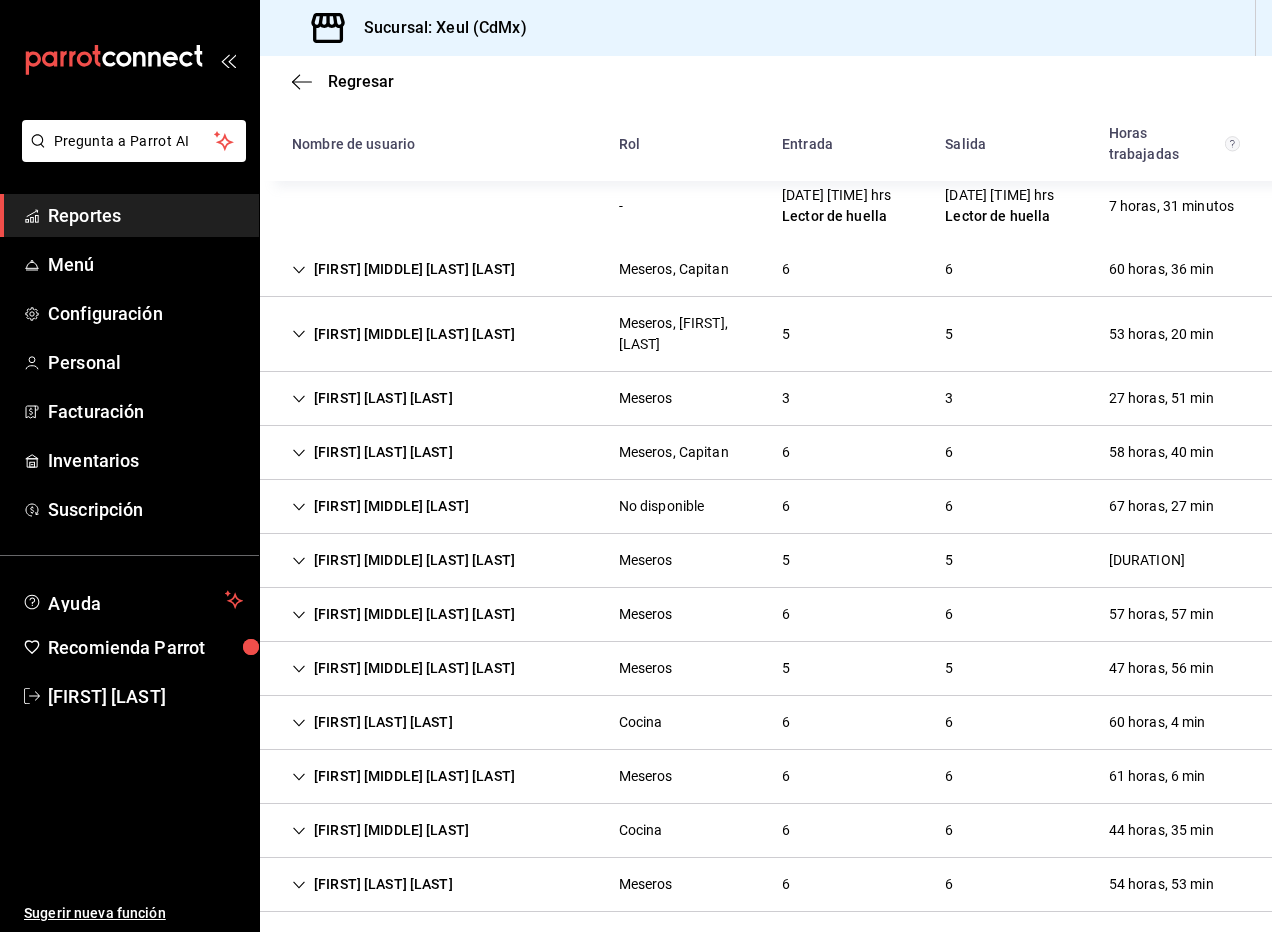 click on "Jesus David Romos Gutierrez" at bounding box center [403, 668] 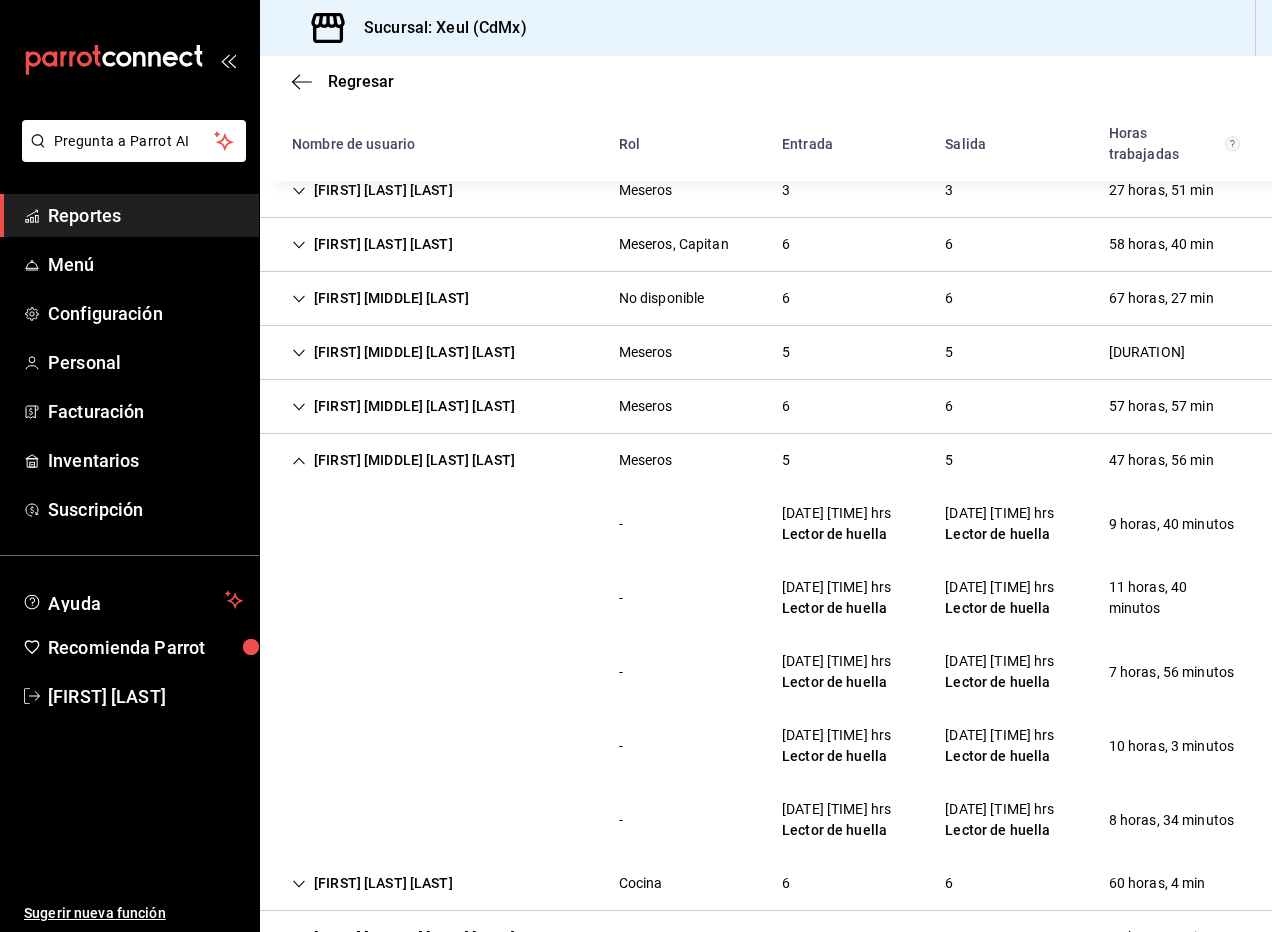 scroll, scrollTop: 1281, scrollLeft: 0, axis: vertical 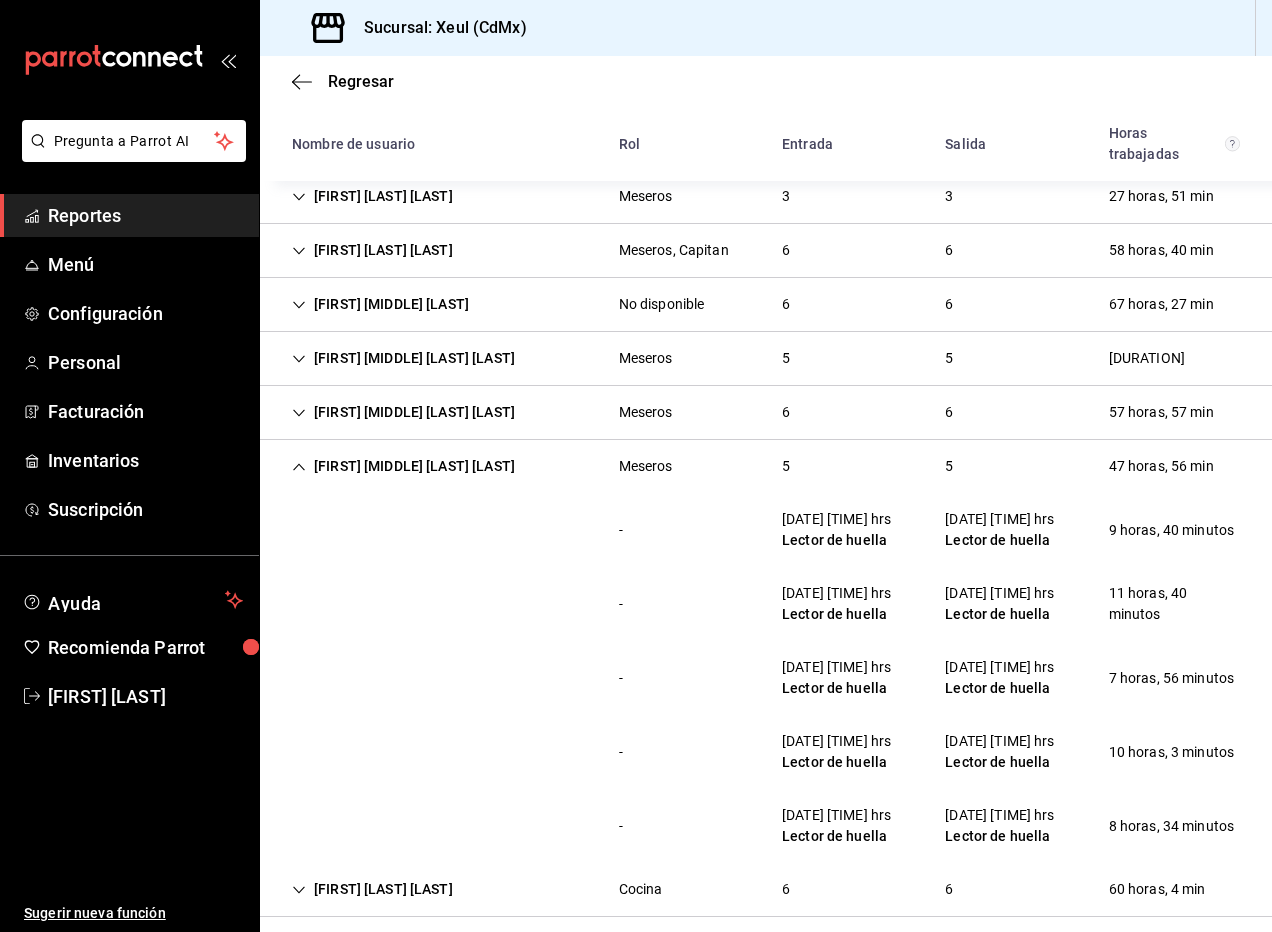 click on "Jesus David Romos Gutierrez" at bounding box center (403, 466) 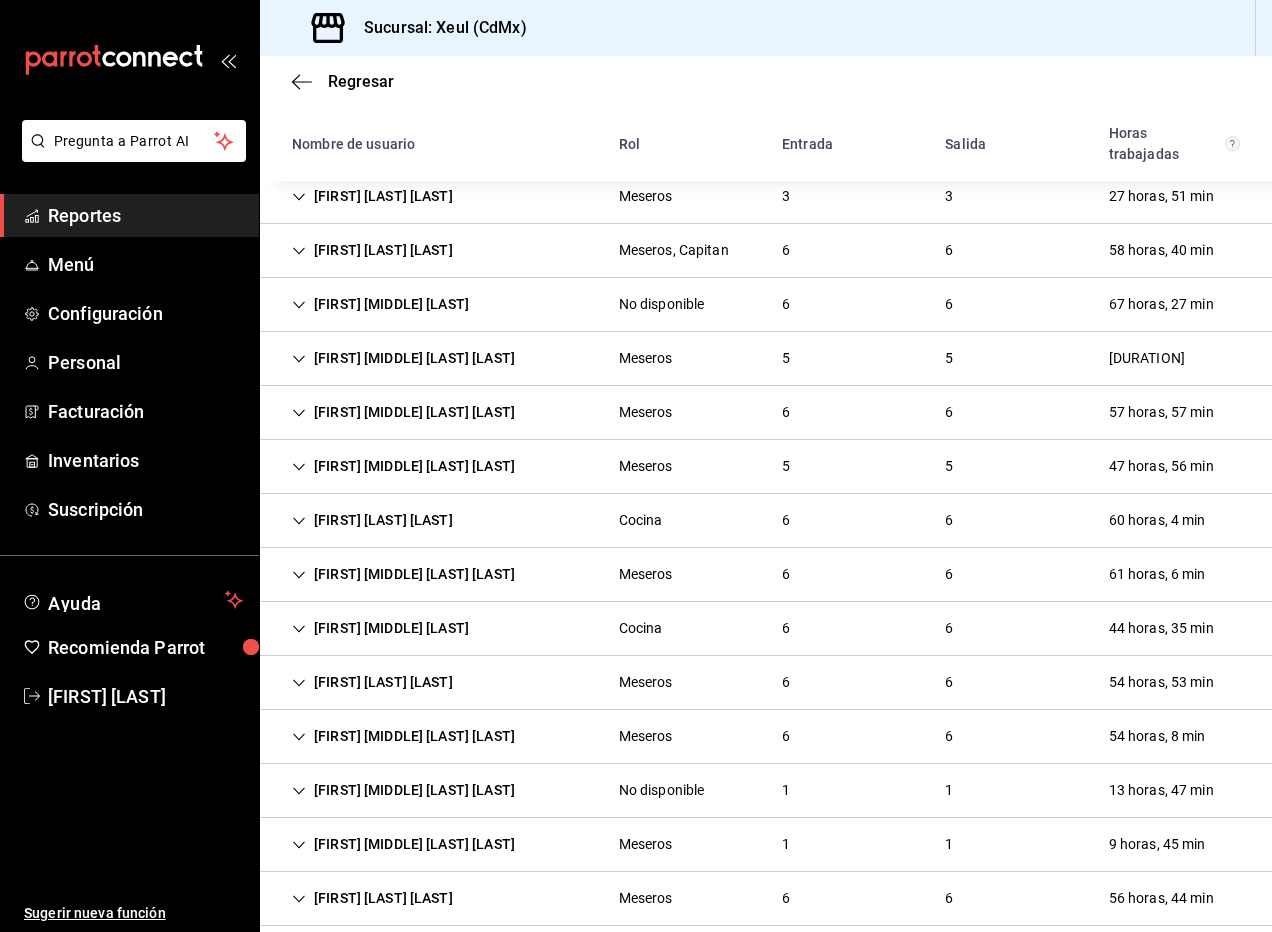scroll, scrollTop: 1403, scrollLeft: 0, axis: vertical 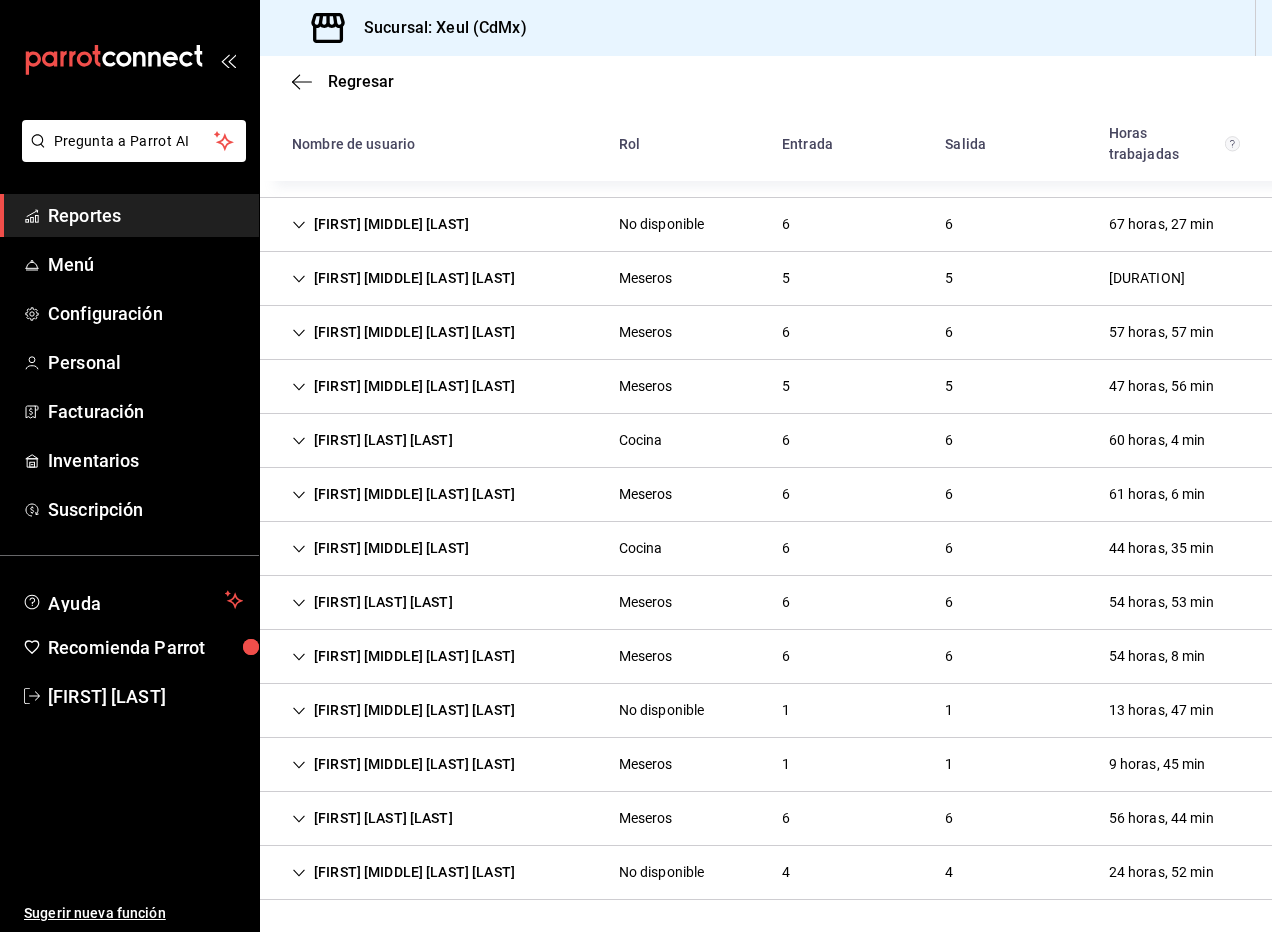 click on "Salvador de Jesus Montiel Rosas" at bounding box center (403, 764) 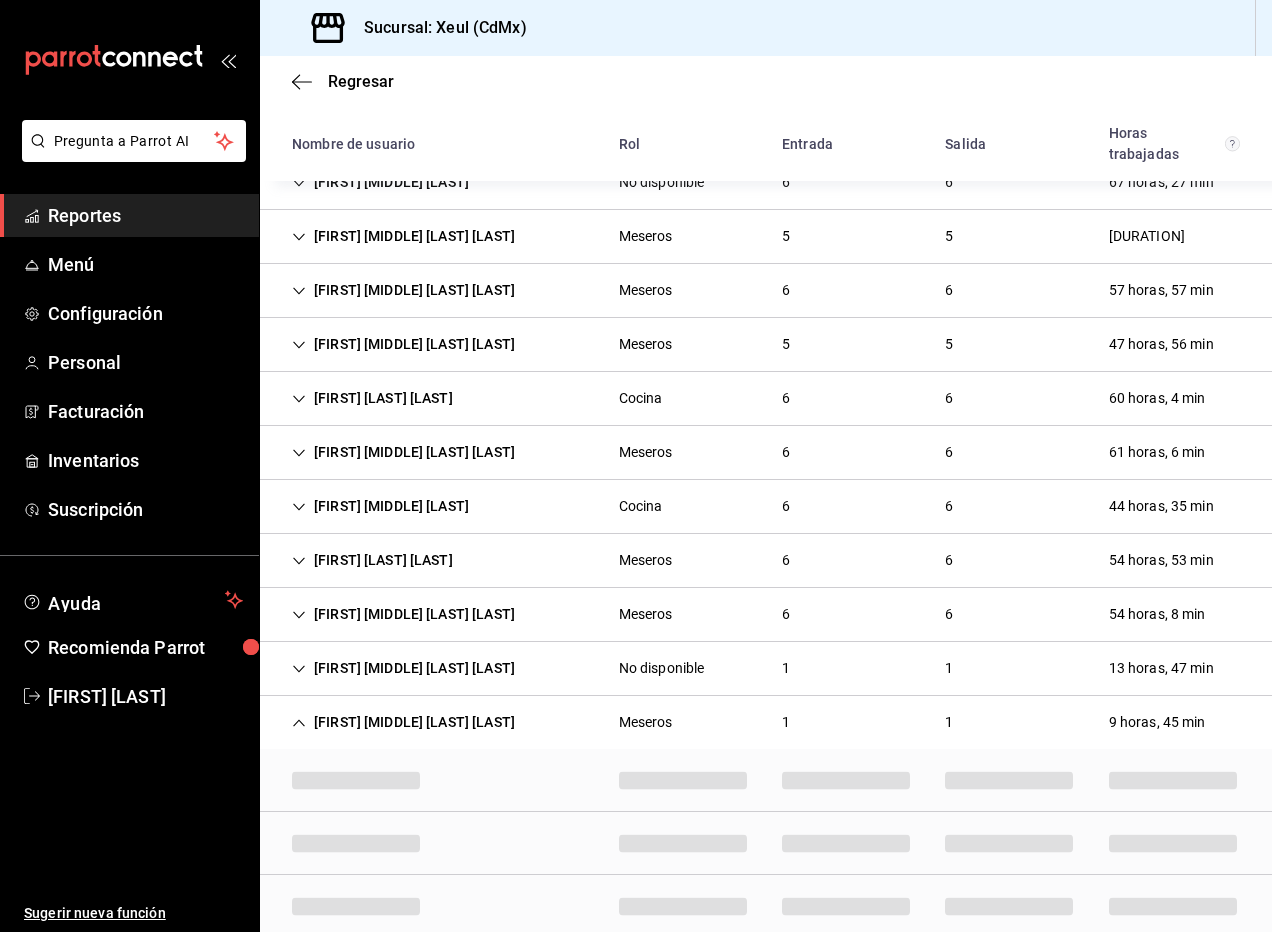 scroll, scrollTop: 1403, scrollLeft: 0, axis: vertical 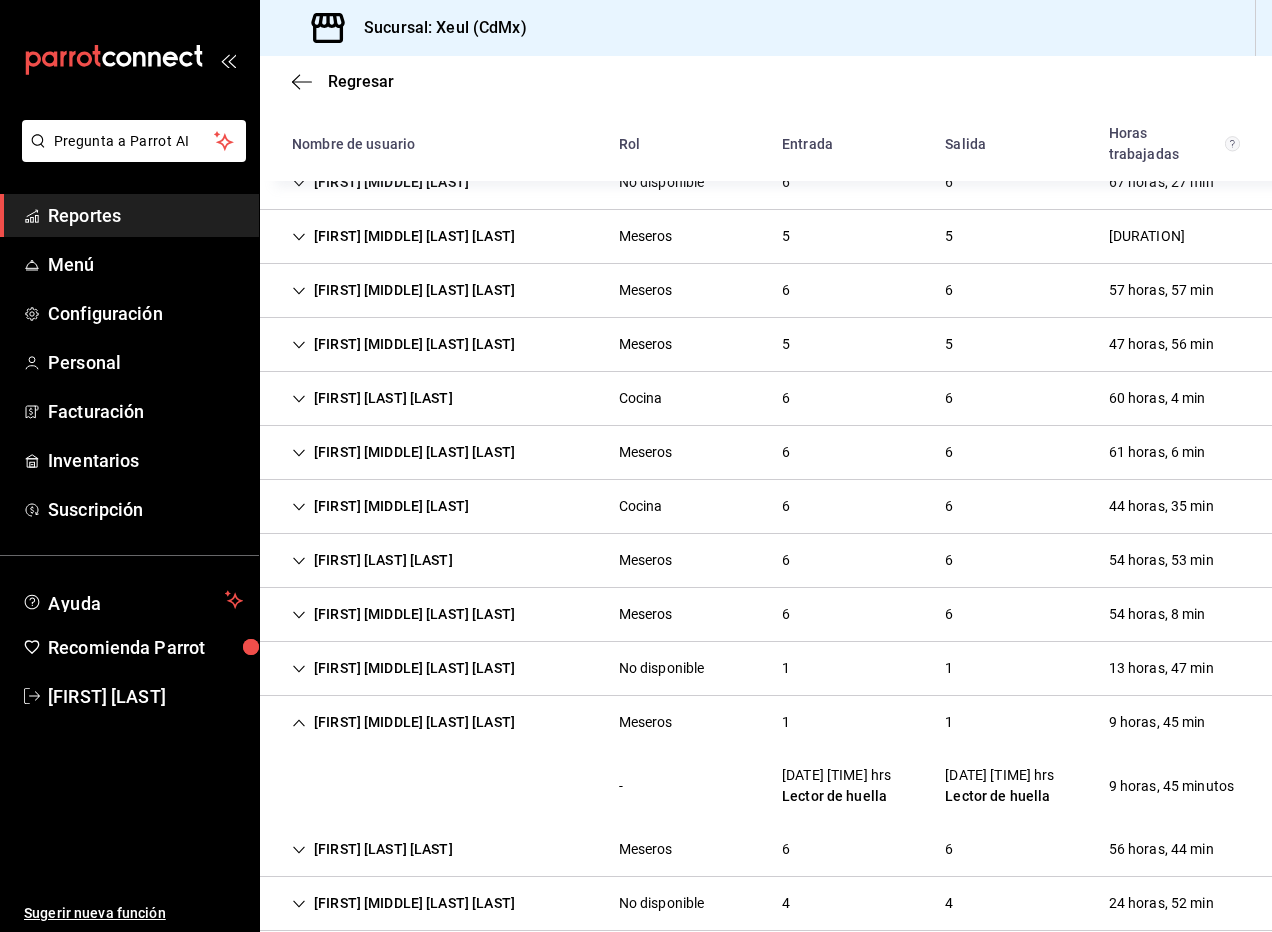 click on "Salvador de Jesus Montiel Rosas" at bounding box center [403, 722] 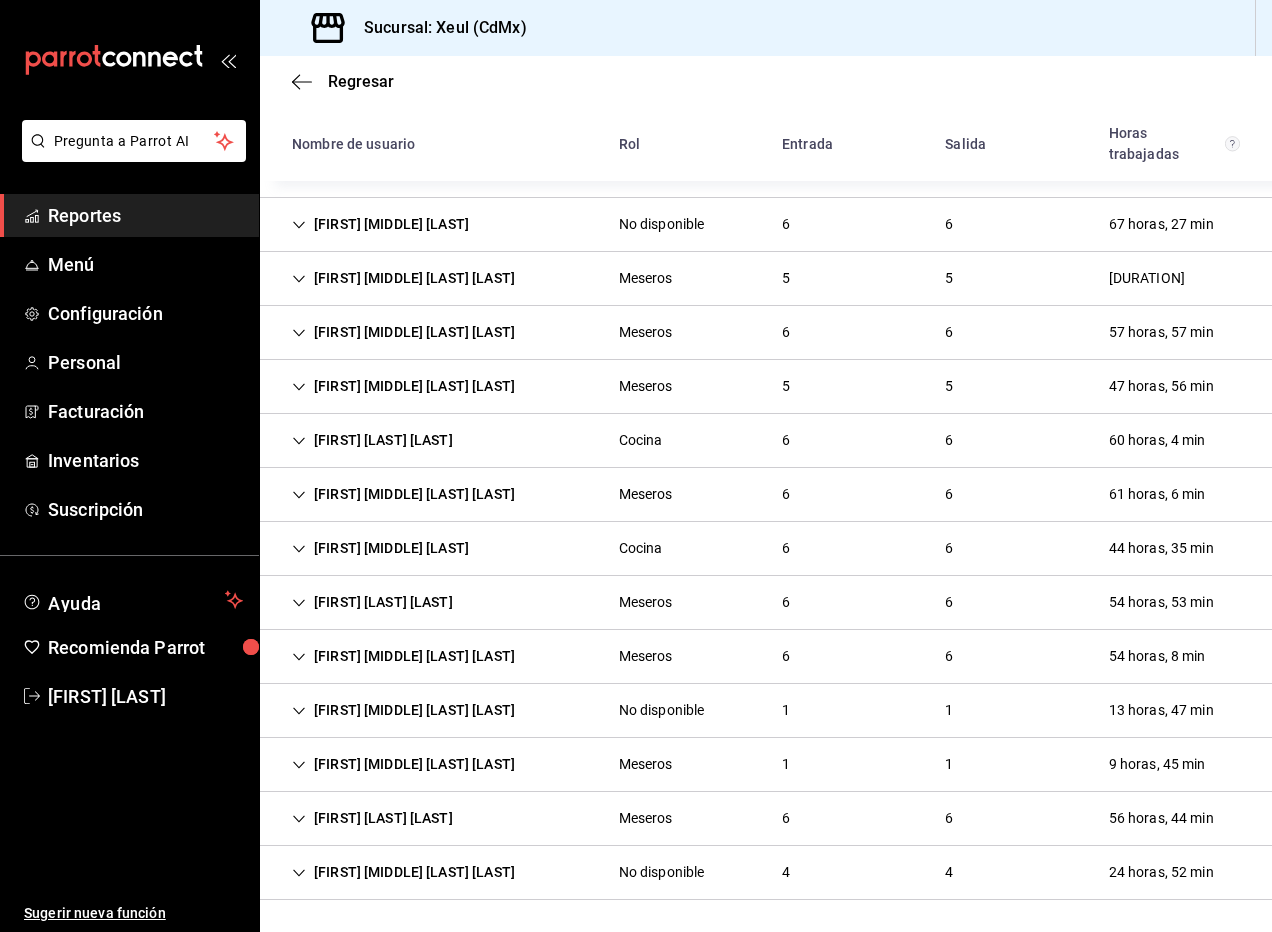 click on "Diana Areli Oliver Lozada" at bounding box center [403, 710] 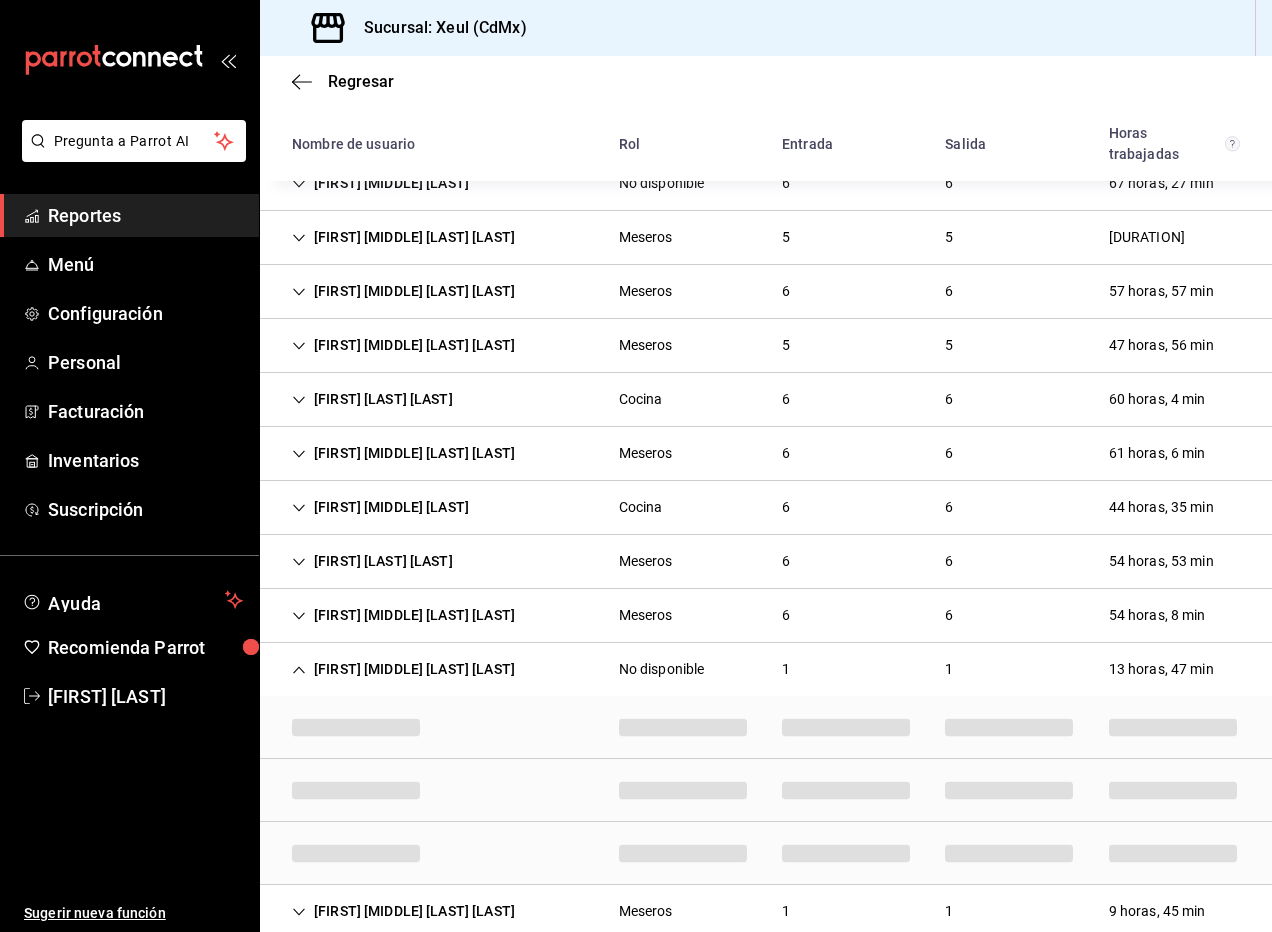 scroll, scrollTop: 1403, scrollLeft: 0, axis: vertical 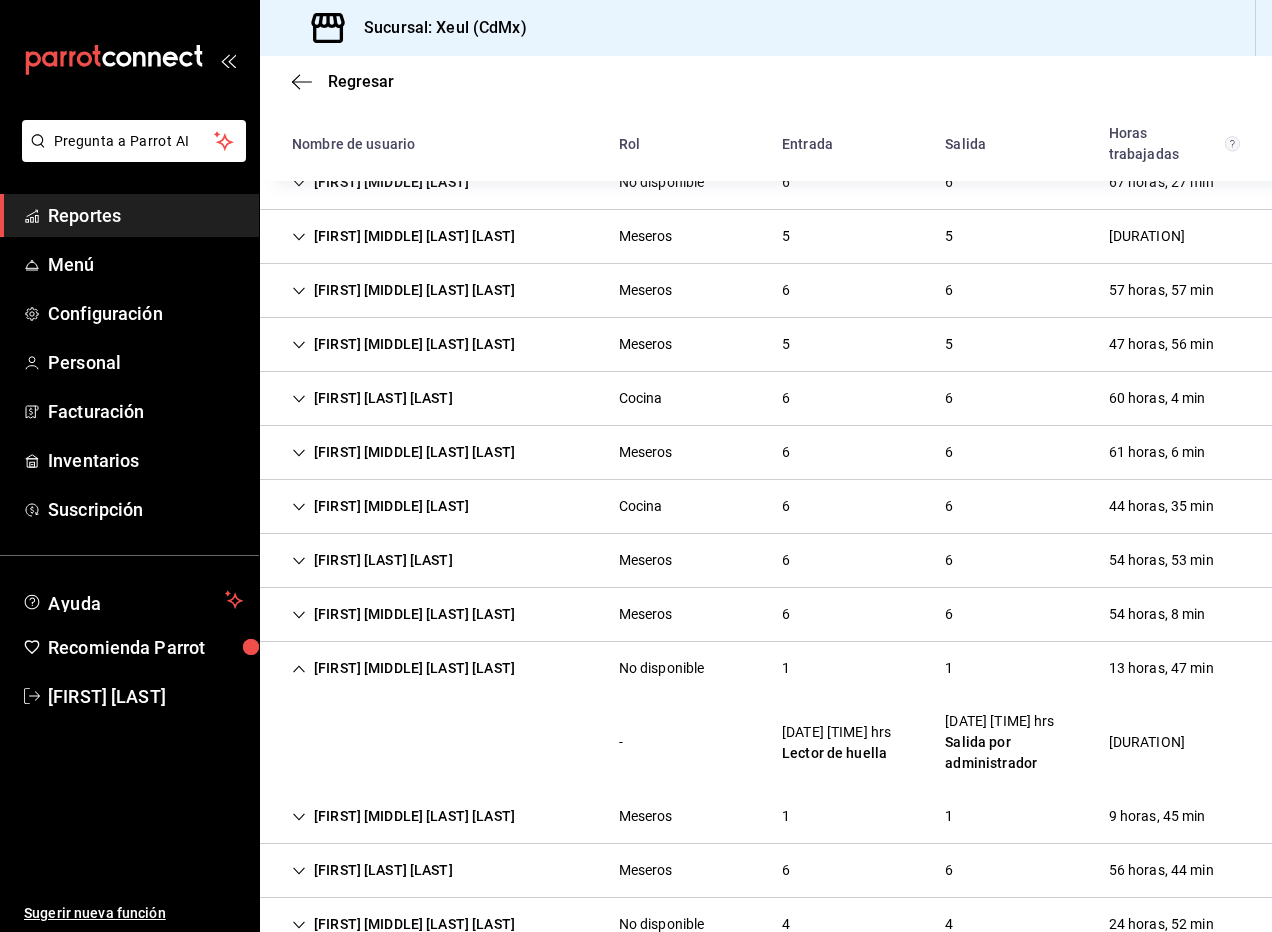 click on "Diana Areli Oliver Lozada" at bounding box center [403, 668] 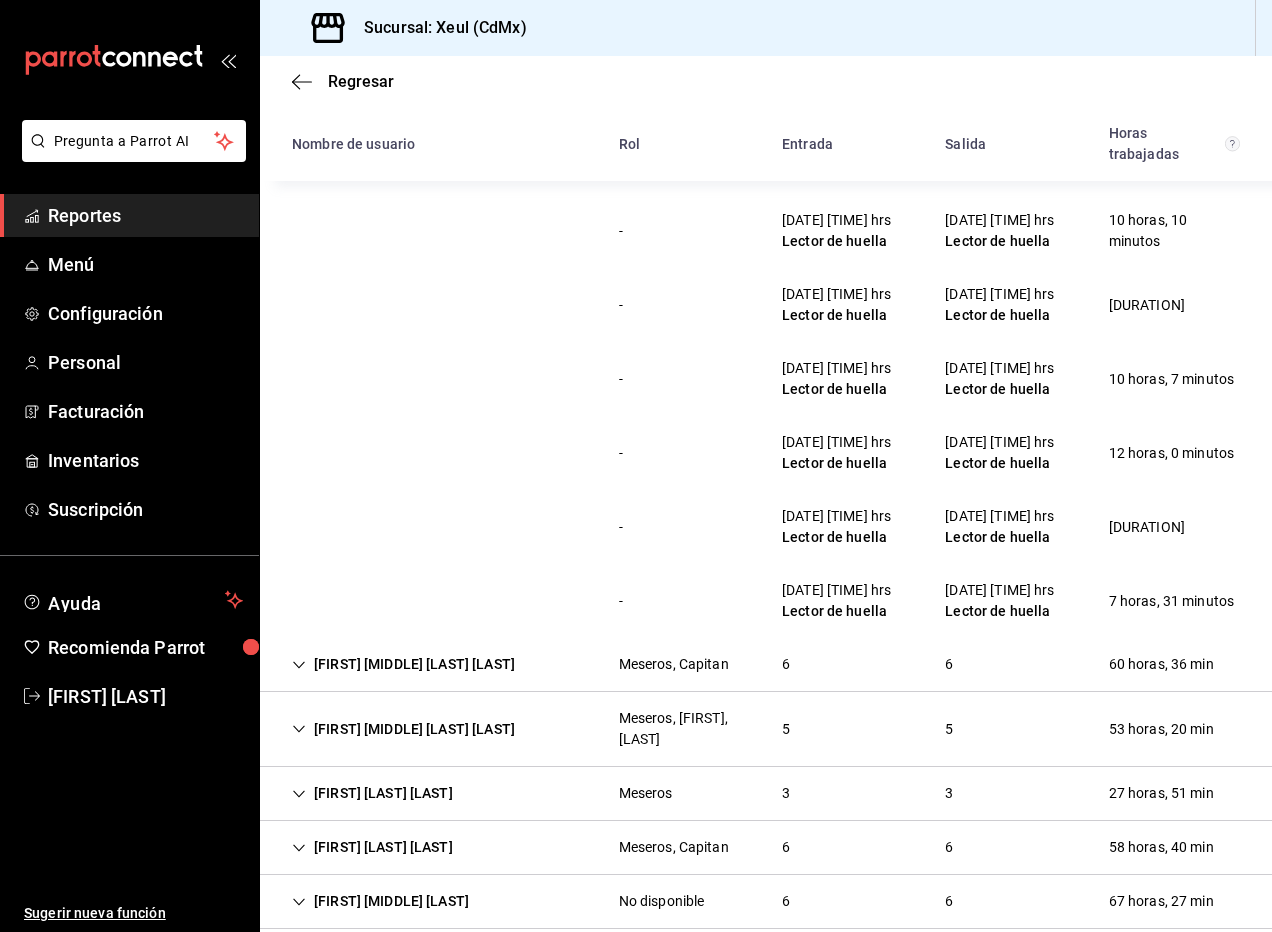 scroll, scrollTop: 616, scrollLeft: 0, axis: vertical 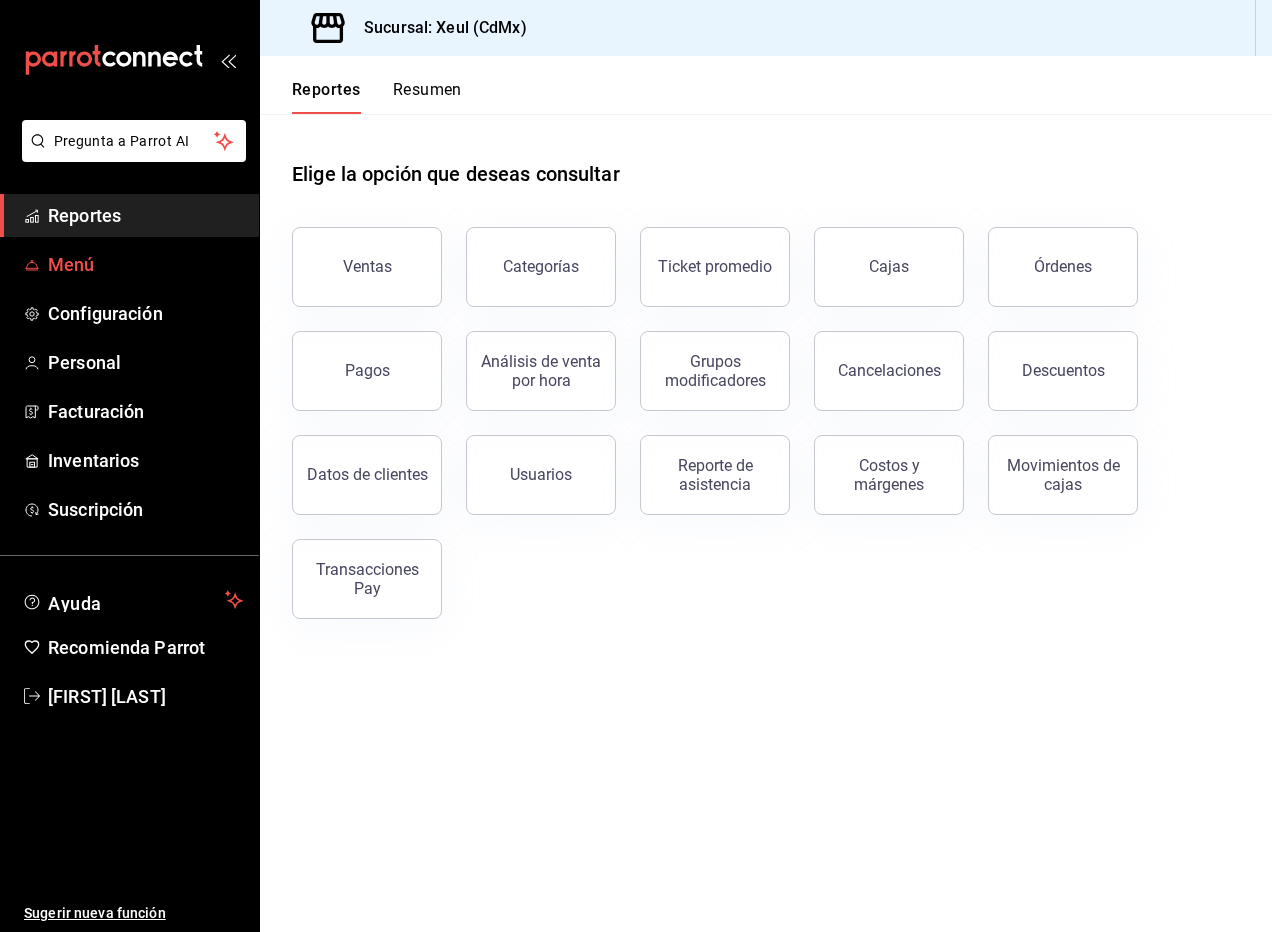 click on "Menú" at bounding box center (129, 264) 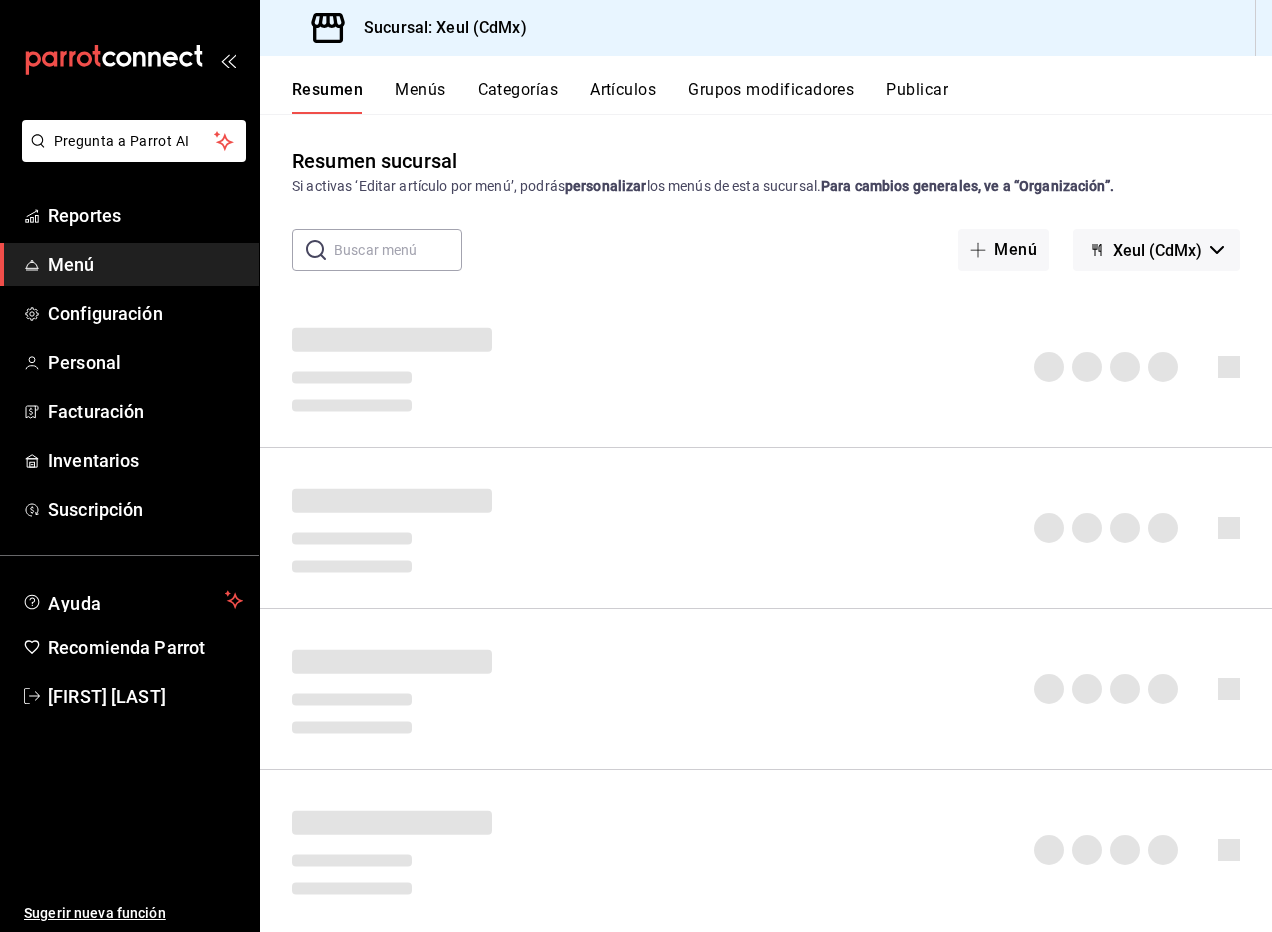 click on "Reportes   Menú   Configuración   Personal   Facturación   Inventarios   Suscripción" at bounding box center (129, 362) 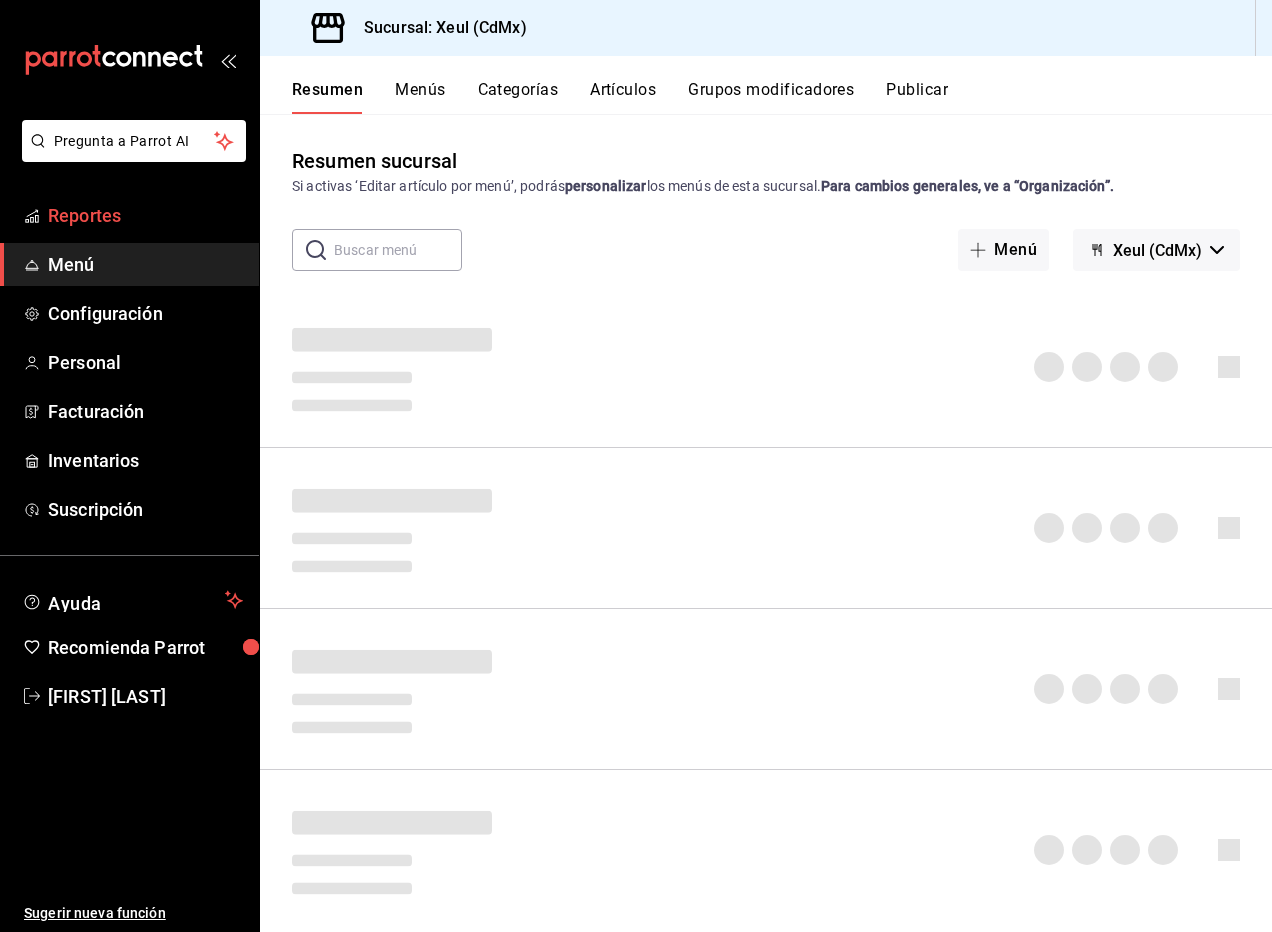 click on "Reportes" at bounding box center [129, 215] 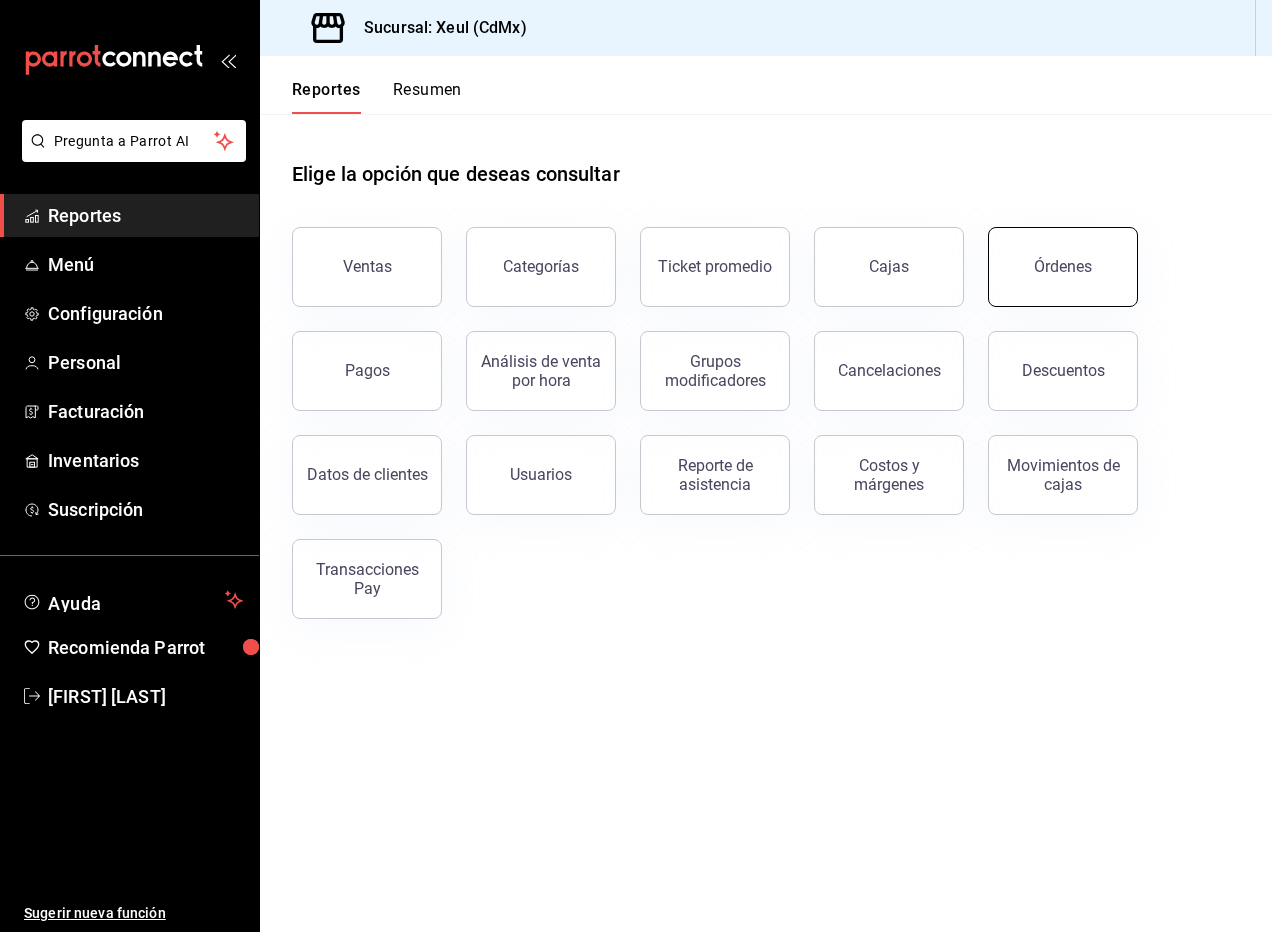 click on "Órdenes" at bounding box center (1063, 267) 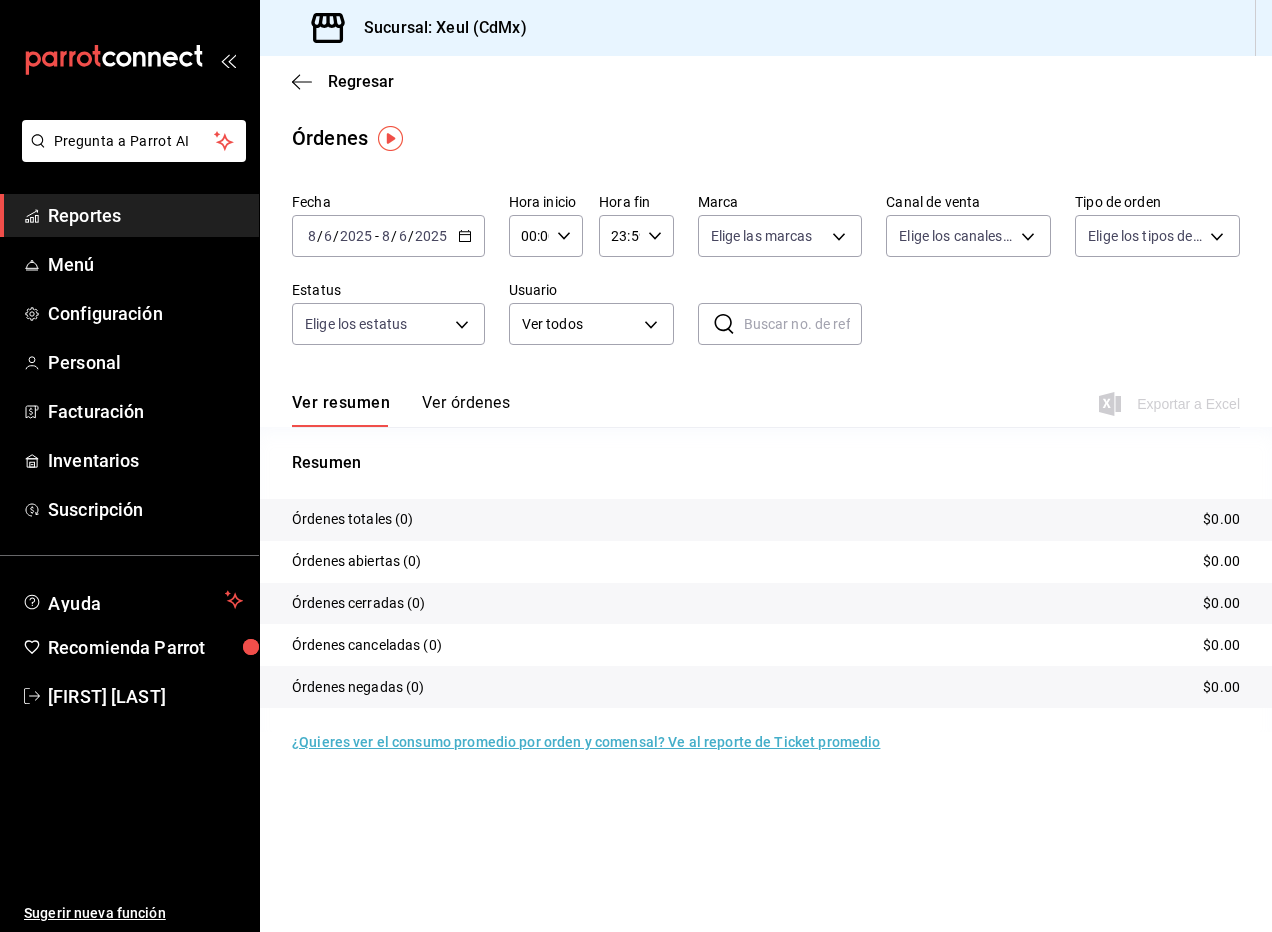 click on "Fecha" at bounding box center (388, 202) 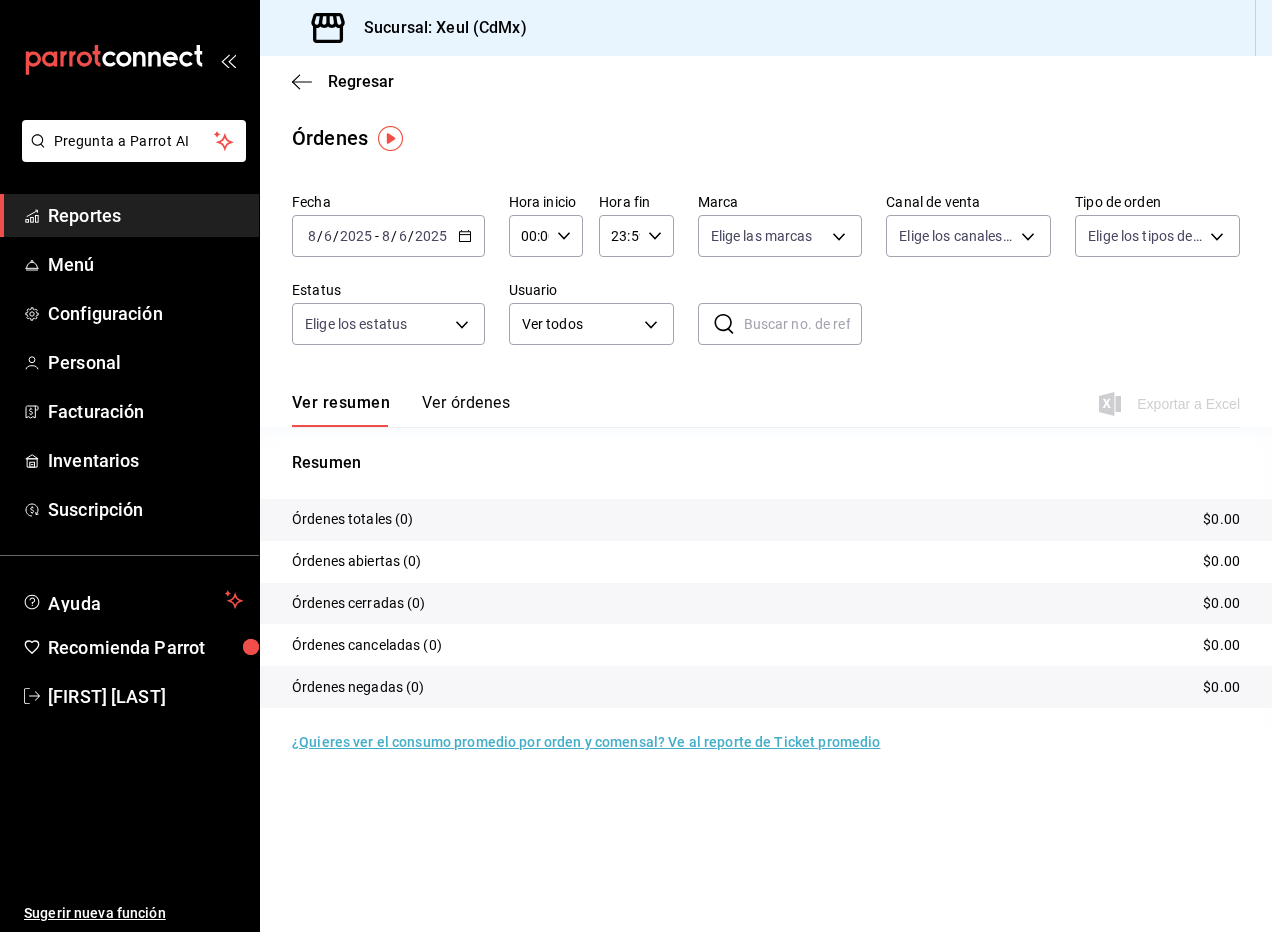 click on "Fecha 2025-08-06 8 / 6 / 2025 - 2025-08-06 8 / 6 / 2025 Hora inicio 00:00 Hora inicio Hora fin 23:59 Hora fin Marca Elige las marcas Canal de venta Elige los canales de venta Tipo de orden Elige los tipos de orden Estatus Elige los estatus Usuario Ver todos ALL ​ ​" at bounding box center (766, 277) 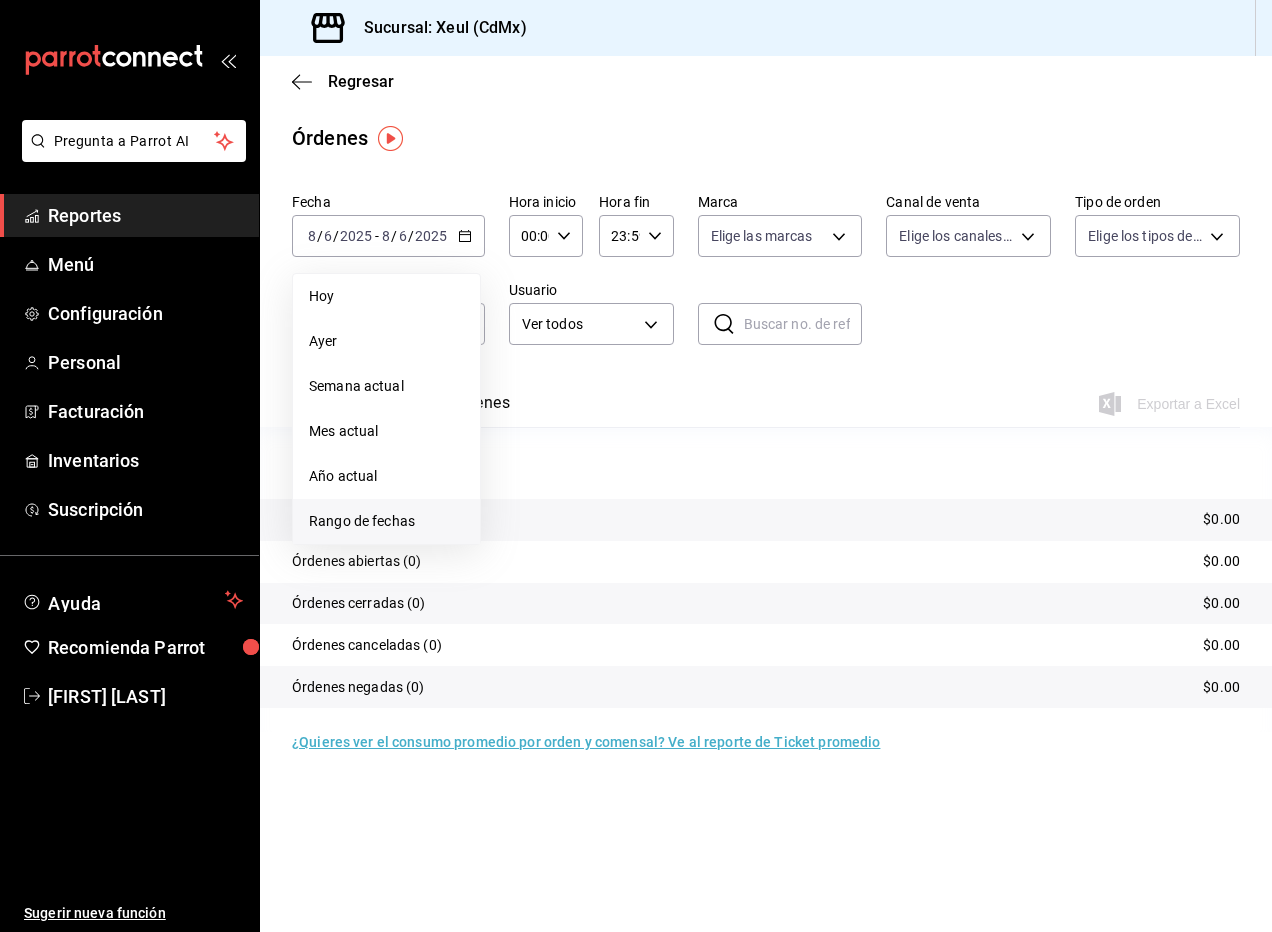 click on "Rango de fechas" at bounding box center [386, 521] 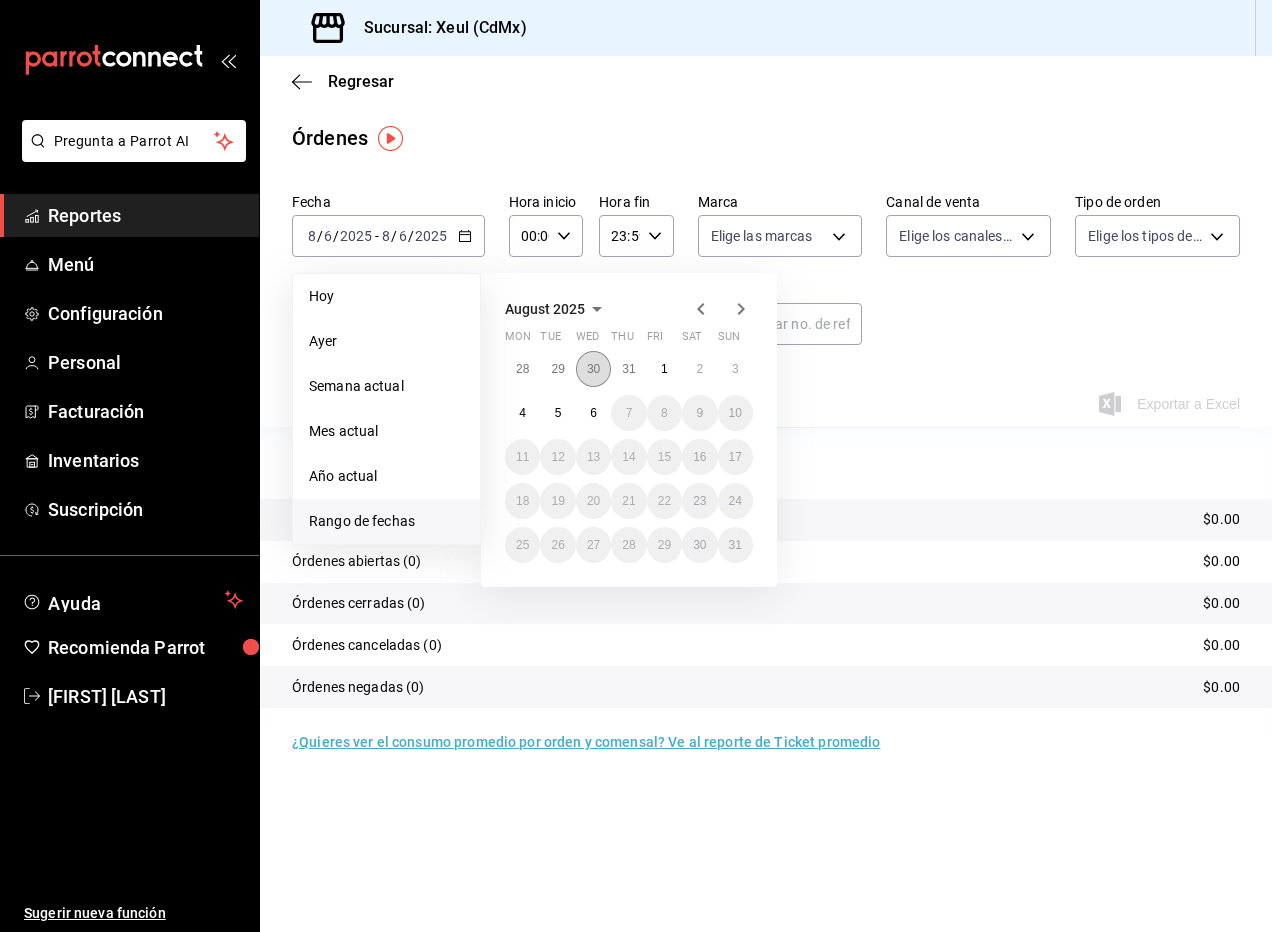 click on "30" at bounding box center (593, 369) 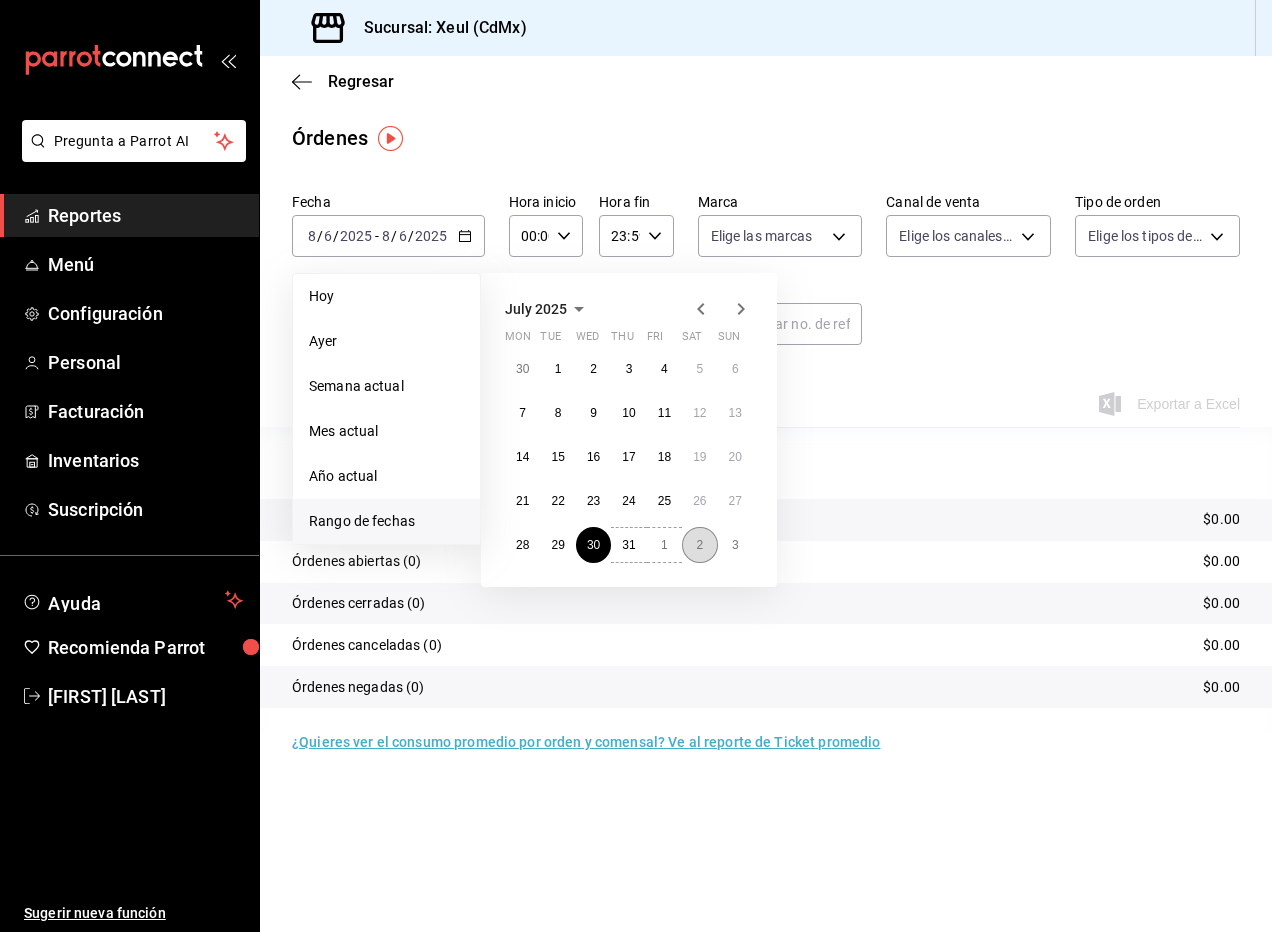click on "2" at bounding box center (699, 545) 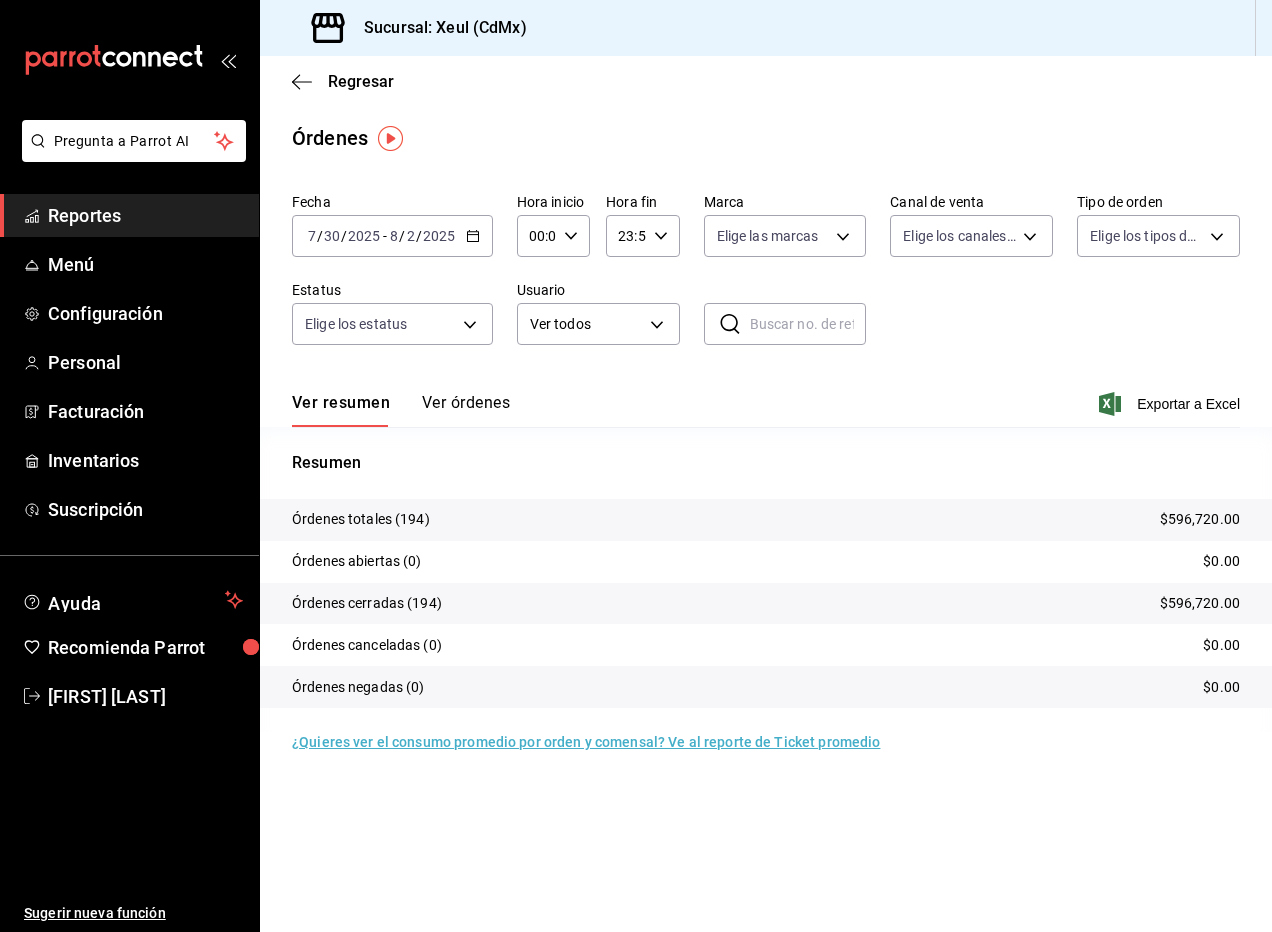 click on "Ver órdenes" at bounding box center (466, 410) 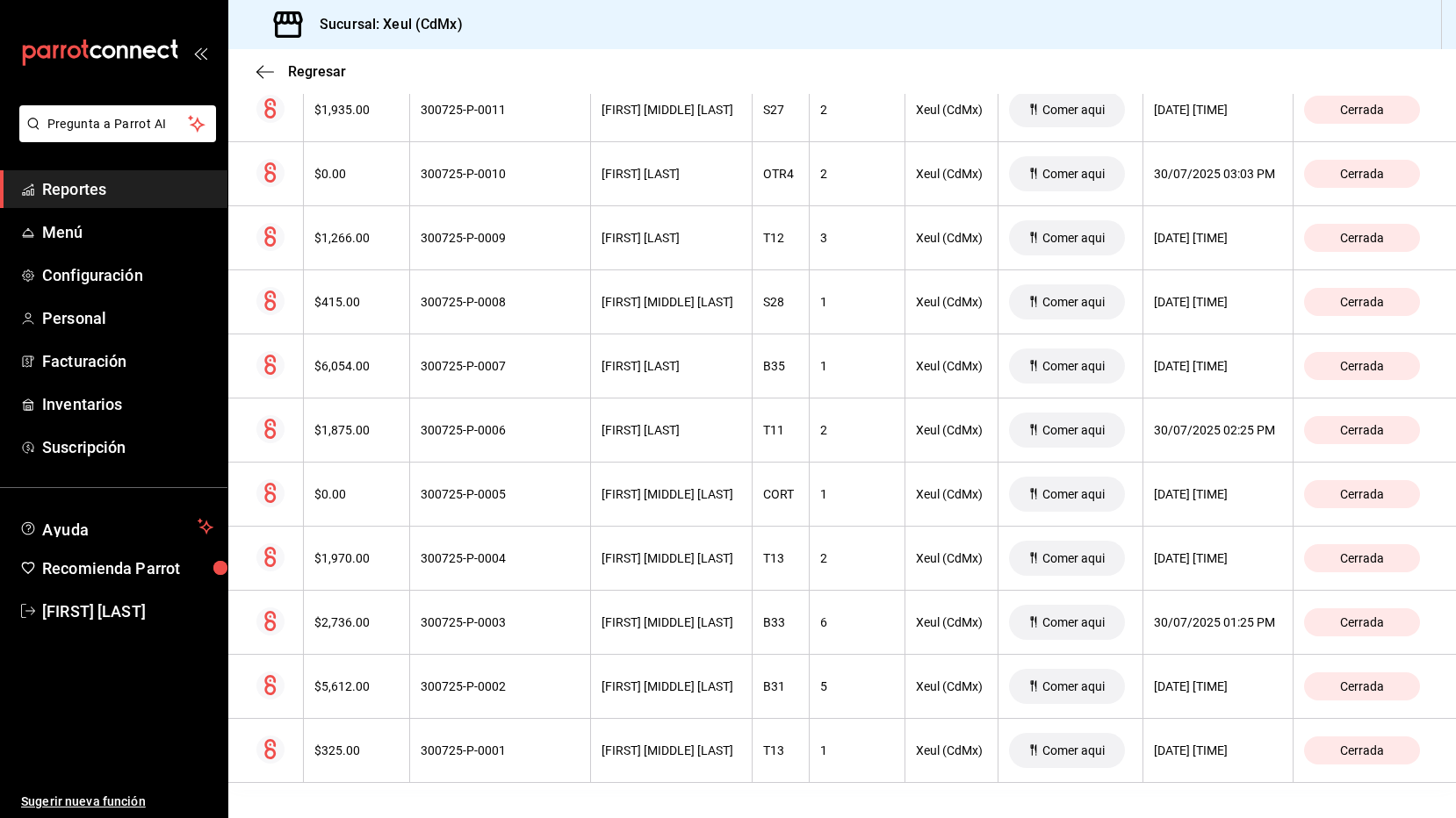 scroll, scrollTop: 3714, scrollLeft: 0, axis: vertical 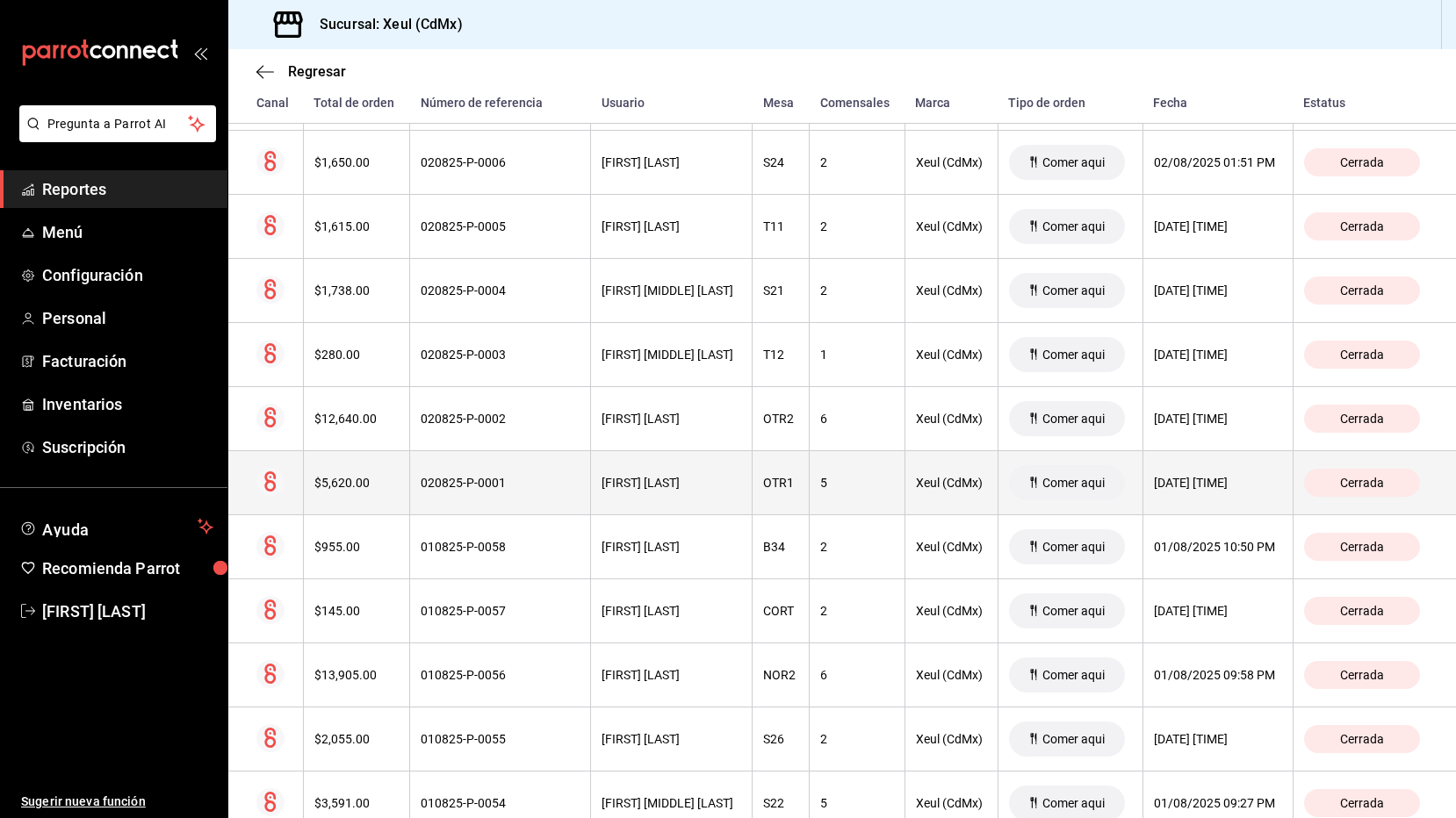 click on "[FIRST] [MIDDLE] [LAST]" at bounding box center (671, 483) 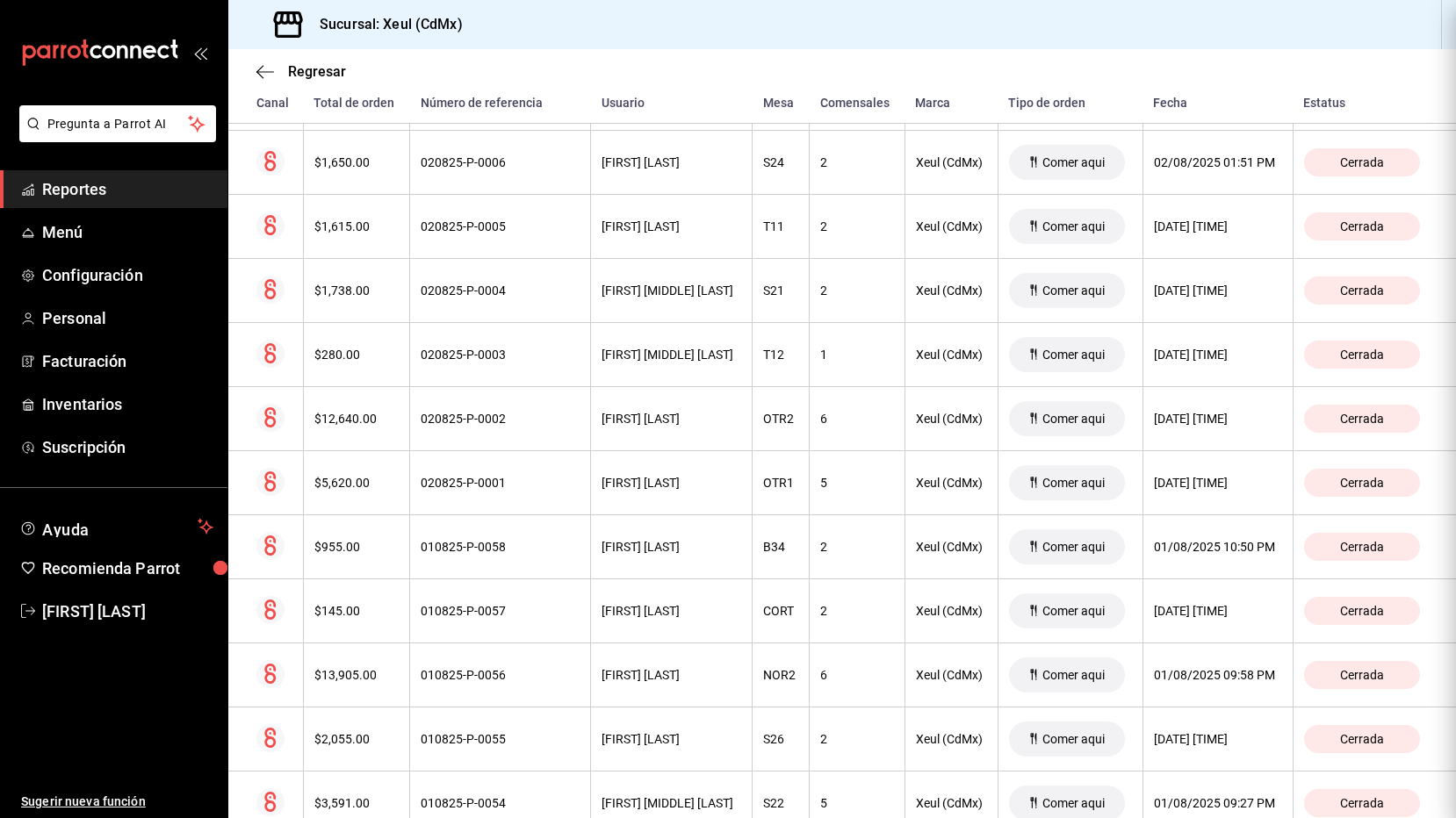 scroll, scrollTop: 0, scrollLeft: 0, axis: both 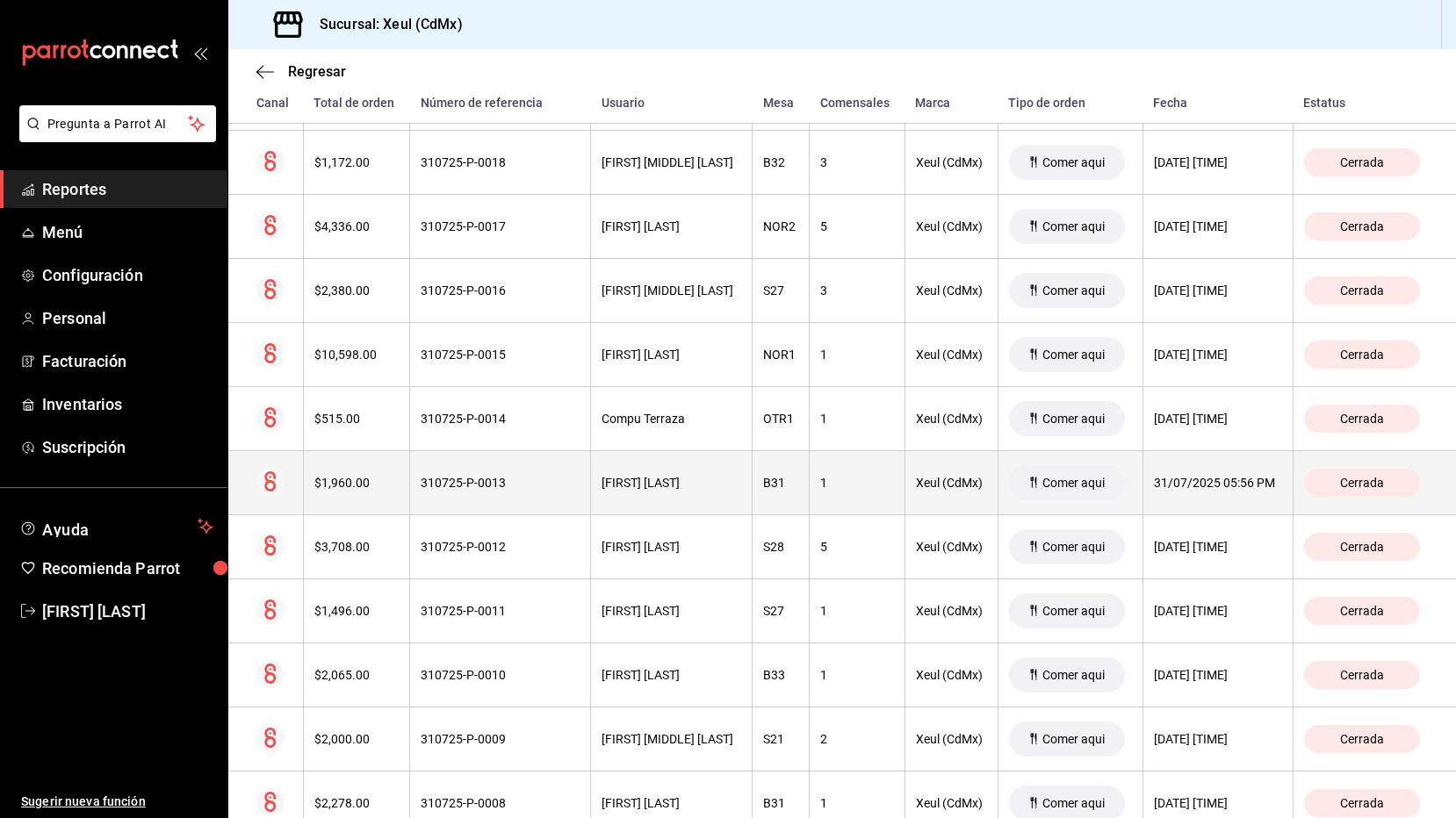 drag, startPoint x: 679, startPoint y: 453, endPoint x: 808, endPoint y: 522, distance: 146.2942 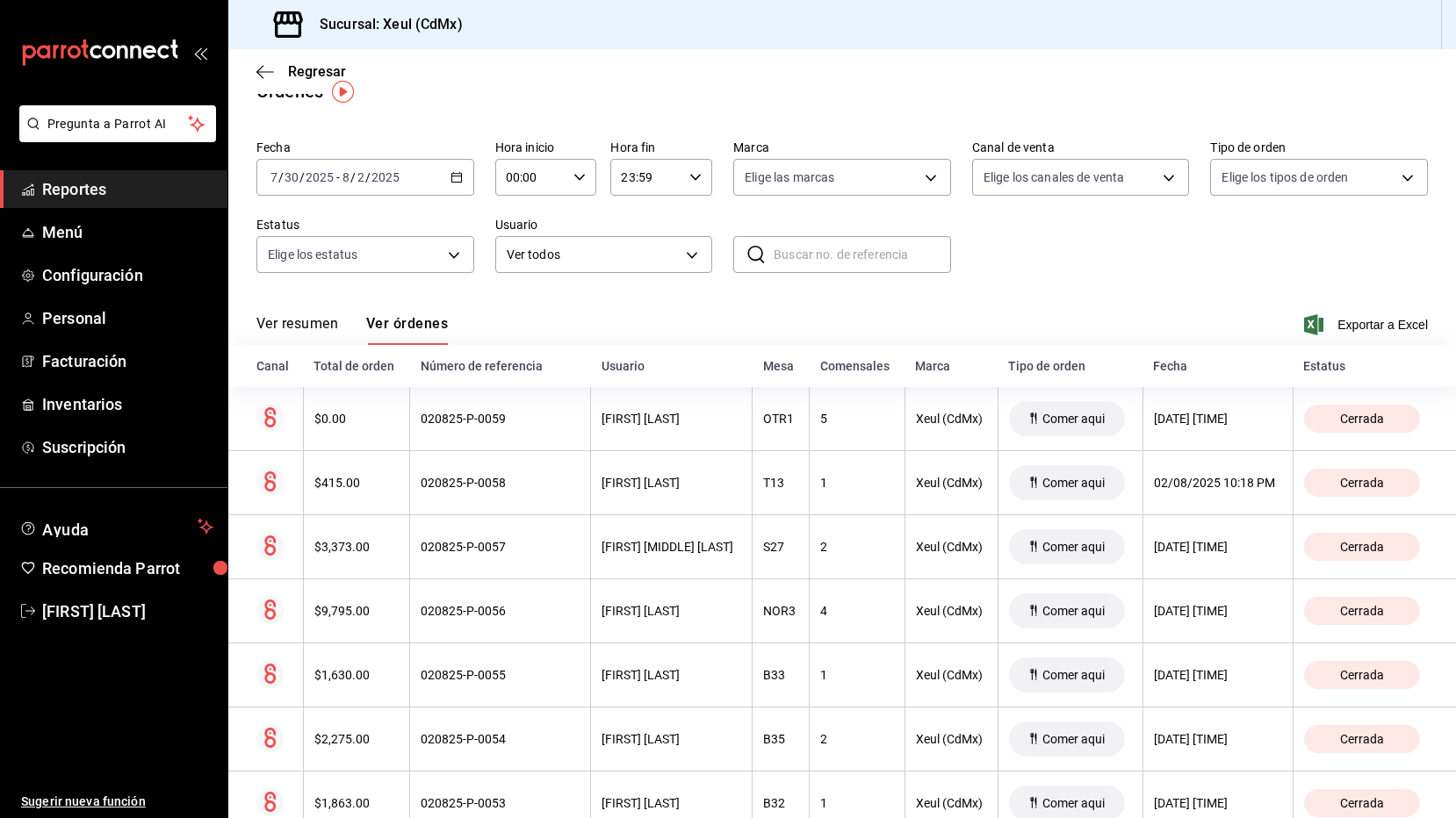 scroll, scrollTop: 3714, scrollLeft: 0, axis: vertical 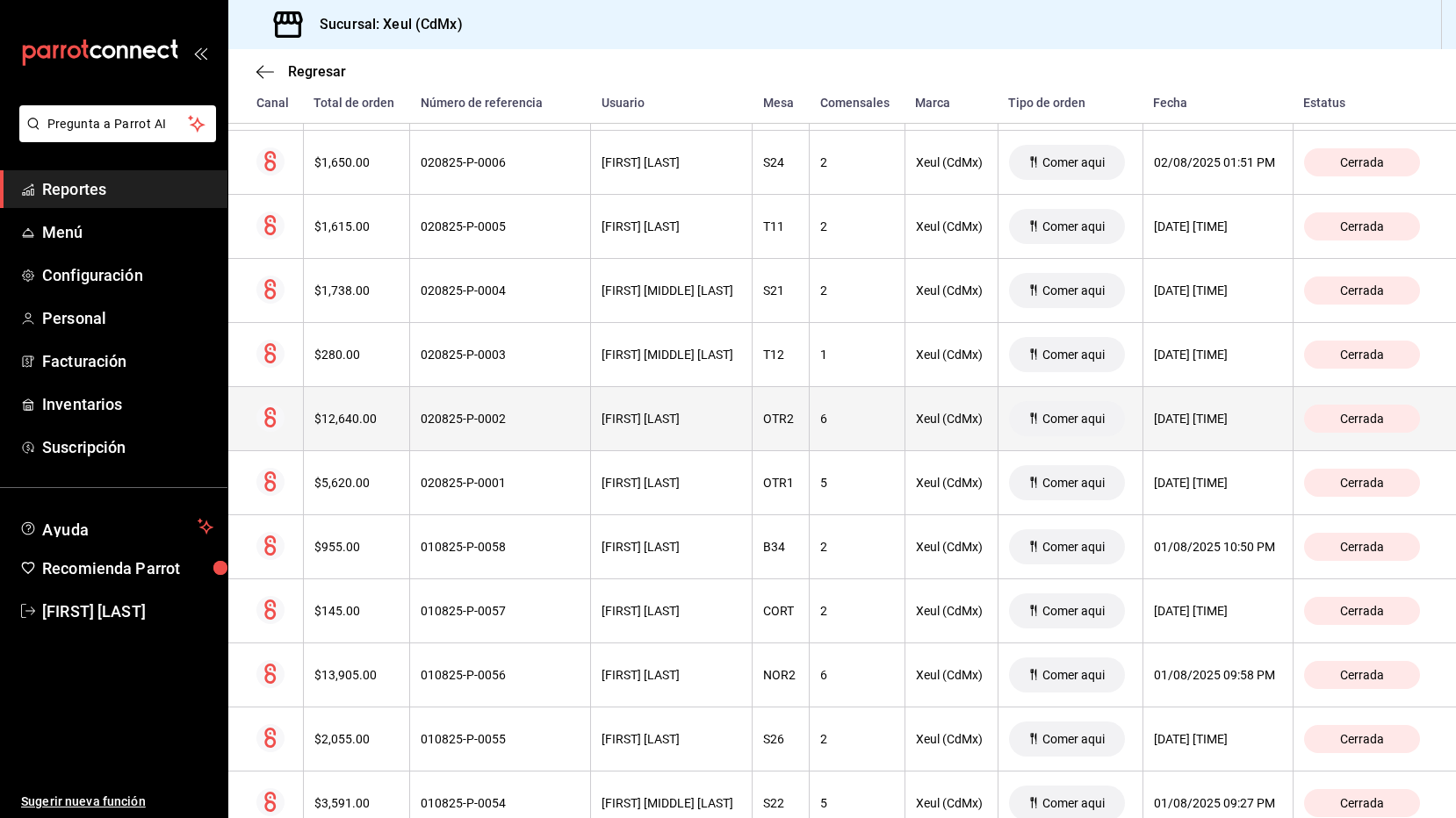 click on "[FIRST] [MIDDLE] [LAST]" at bounding box center [671, 419] 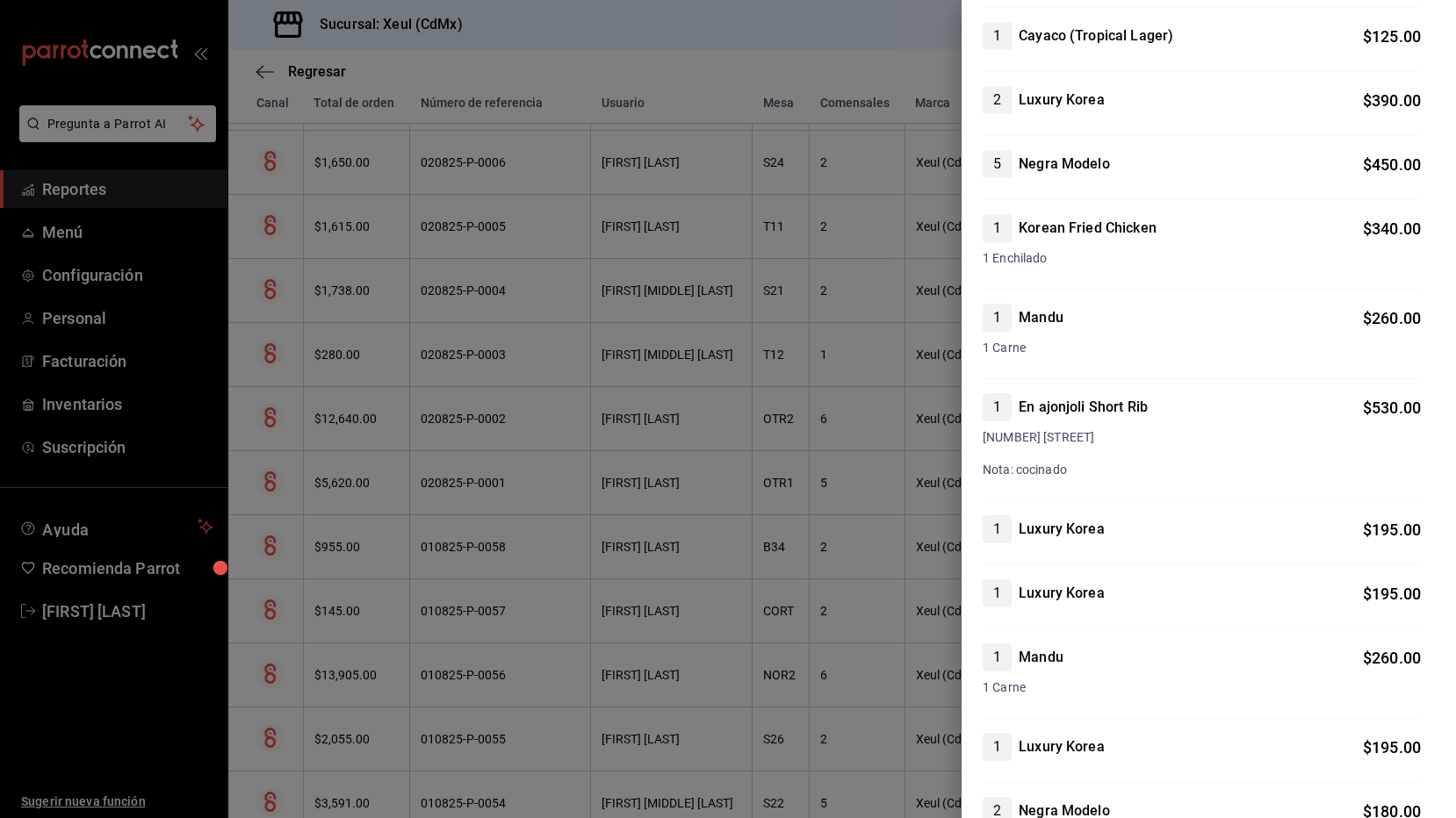 scroll, scrollTop: 0, scrollLeft: 0, axis: both 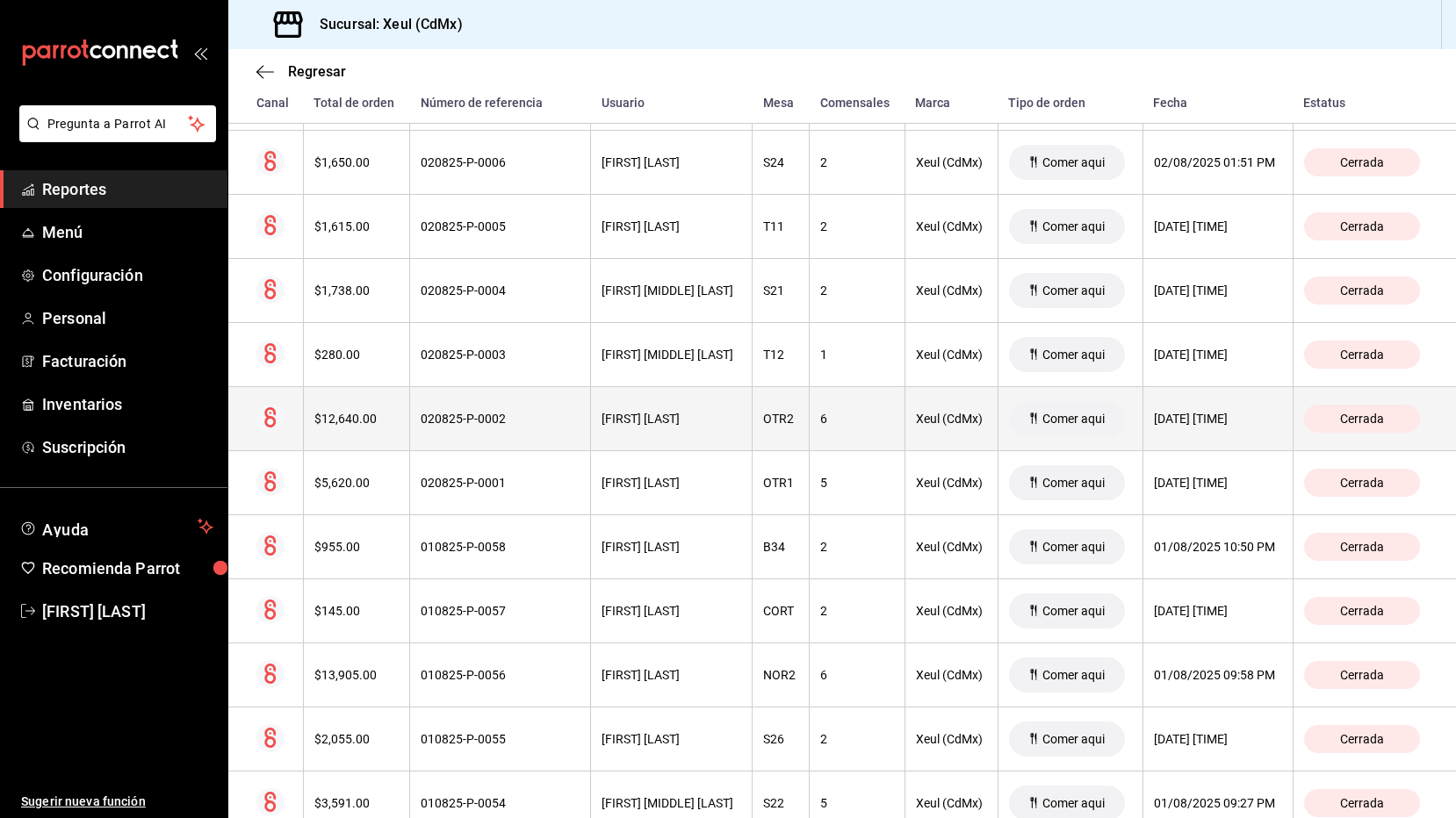 click on "[FIRST] [MIDDLE] [LAST]" at bounding box center (672, 419) 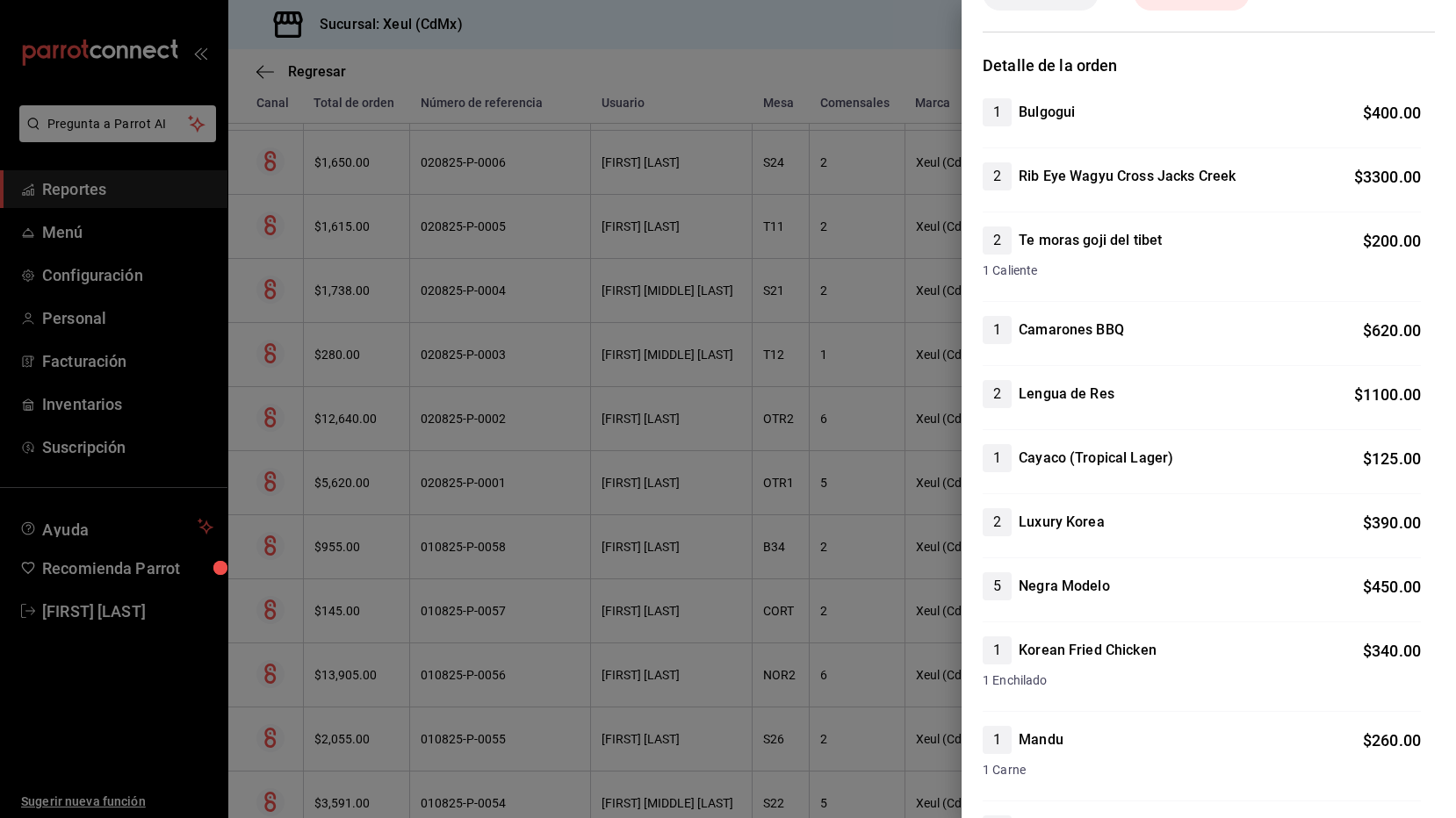 scroll, scrollTop: 0, scrollLeft: 0, axis: both 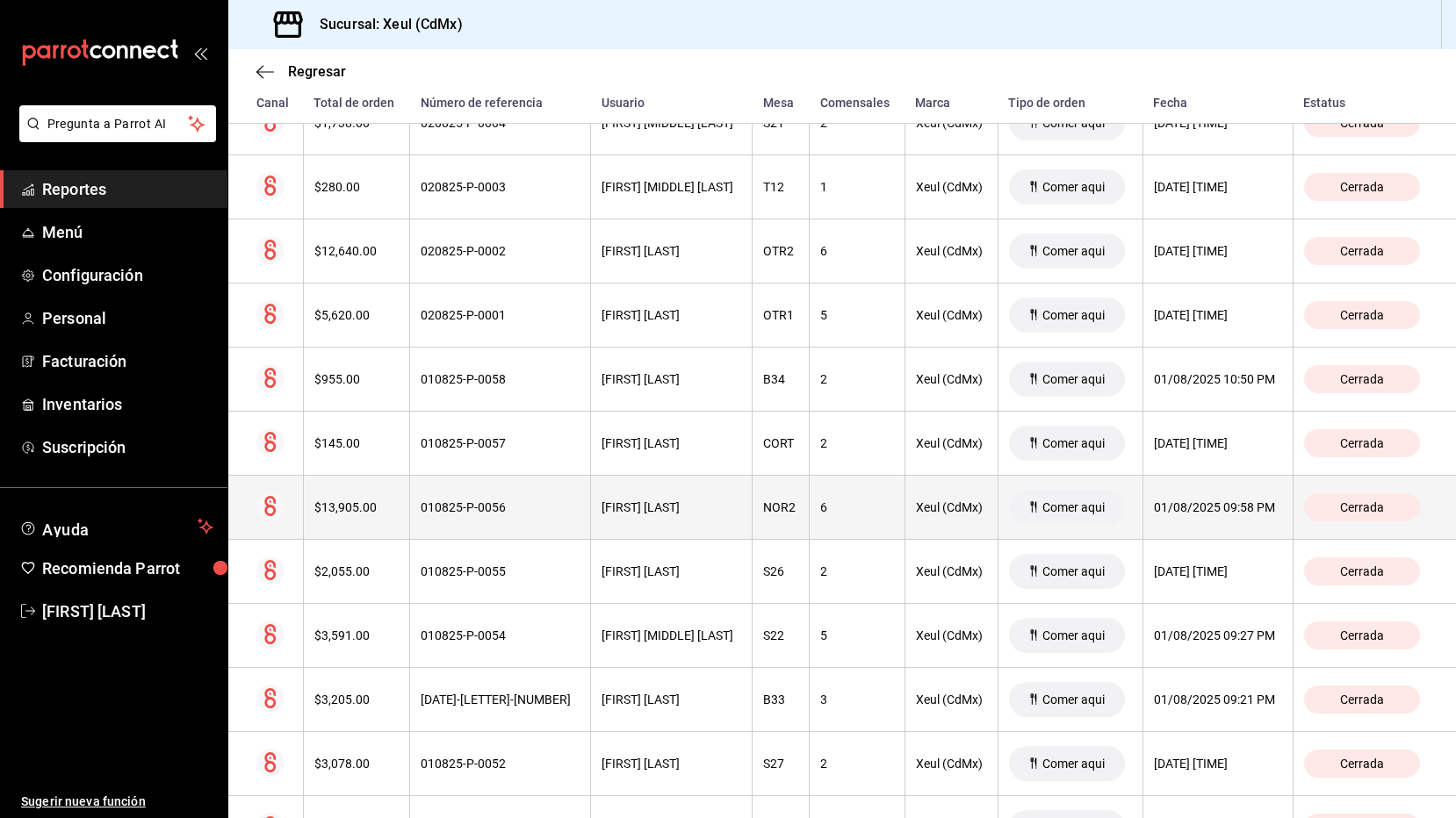 click on "[FIRST] [LAST] [LAST]" at bounding box center [672, 507] 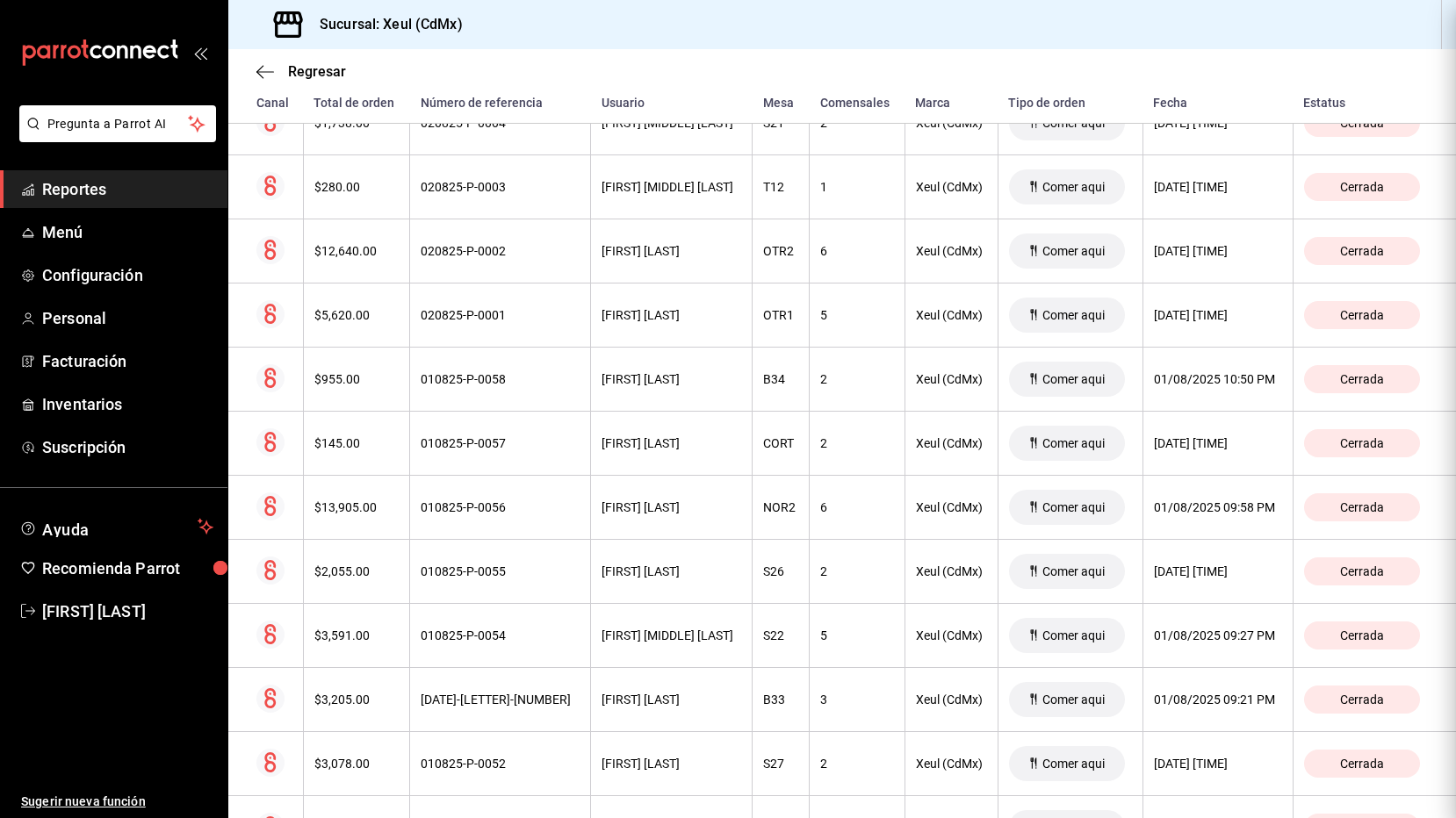scroll, scrollTop: 0, scrollLeft: 0, axis: both 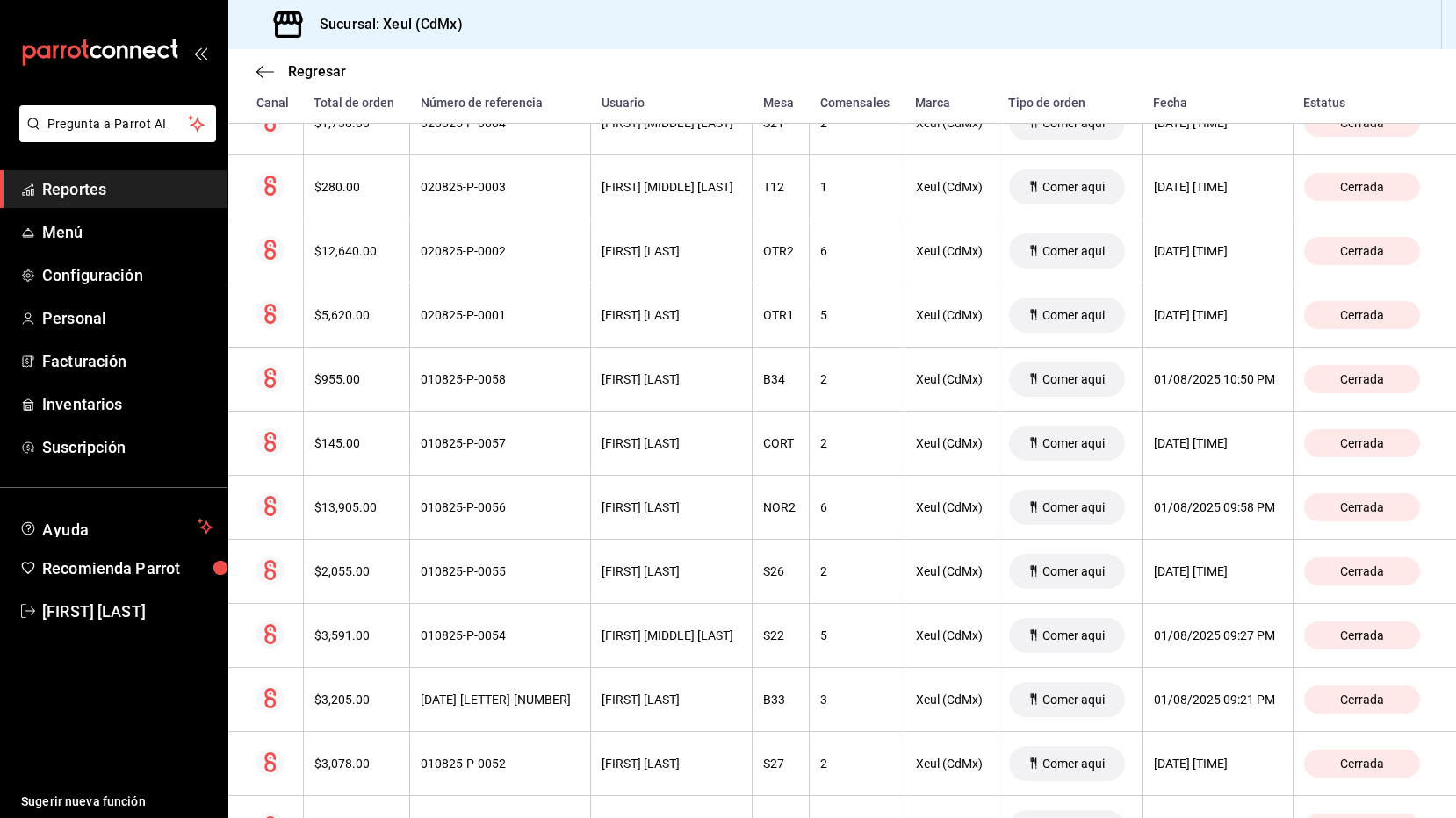 click on "Reportes" at bounding box center [127, 189] 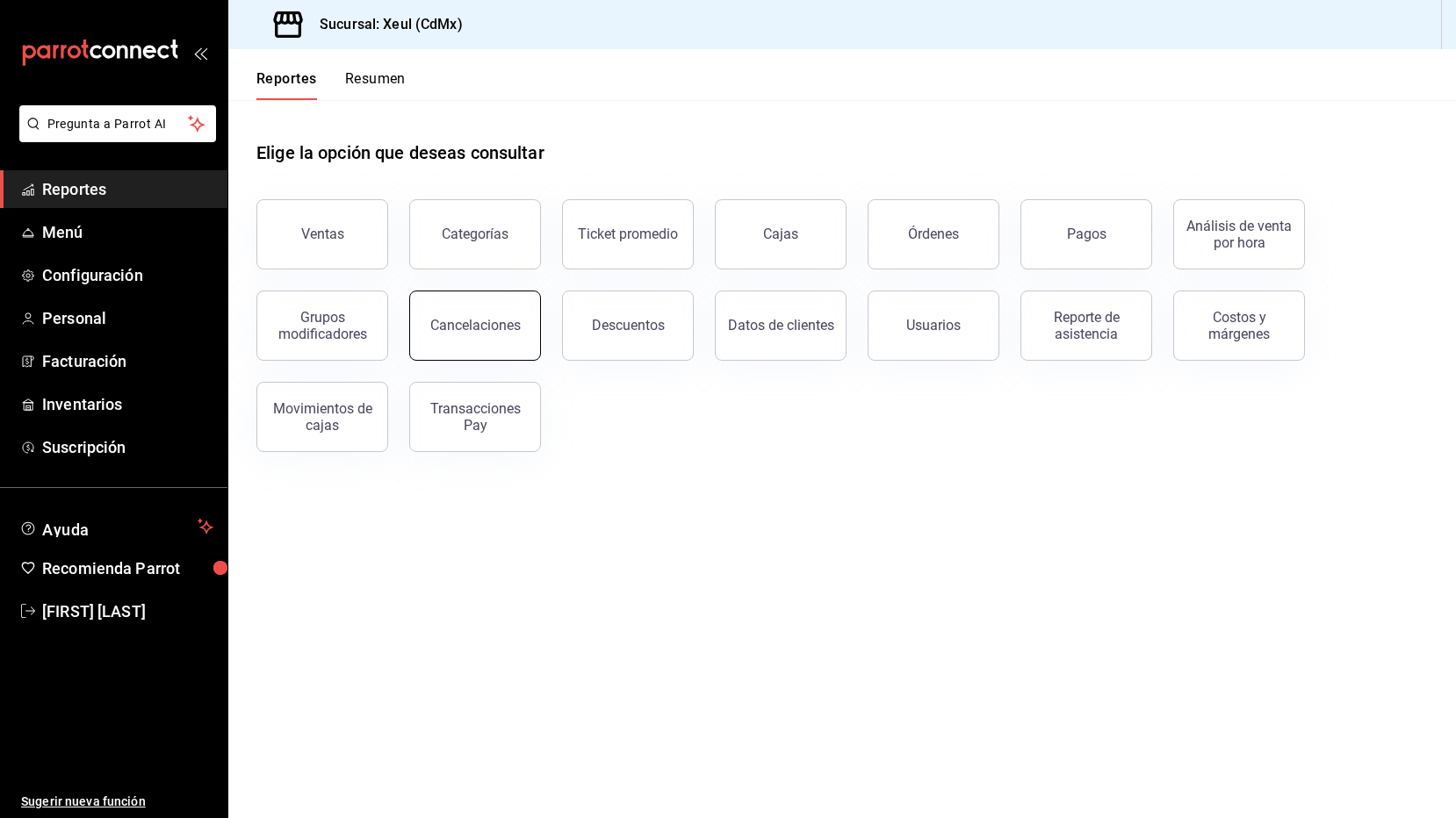 click on "Cancelaciones" at bounding box center [475, 325] 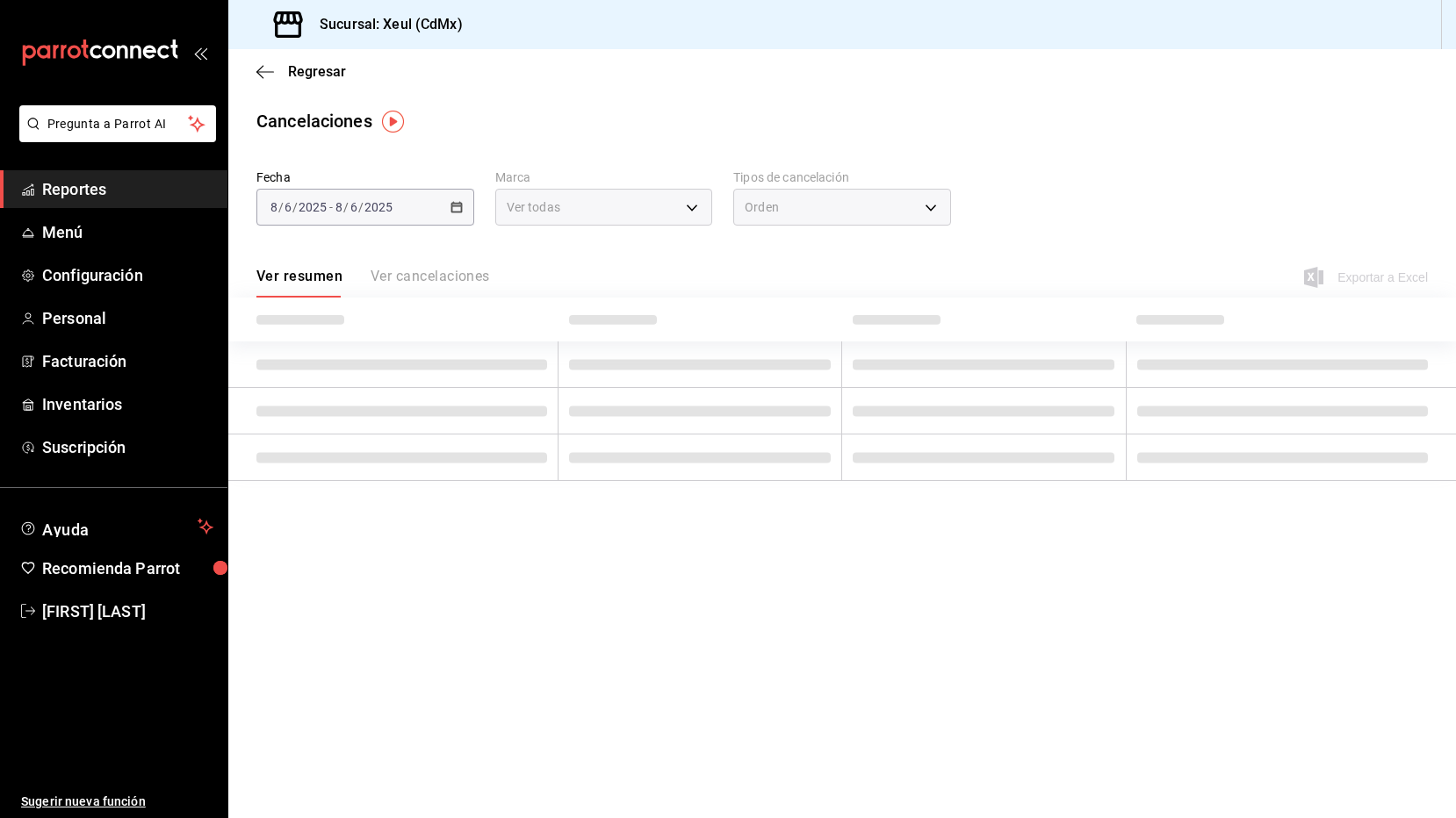 click on "2025-08-06 8 / 6 / 2025 - 2025-08-06 8 / 6 / 2025" at bounding box center (365, 207) 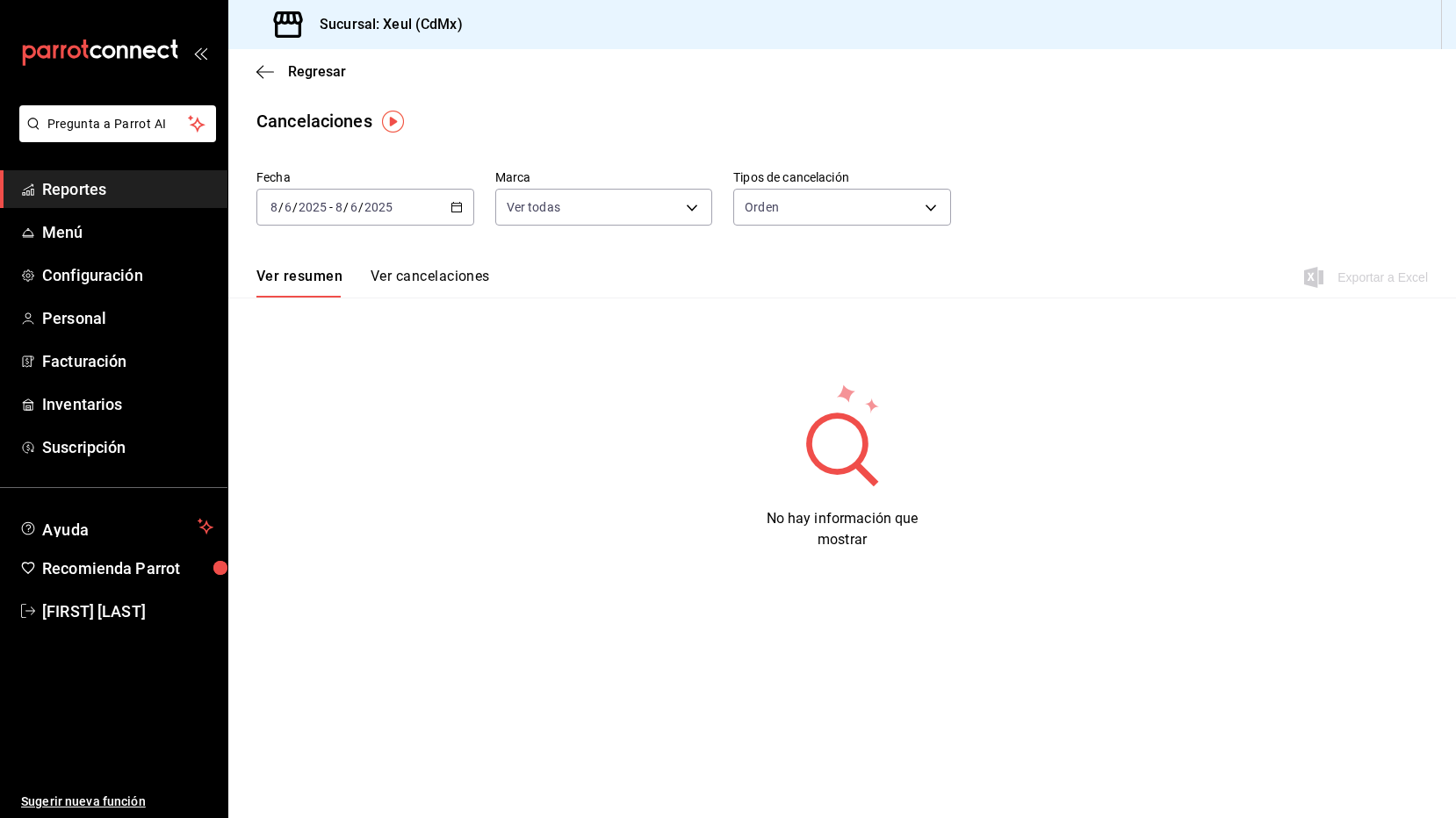 click on "2025-08-06 8 / 6 / 2025 - 2025-08-06 8 / 6 / 2025" at bounding box center (365, 207) 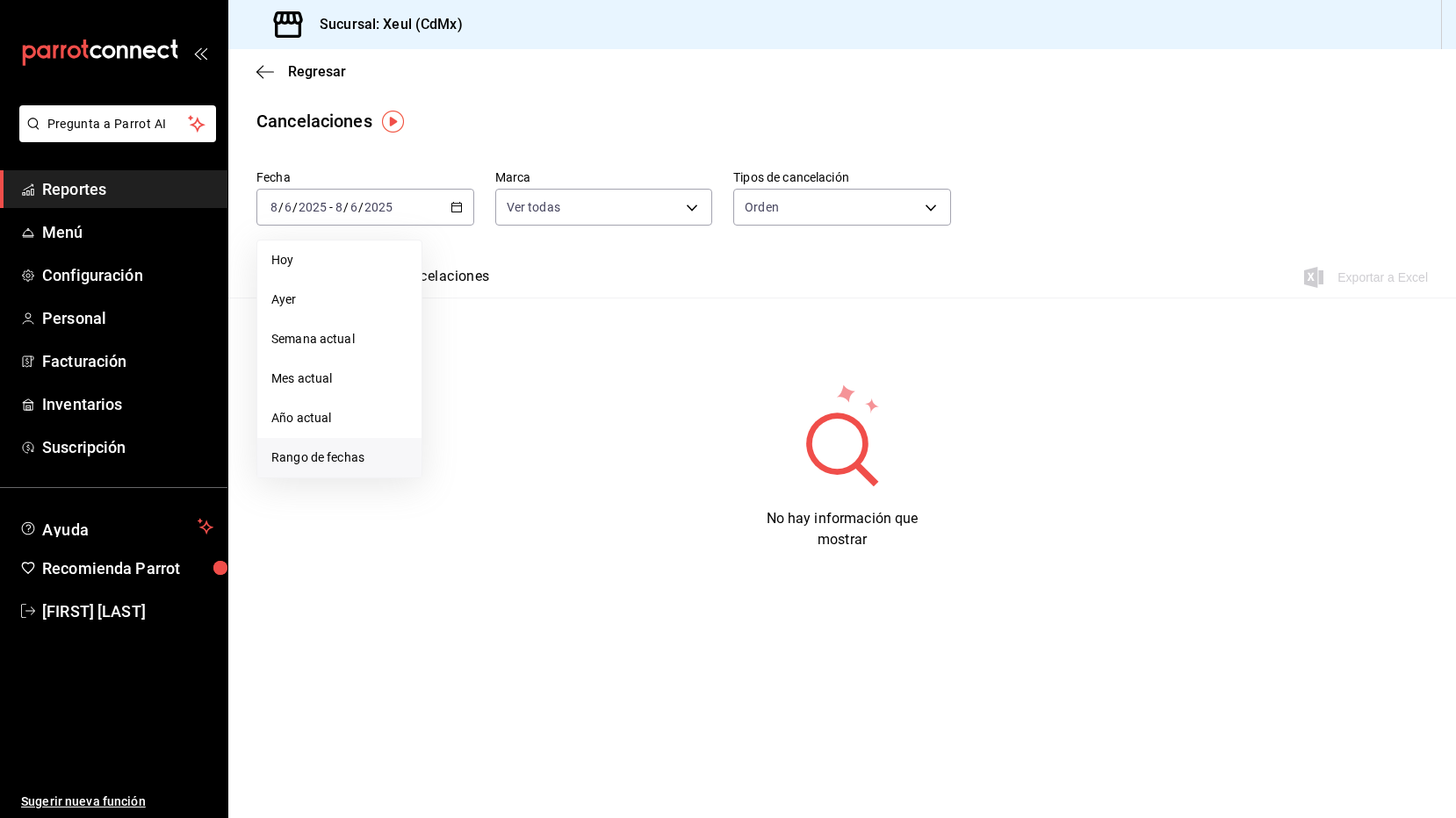click on "Rango de fechas" at bounding box center (339, 457) 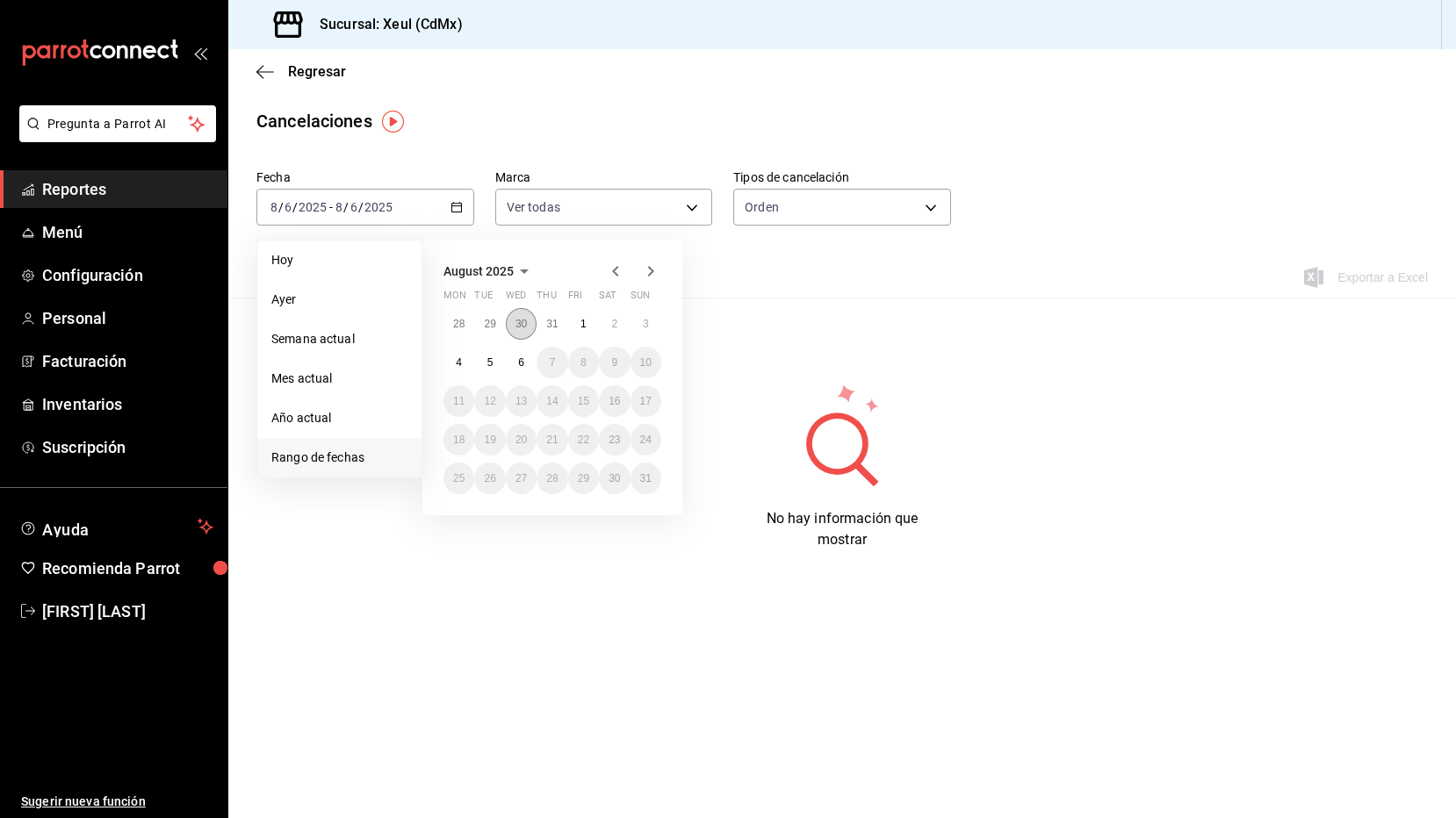 click on "30" at bounding box center [521, 324] 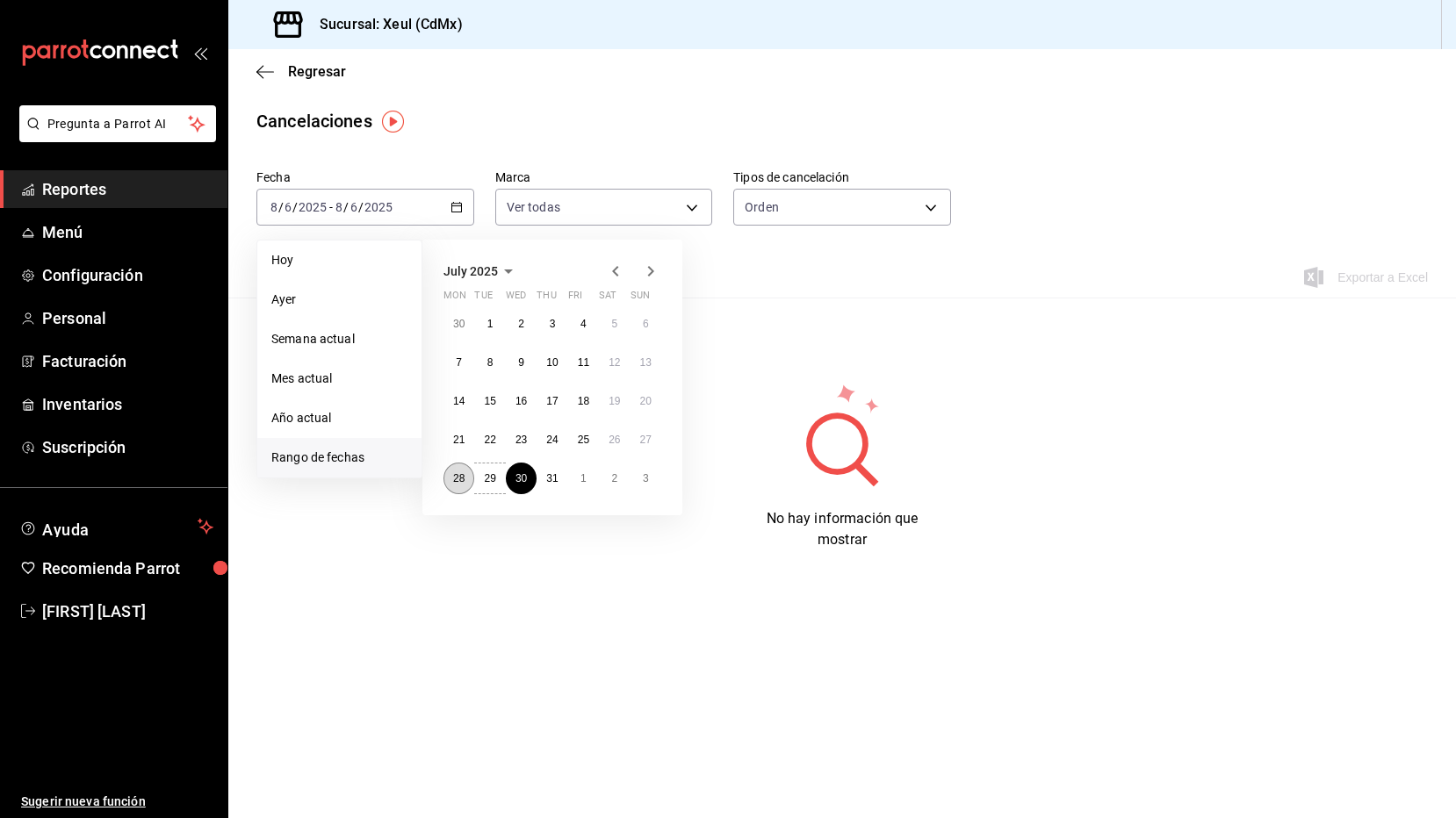 click on "28" at bounding box center (458, 478) 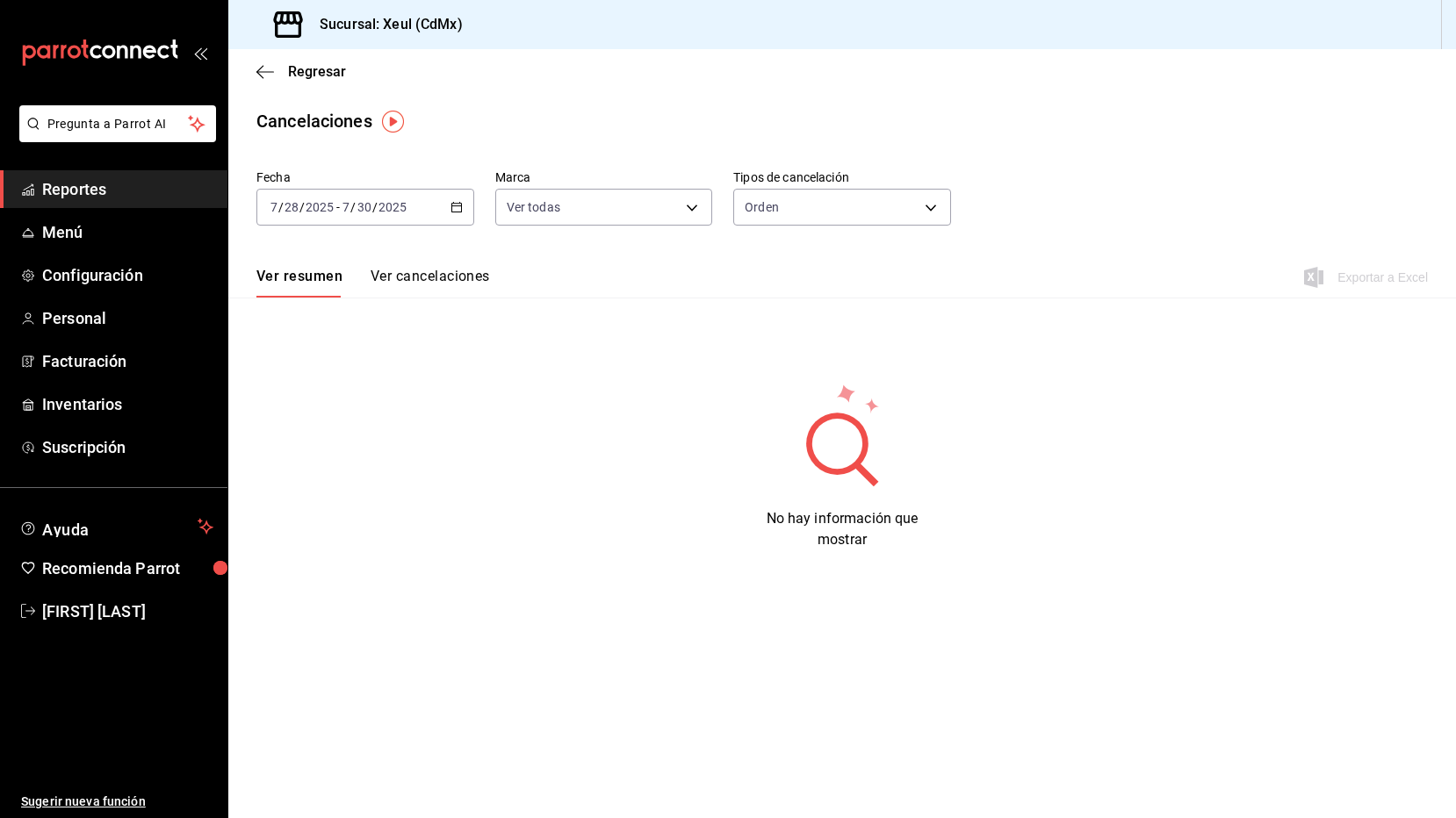 click on "2025-07-28 7 / 28 / 2025 - 2025-07-30 7 / 30 / 2025" at bounding box center [365, 207] 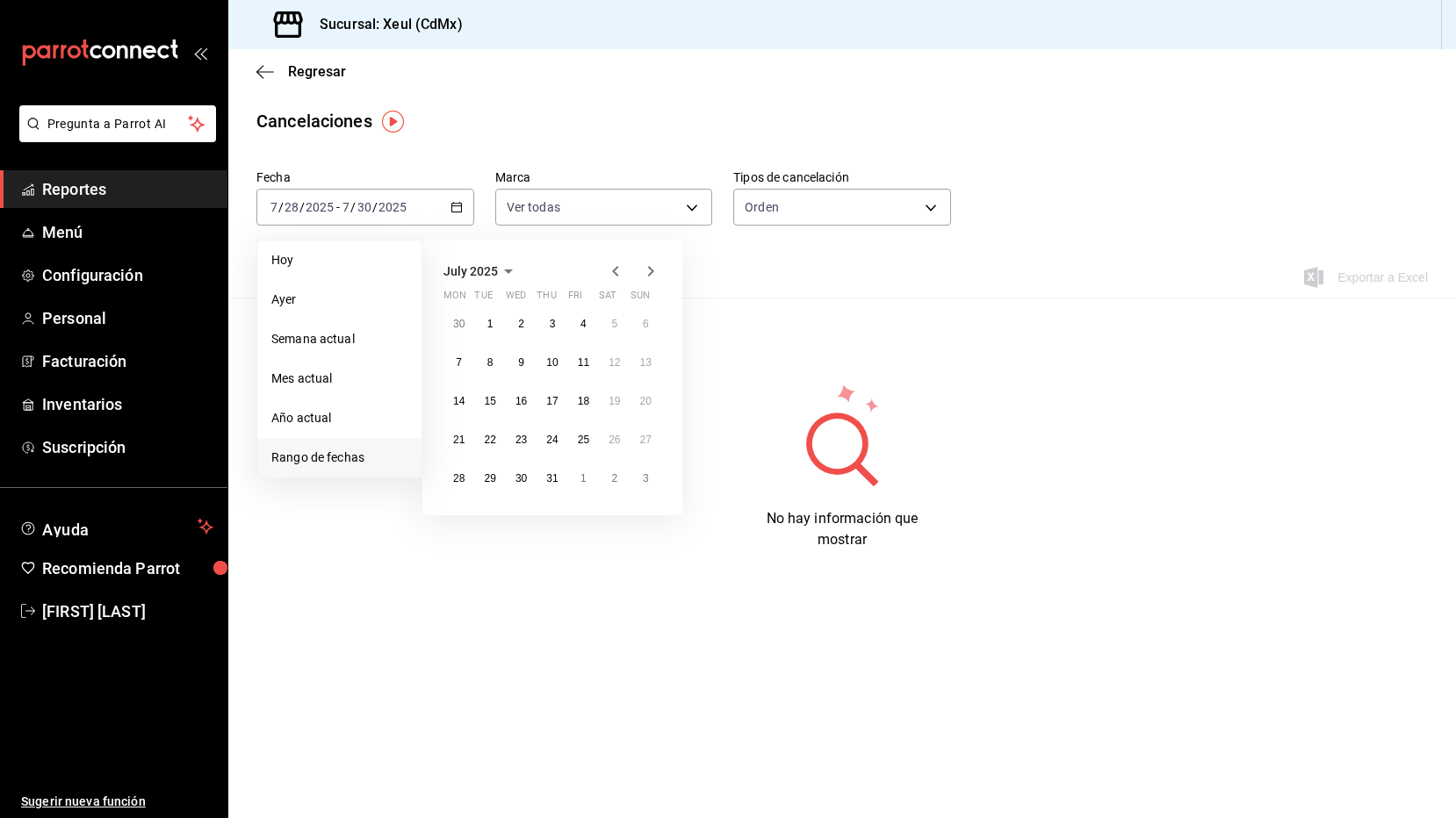 click on "30 1 2 3 4 5 6 7 8 9 10 11 12 13 14 15 16 17 18 19 20 21 22 23 24 25 26 27 28 29 30 31 1 2 3" at bounding box center (552, 401) 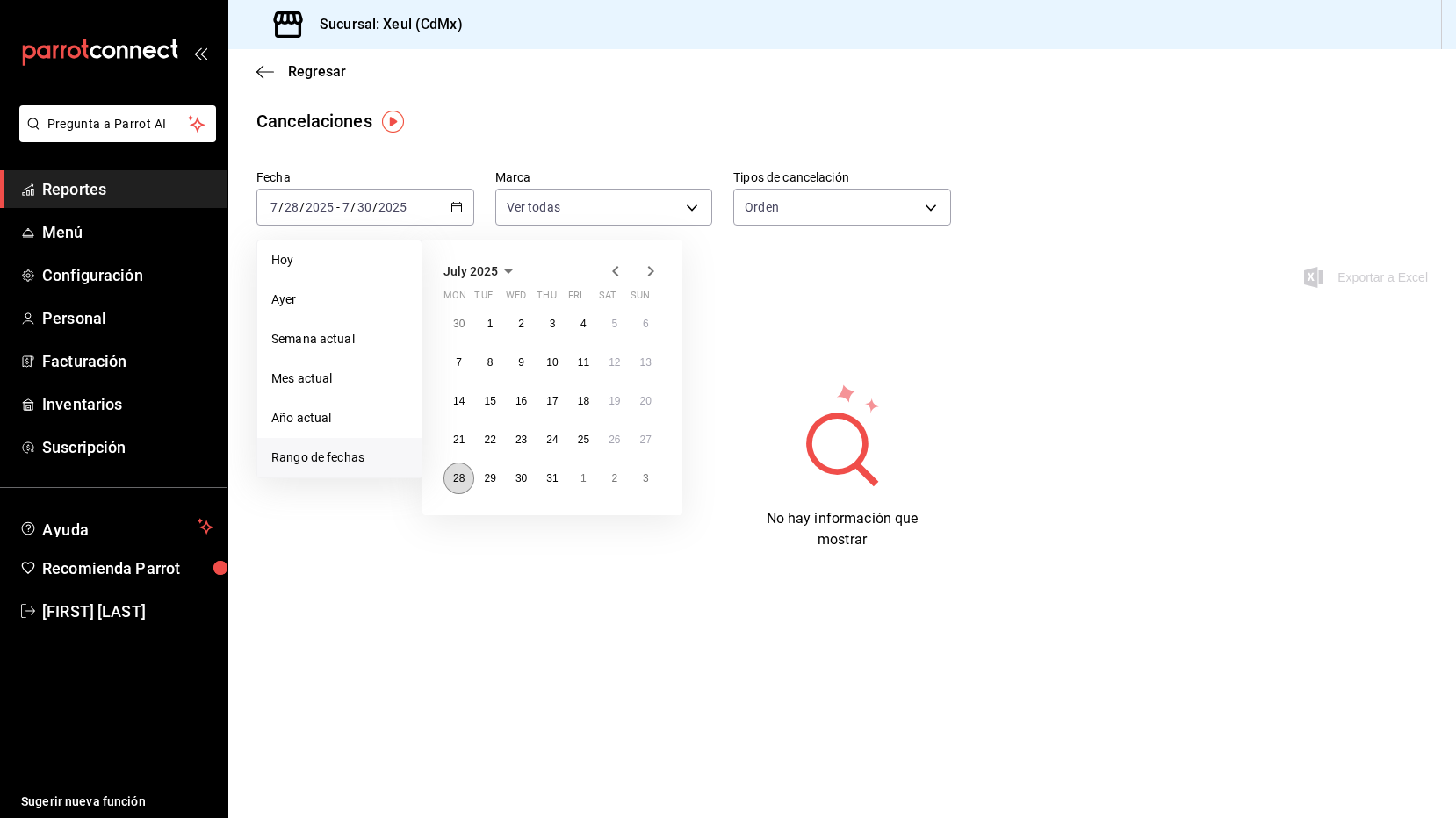click on "28" at bounding box center [458, 478] 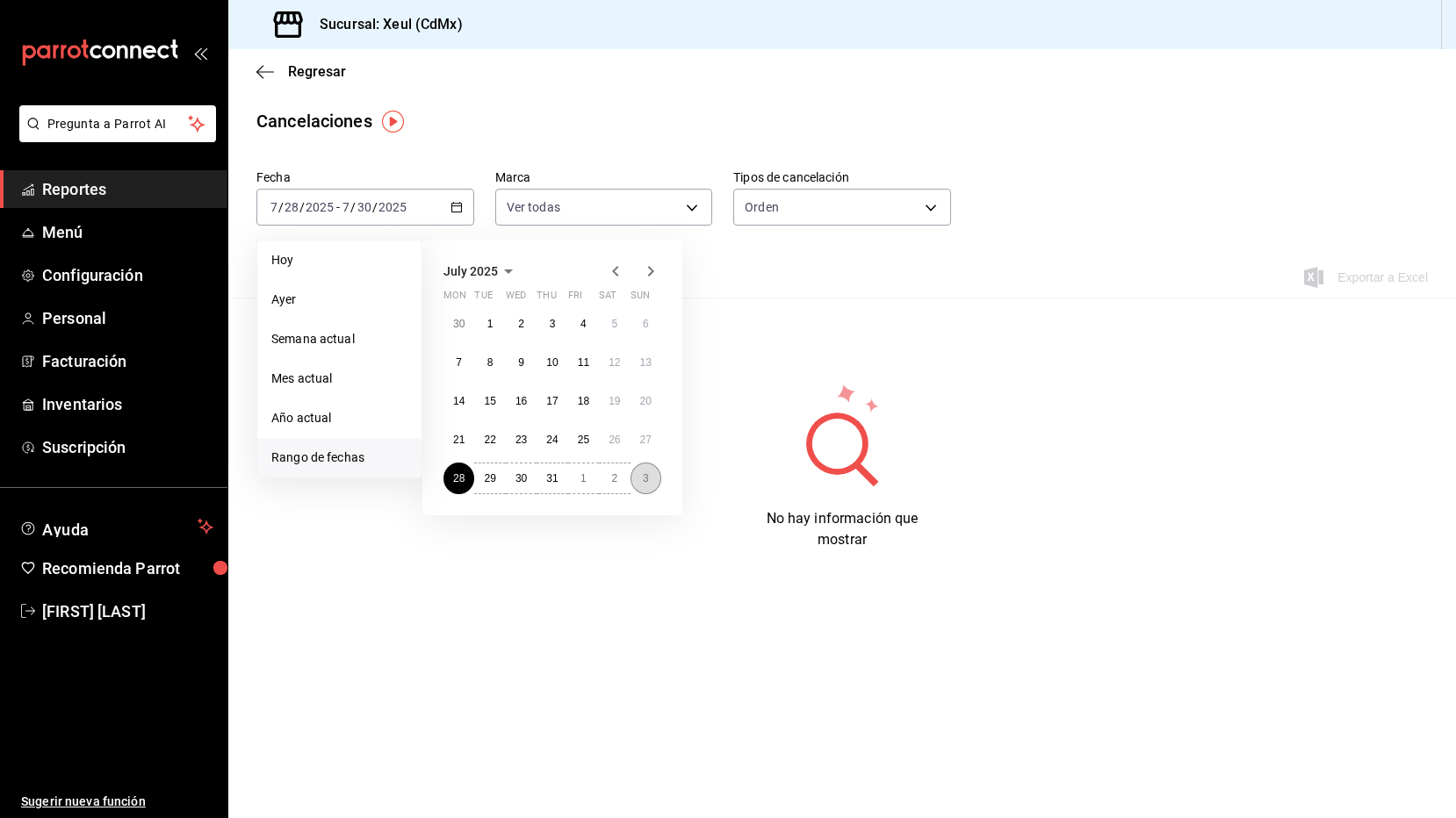 click on "3" at bounding box center [645, 478] 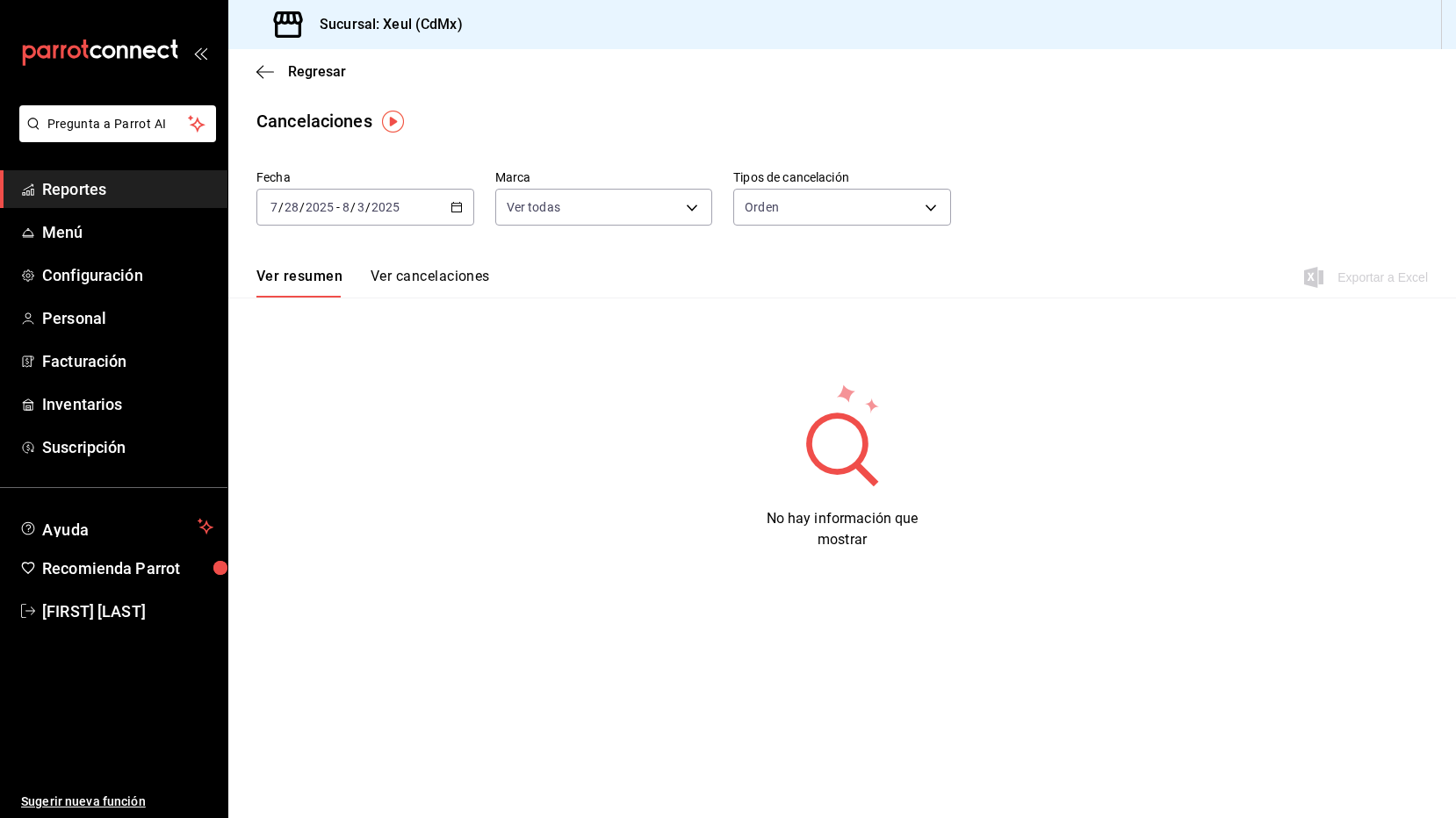 click on "Ver cancelaciones" at bounding box center [430, 283] 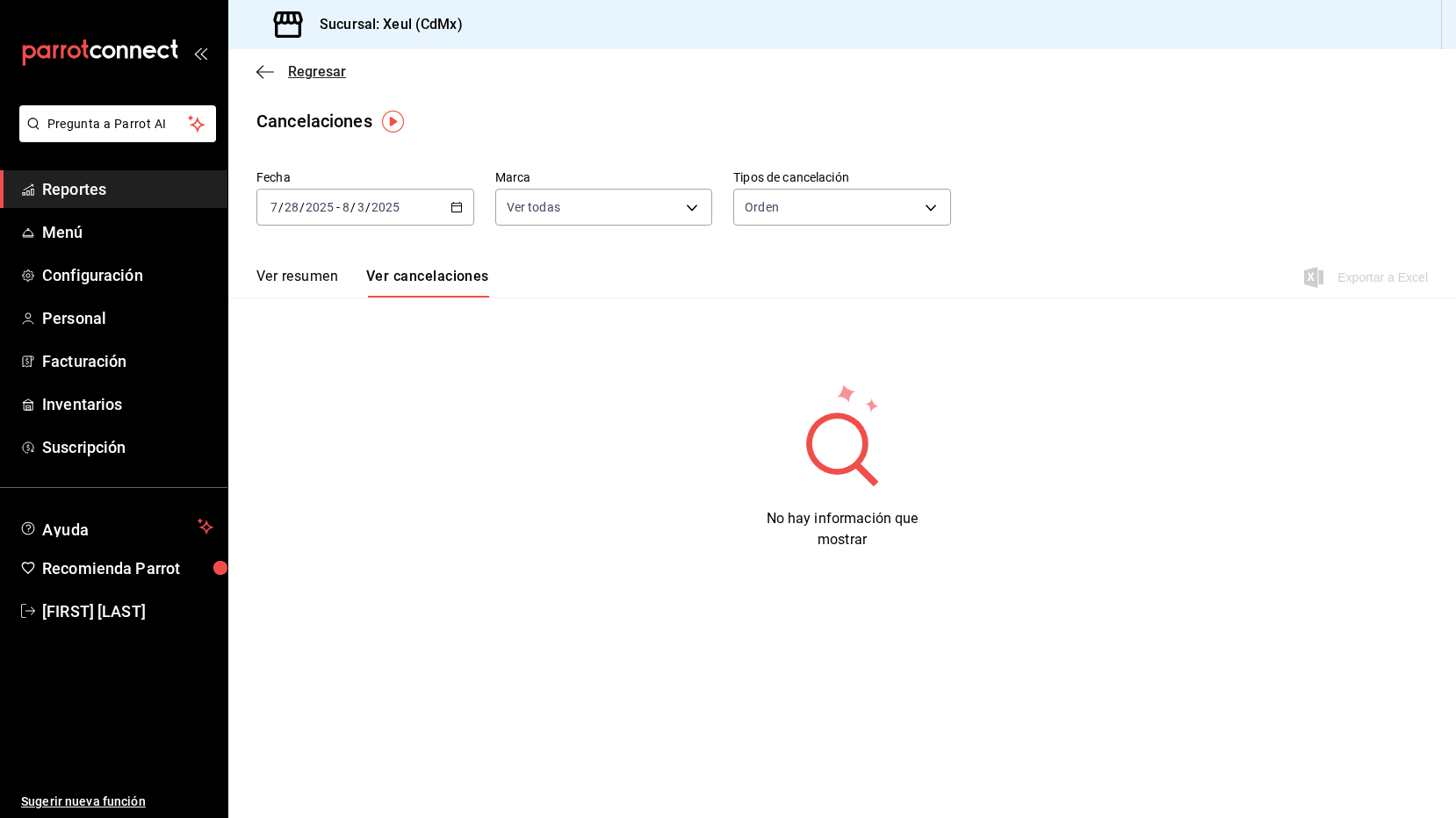 click 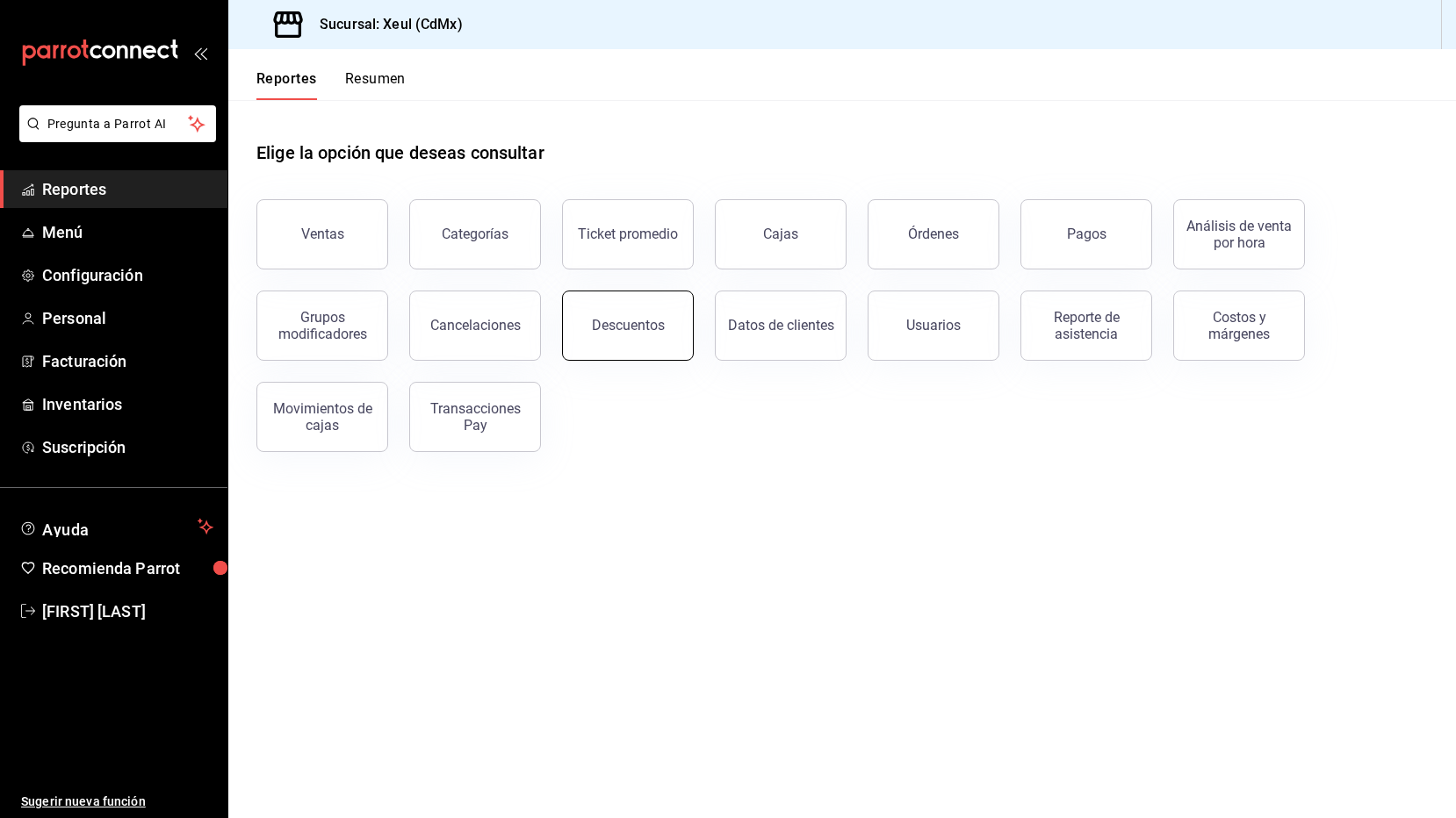 click on "Descuentos" at bounding box center [628, 326] 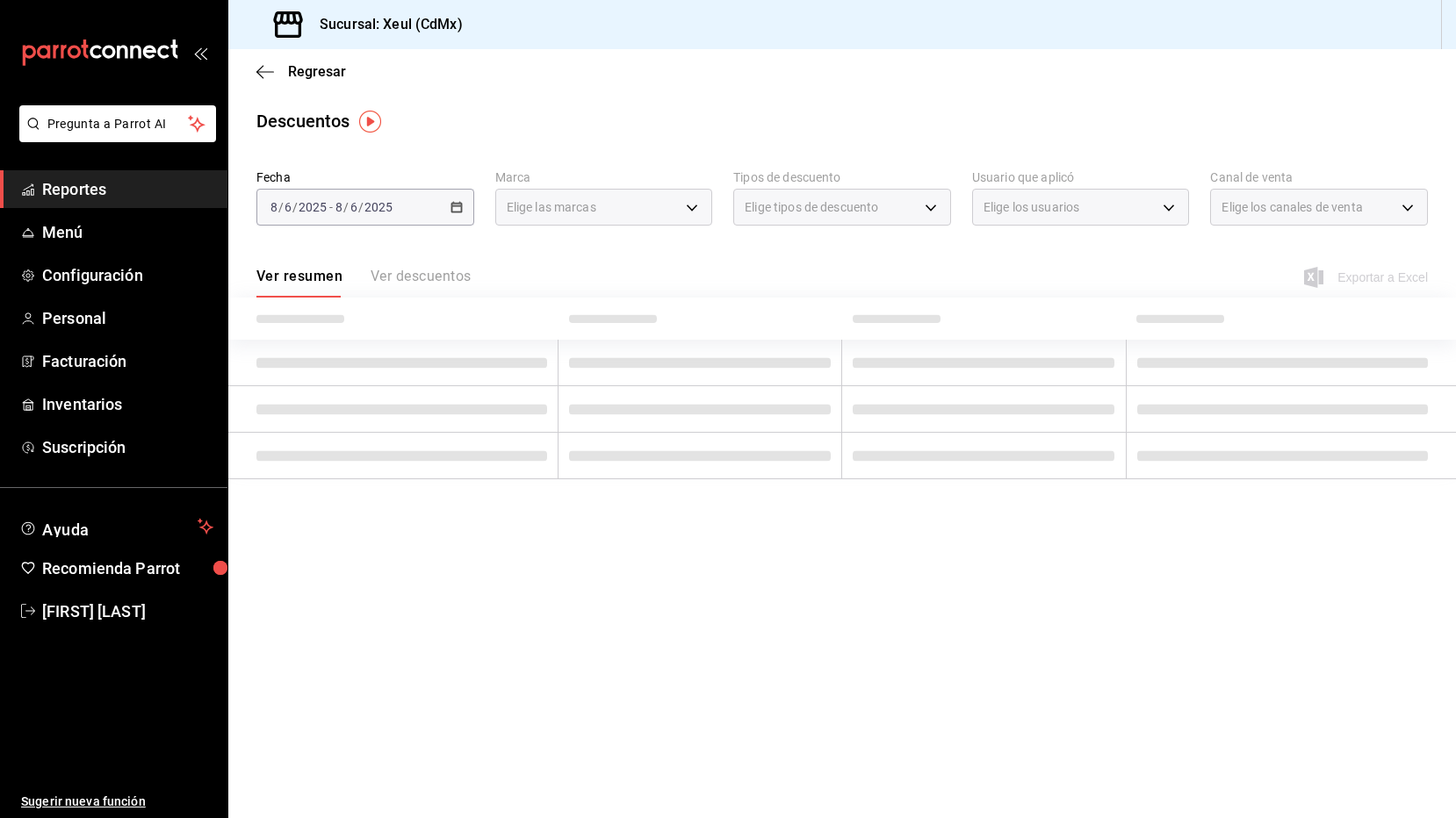 click on "2025-08-06 8 / 6 / 2025 - 2025-08-06 8 / 6 / 2025" at bounding box center (365, 207) 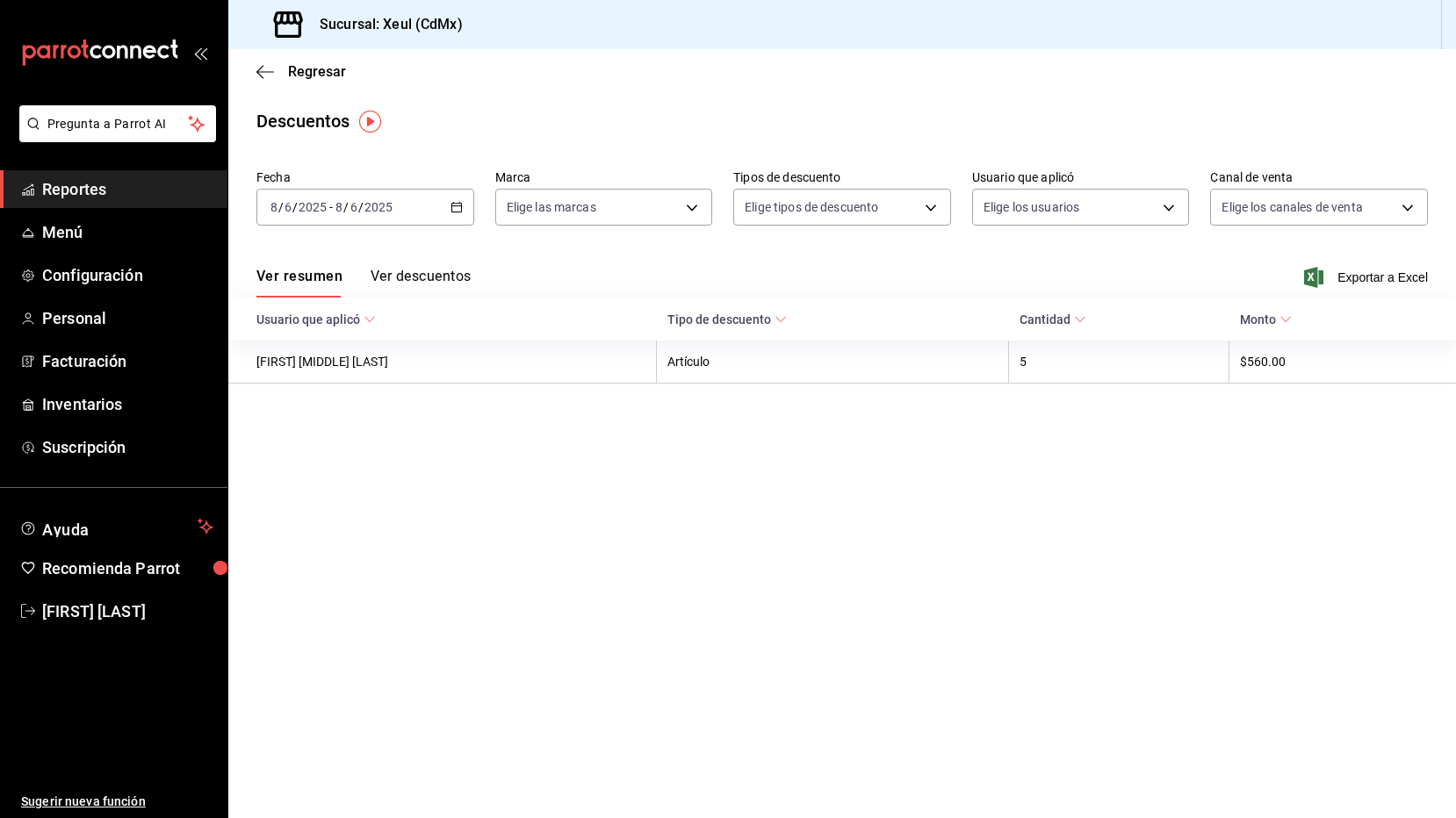 click on "2025-08-06 8 / 6 / 2025 - 2025-08-06 8 / 6 / 2025" at bounding box center [365, 207] 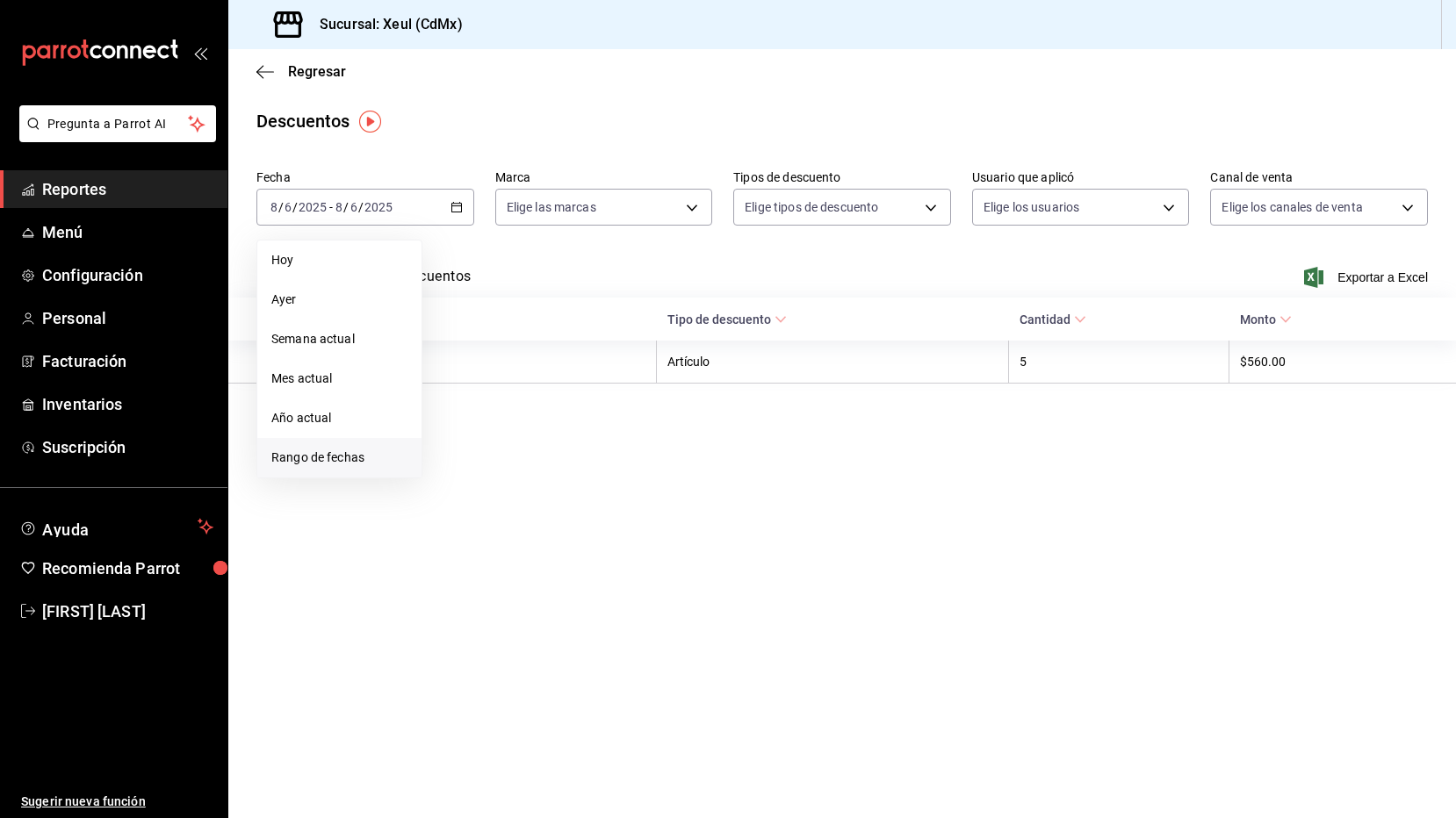 click on "Rango de fechas" at bounding box center (339, 457) 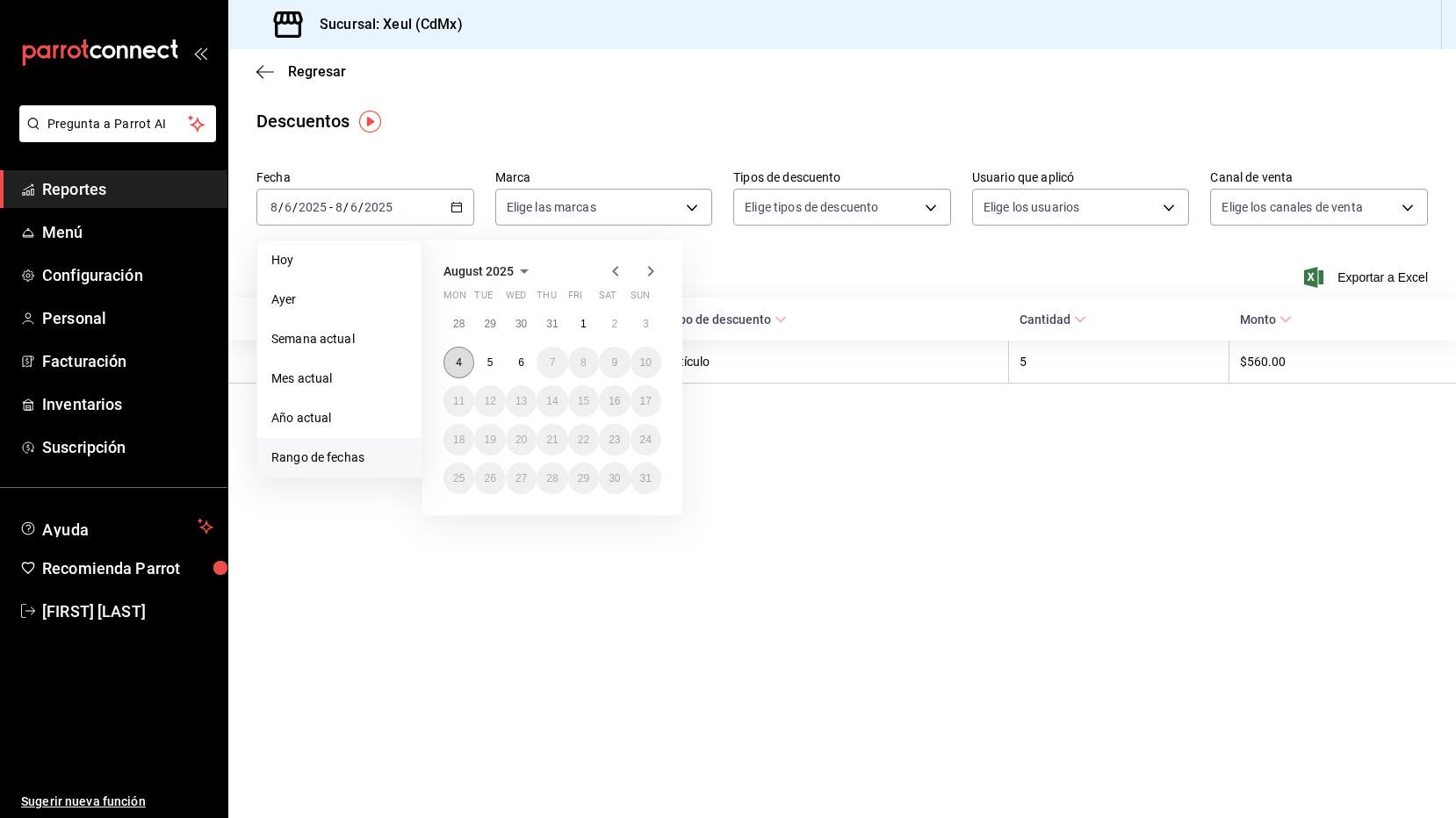 click on "4" at bounding box center (458, 362) 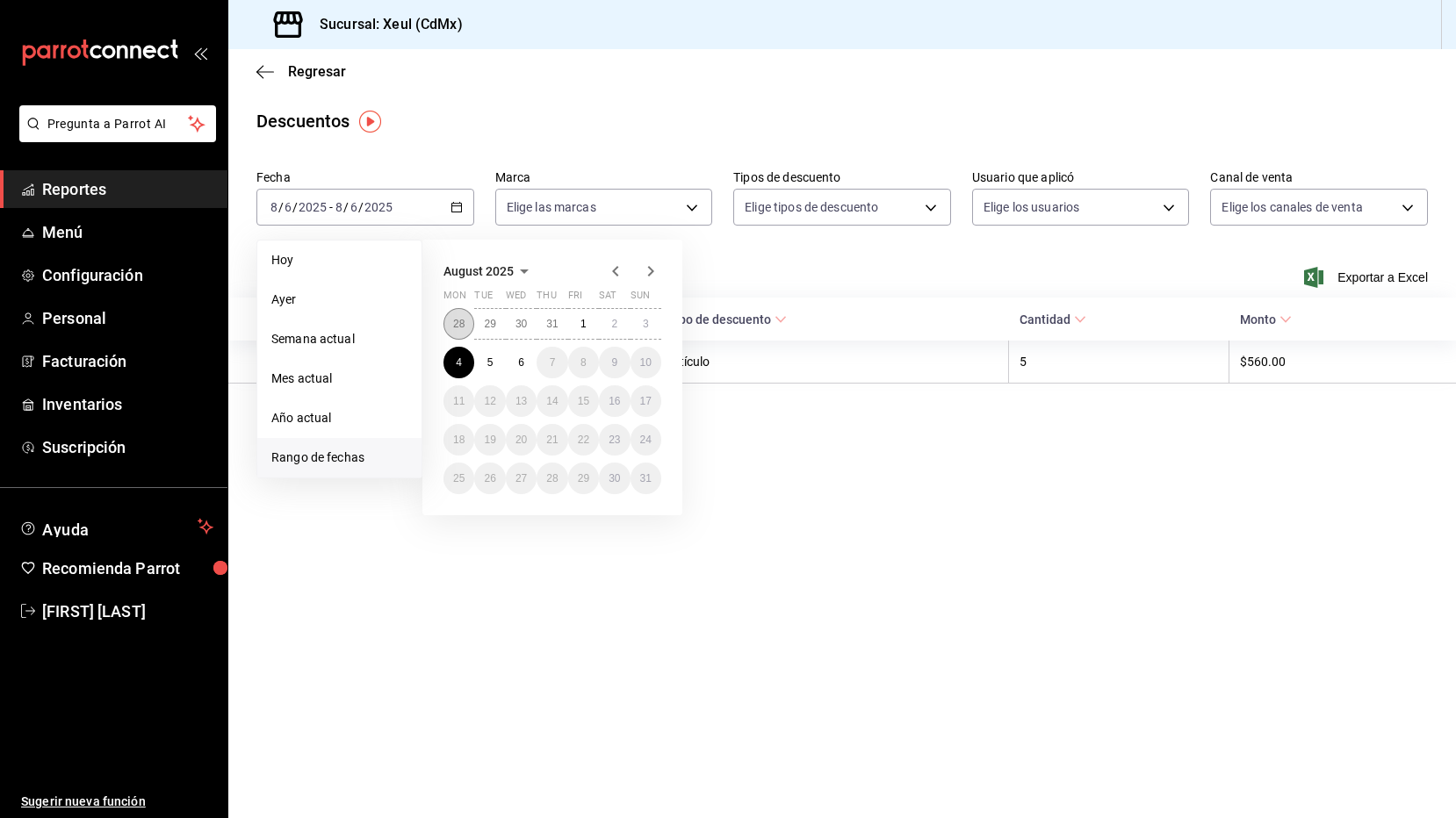 click on "28" at bounding box center (458, 324) 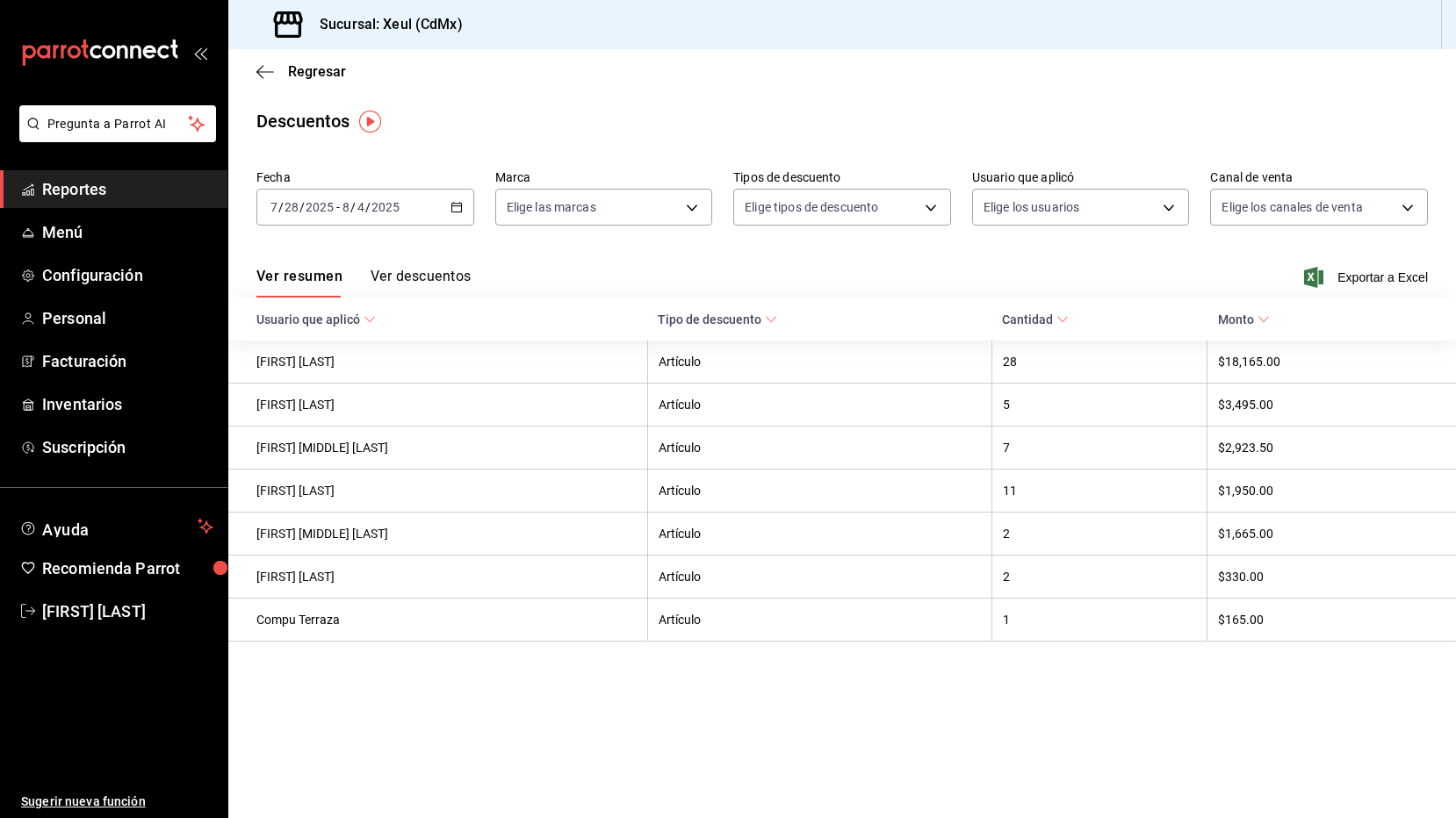 click on "2025-07-28 7 / 28 / 2025 - 2025-08-04 8 / 4 / 2025" at bounding box center (365, 207) 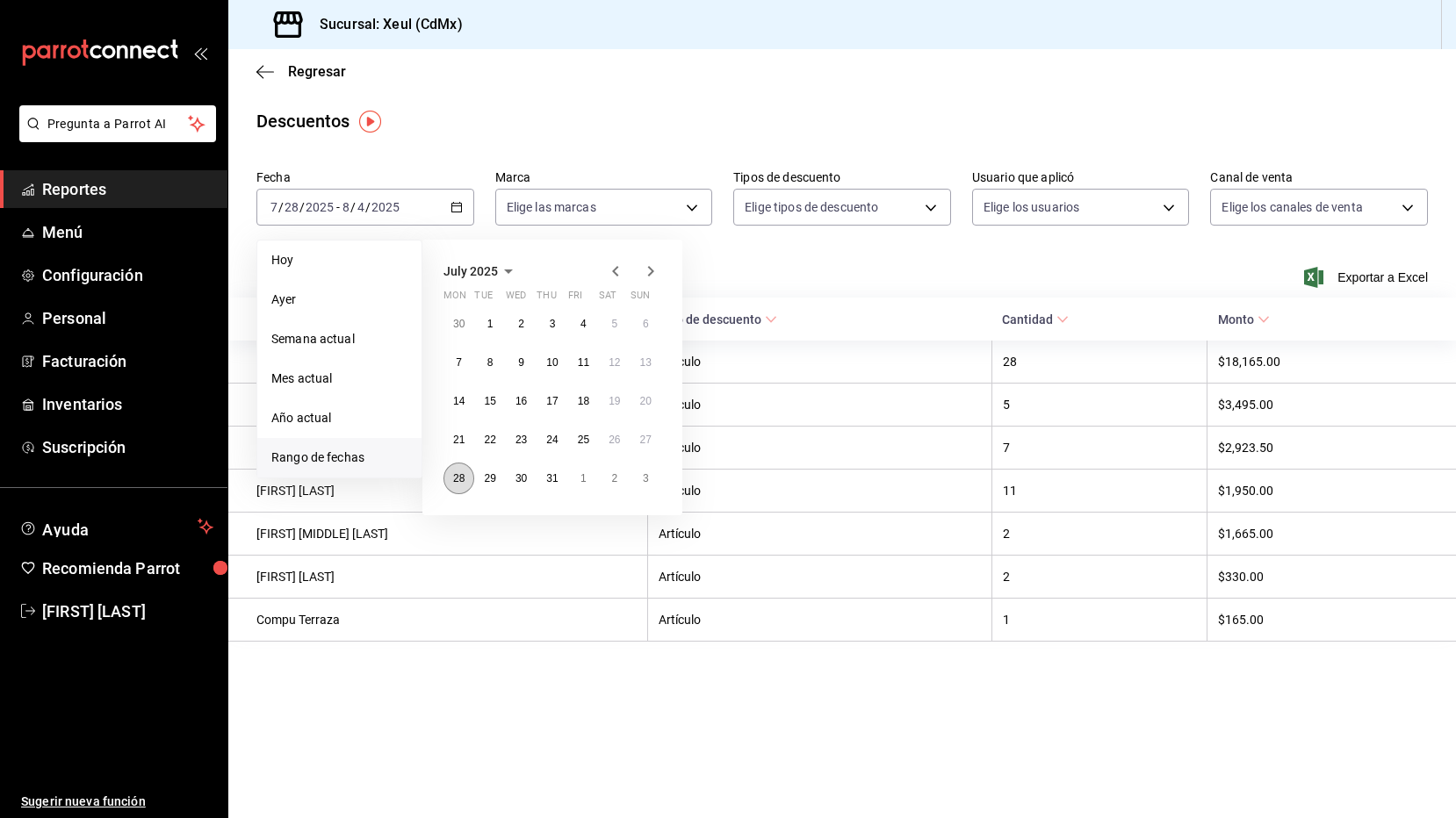 click on "28" at bounding box center [458, 478] 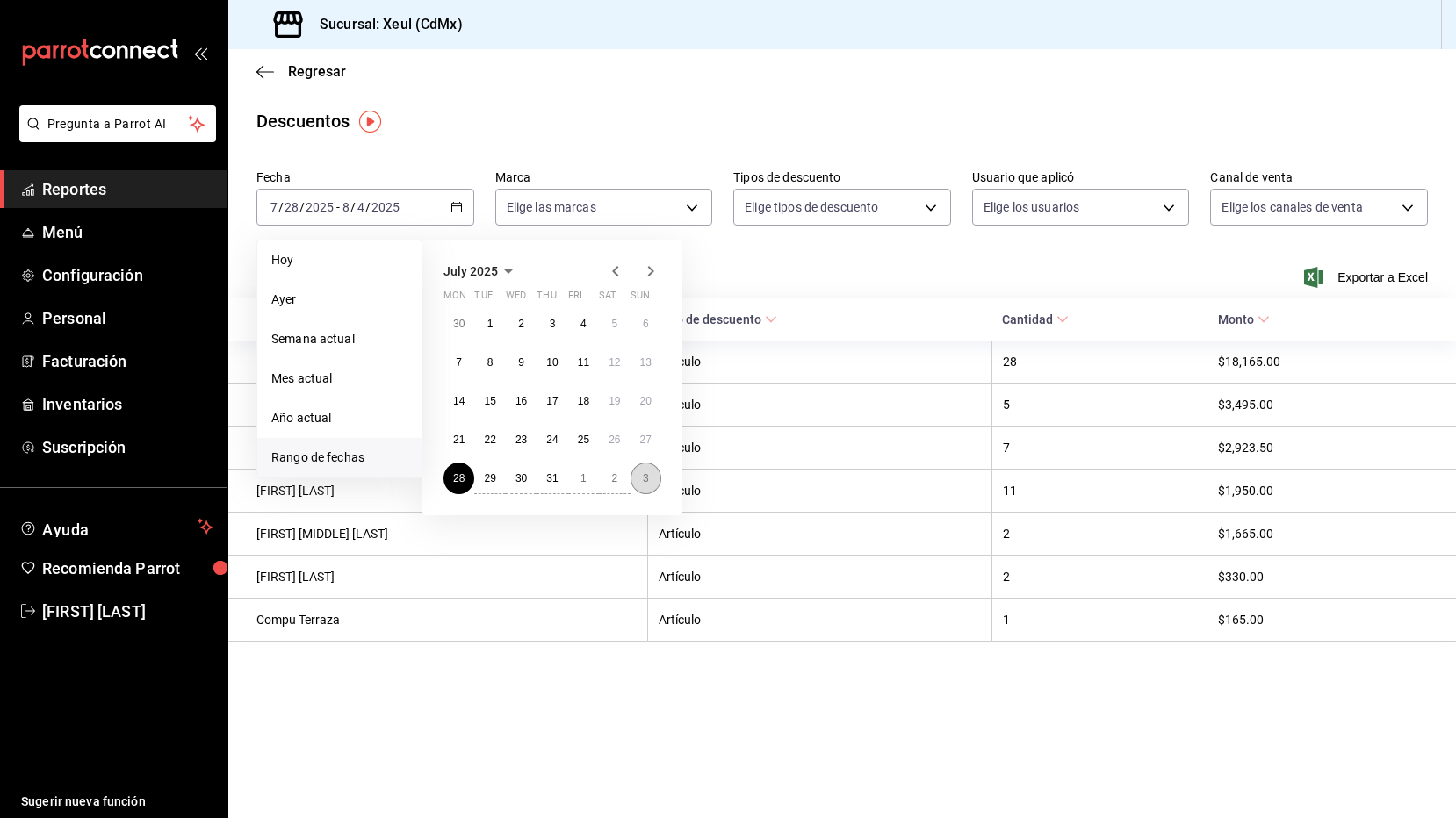 click on "3" at bounding box center [645, 478] 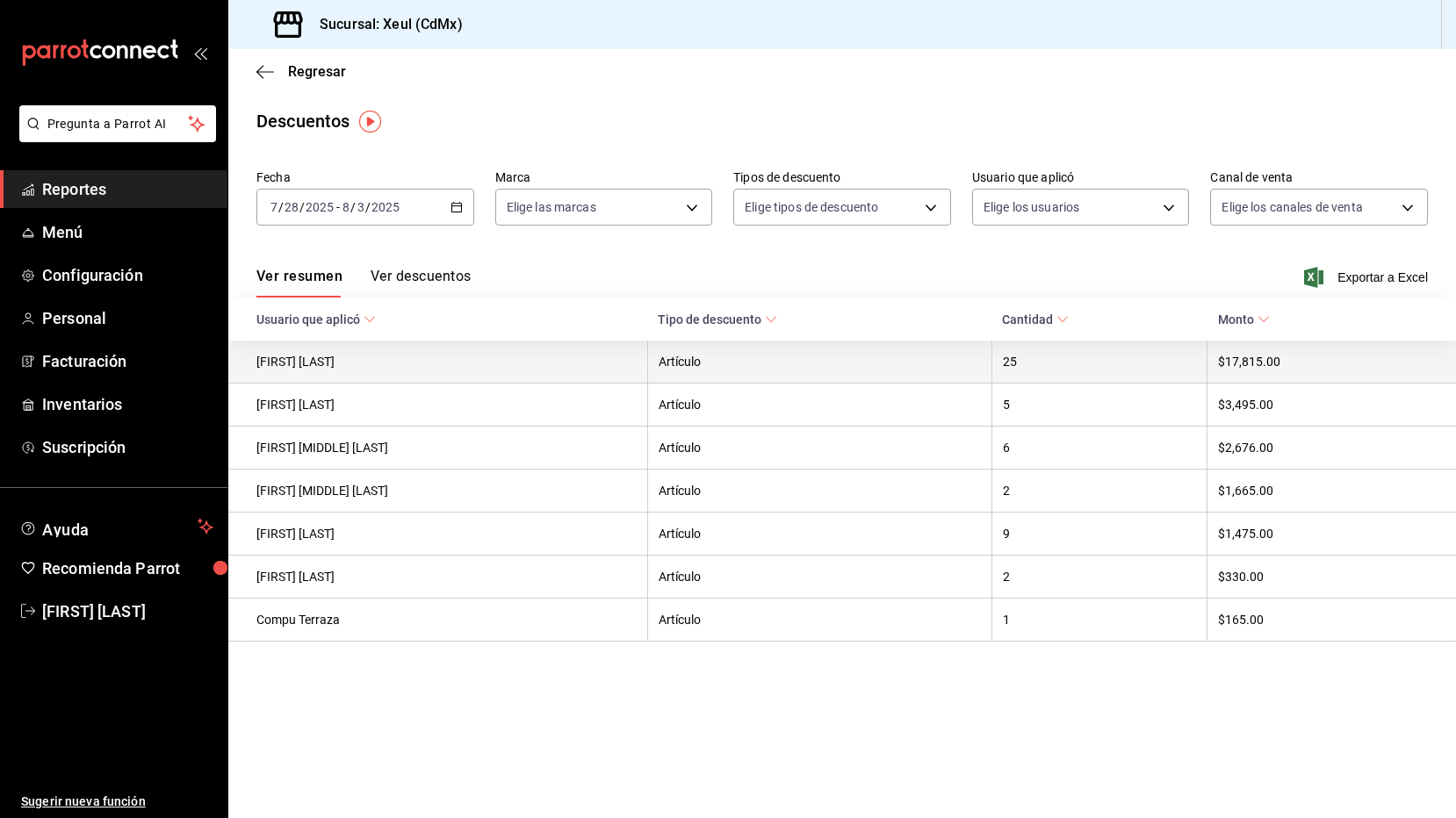 click on "[FIRST] [MIDDLE] [LAST]" at bounding box center [437, 362] 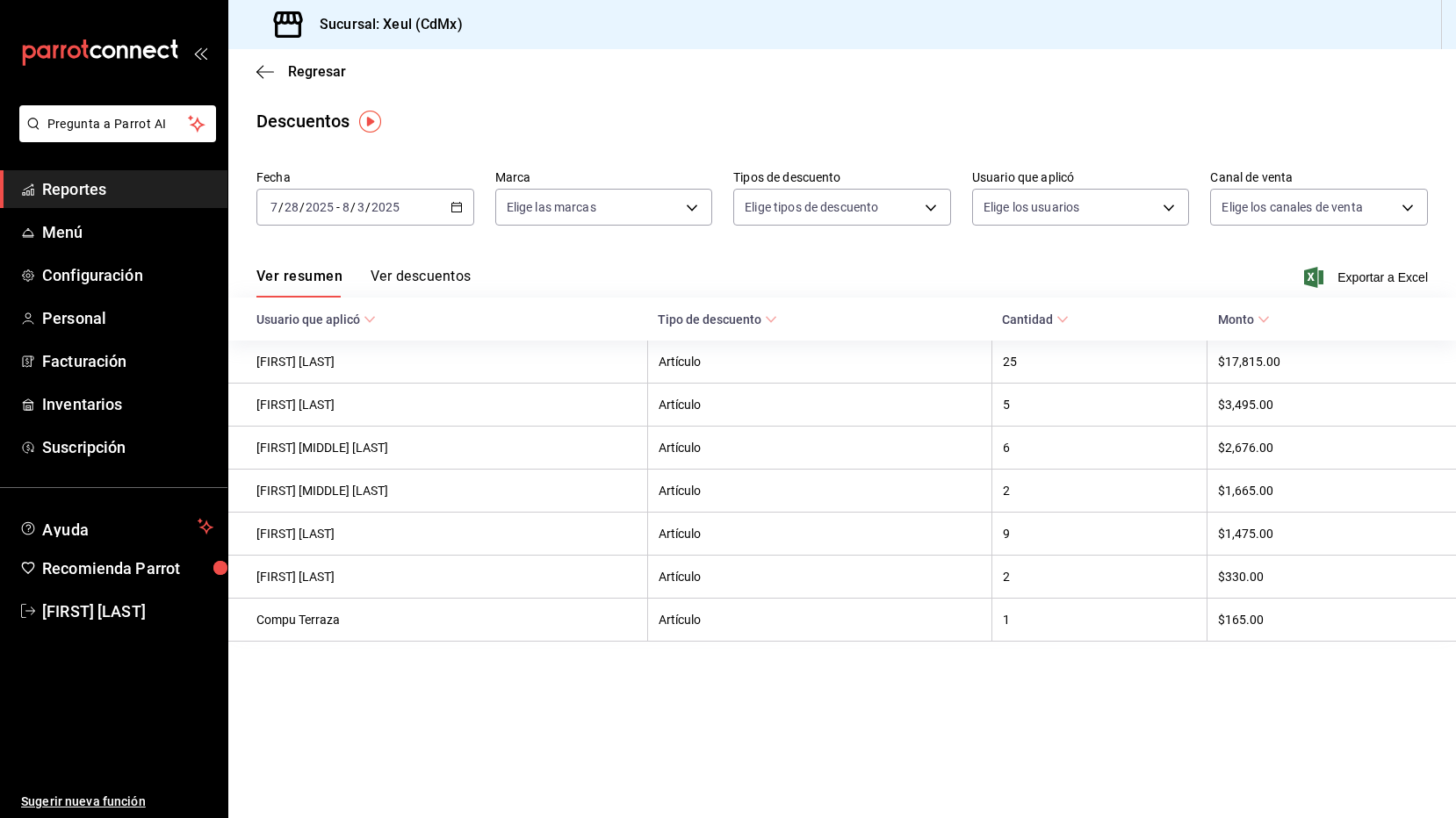 click on "Ver descuentos" at bounding box center [421, 283] 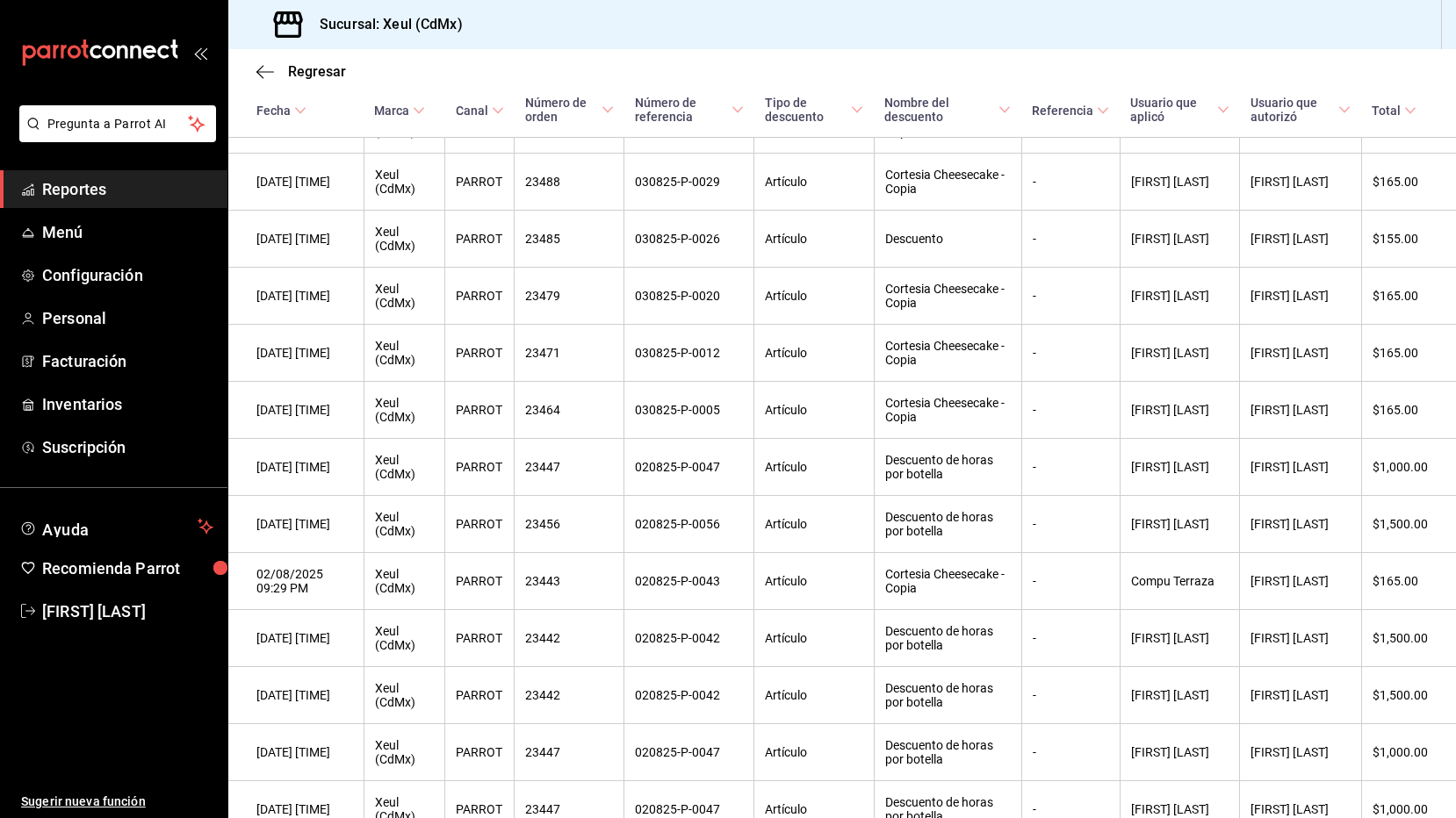 scroll, scrollTop: 348, scrollLeft: 0, axis: vertical 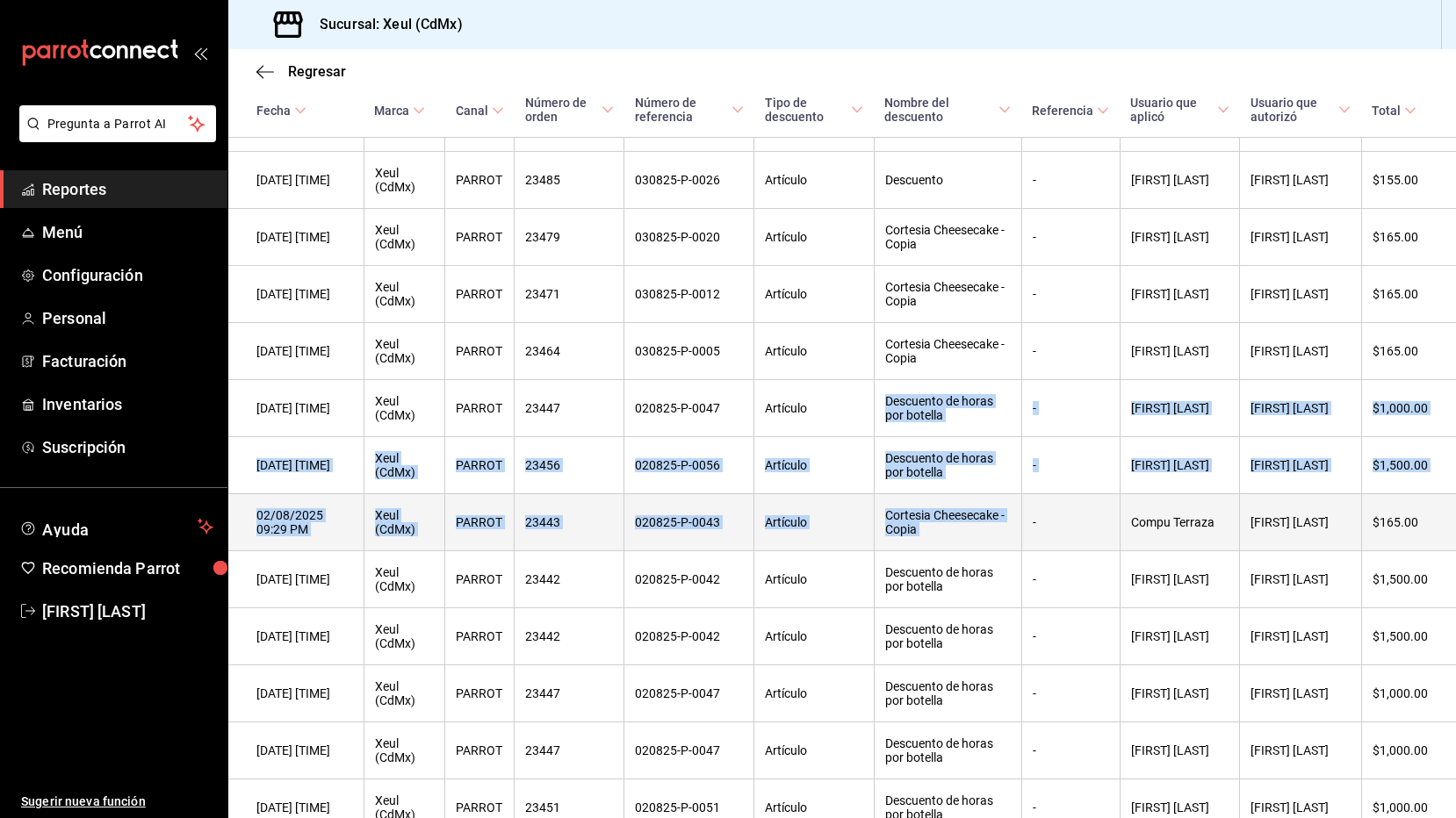 drag, startPoint x: 768, startPoint y: 491, endPoint x: 956, endPoint y: 580, distance: 208.0024 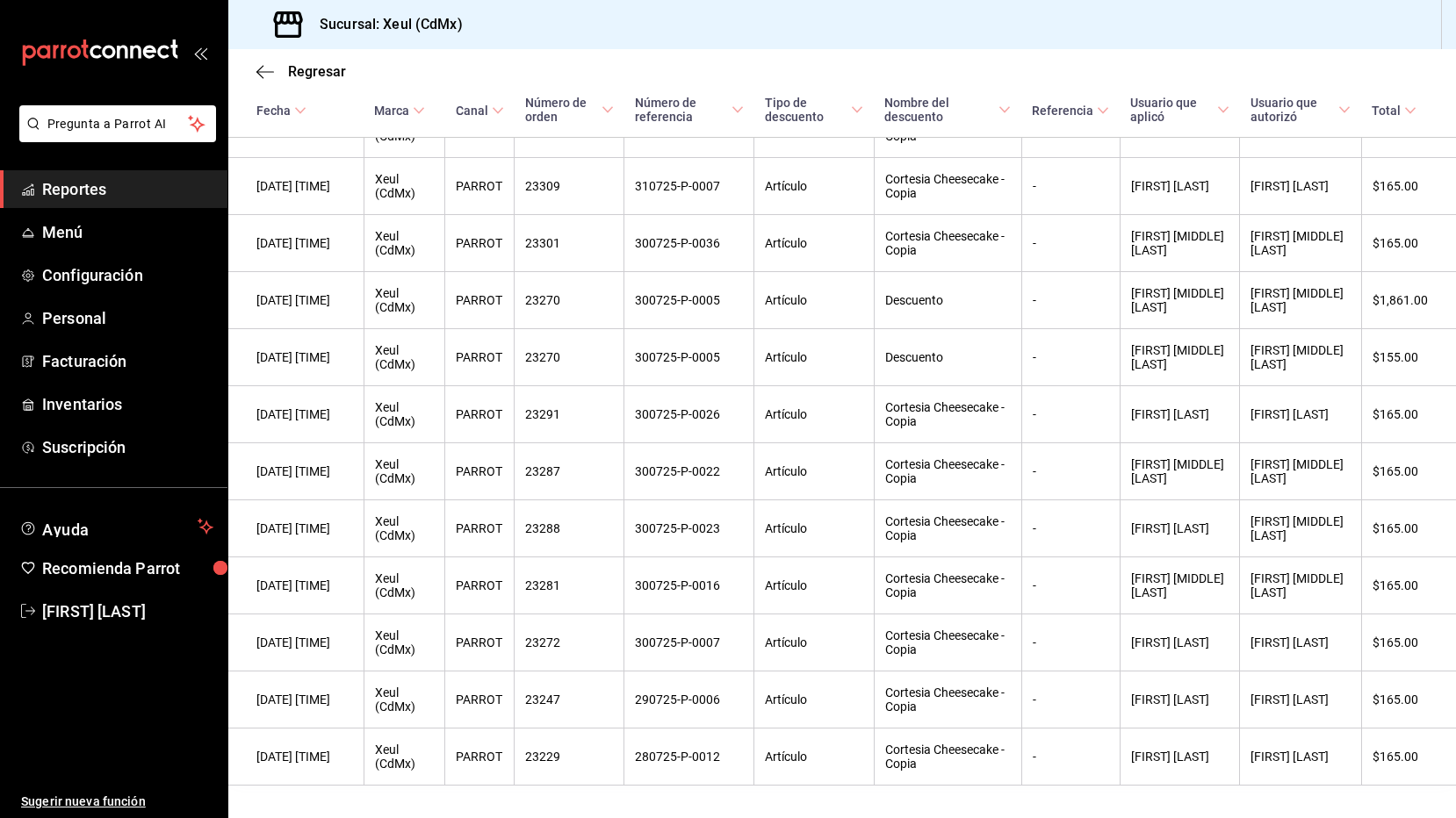 scroll, scrollTop: 2151, scrollLeft: 0, axis: vertical 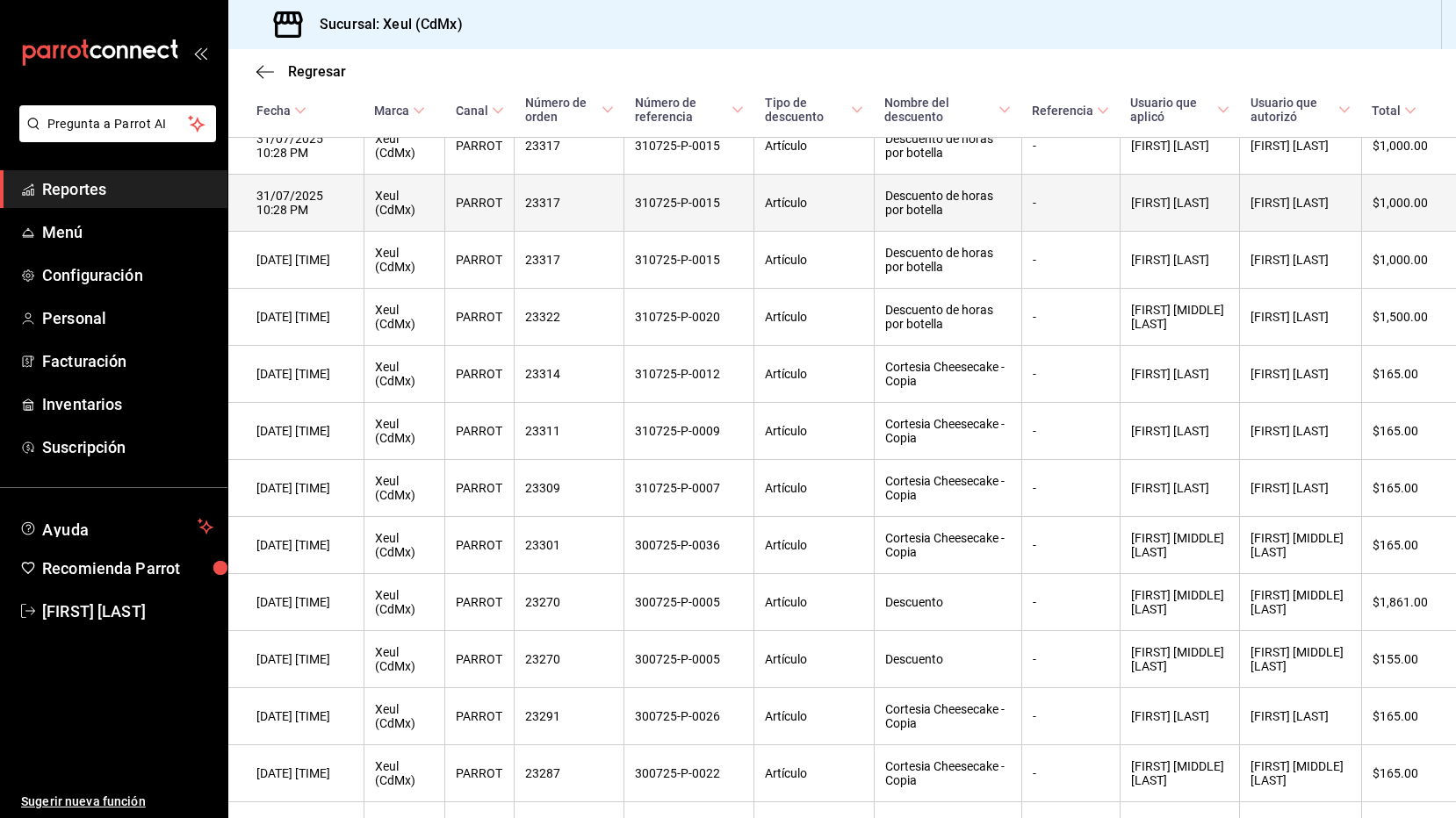 click on "310725-P-0015" at bounding box center [689, 203] 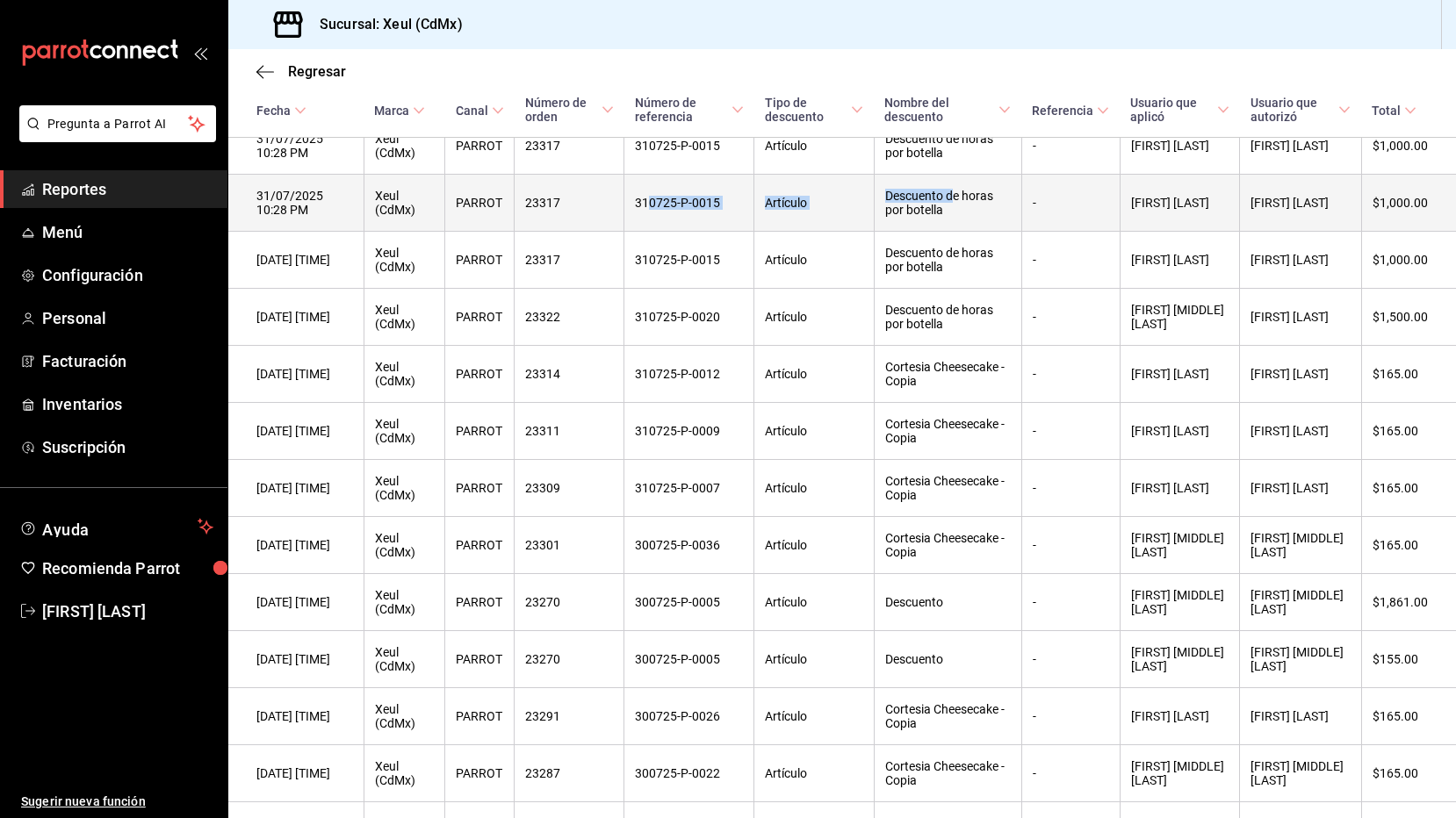 drag, startPoint x: 621, startPoint y: 513, endPoint x: 901, endPoint y: 507, distance: 280.06428 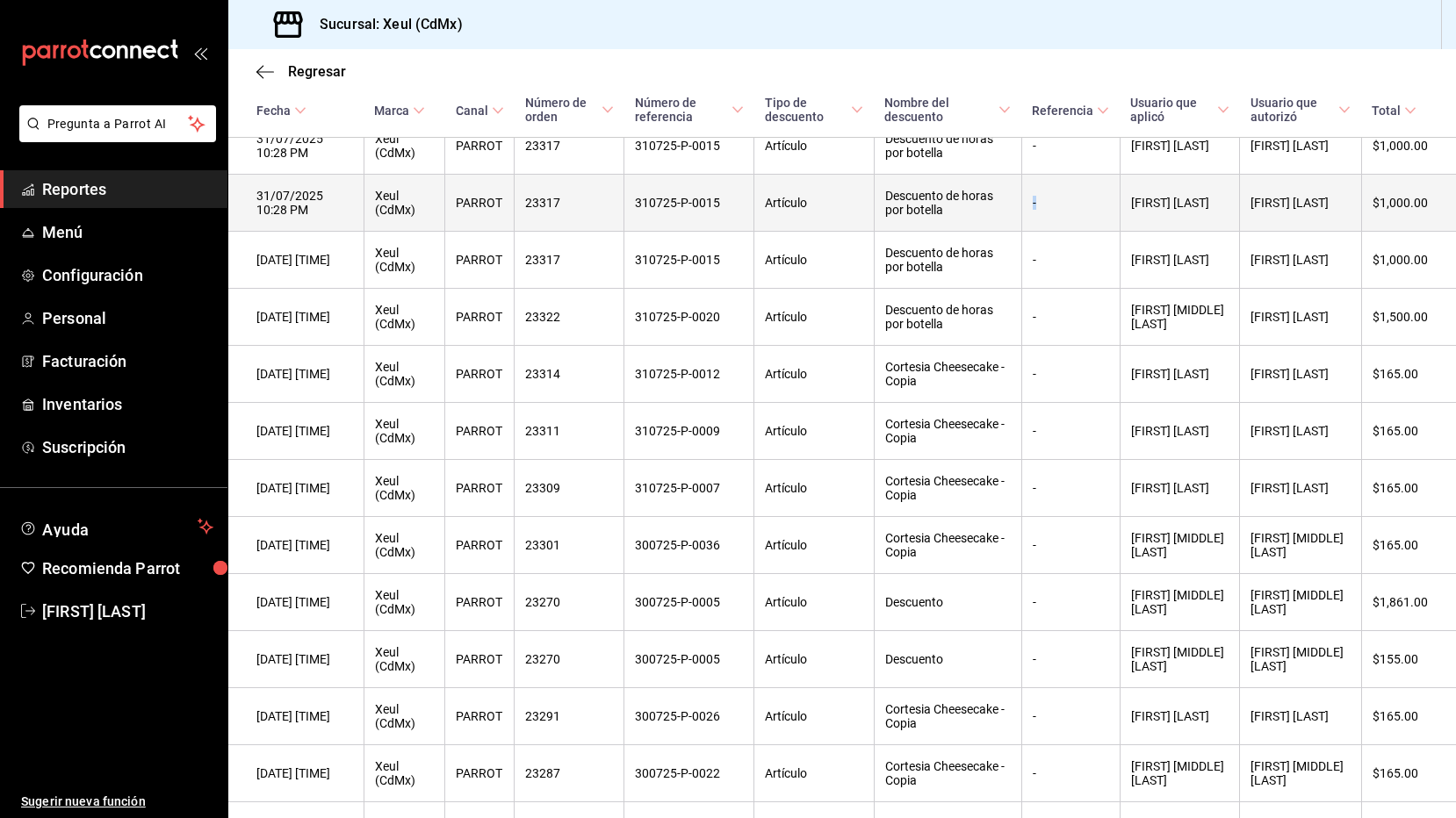 drag, startPoint x: 912, startPoint y: 536, endPoint x: 961, endPoint y: 535, distance: 49.0102 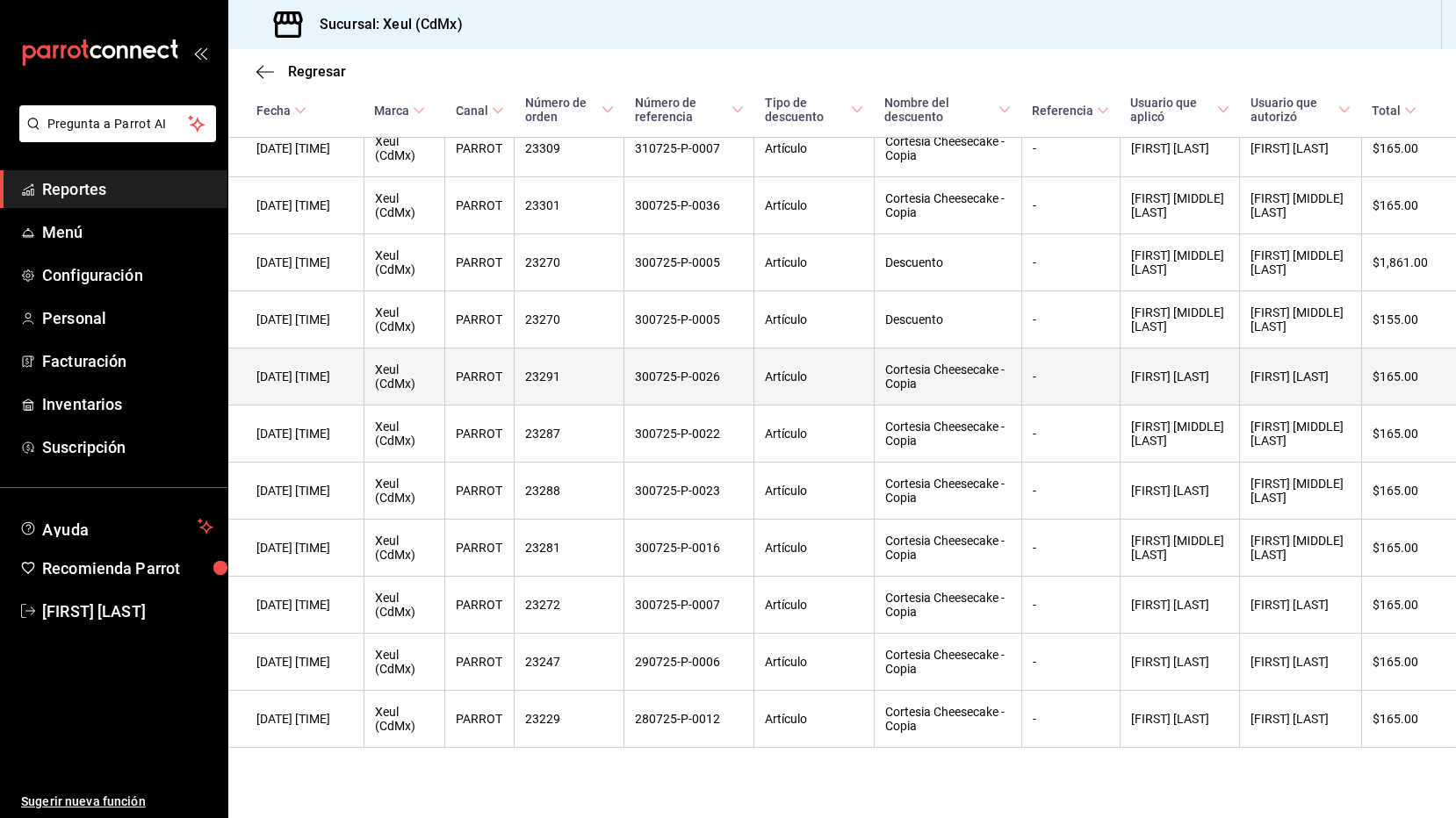 scroll, scrollTop: 2722, scrollLeft: 0, axis: vertical 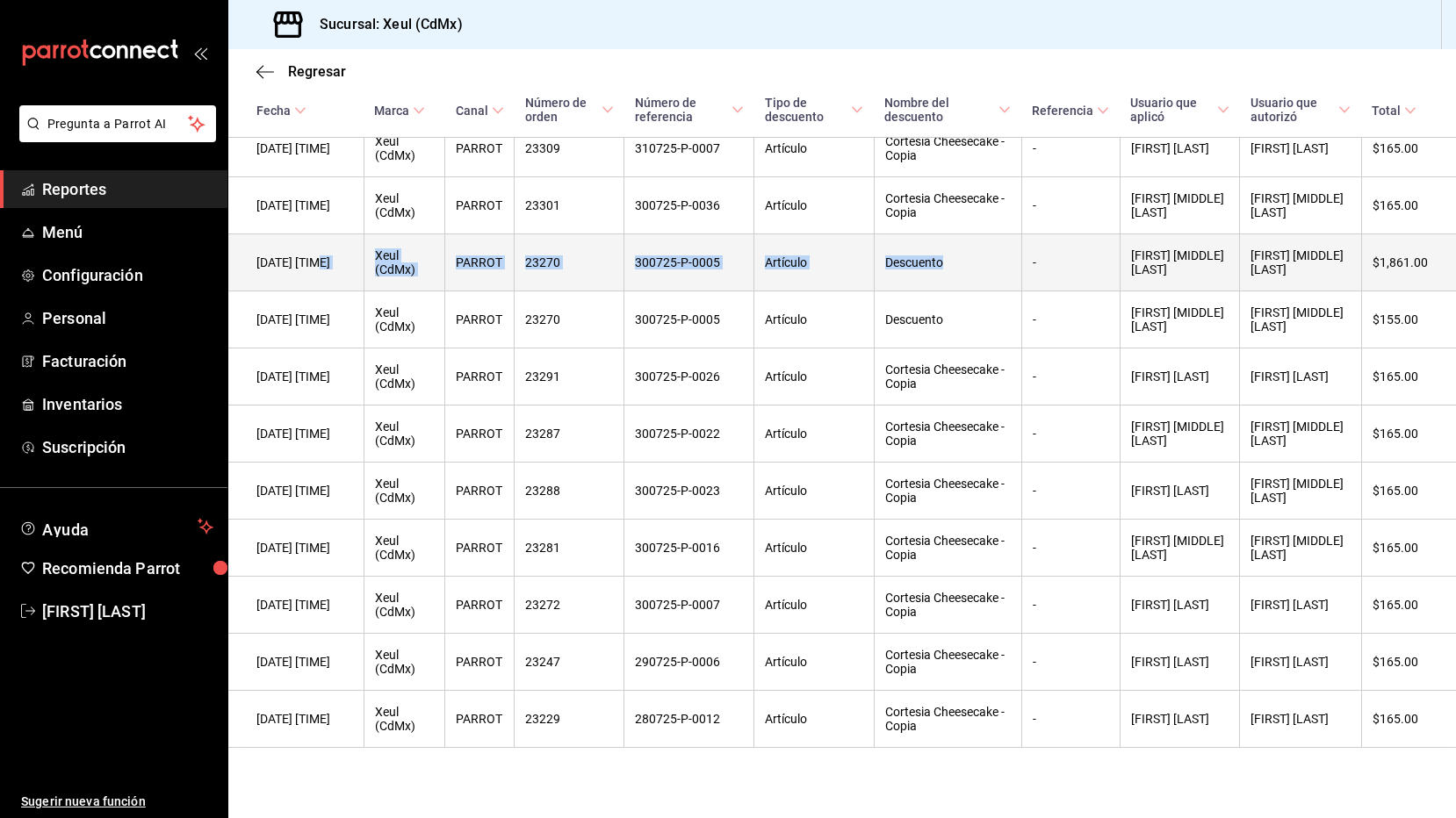 drag, startPoint x: 943, startPoint y: 426, endPoint x: 243, endPoint y: 408, distance: 700.2314 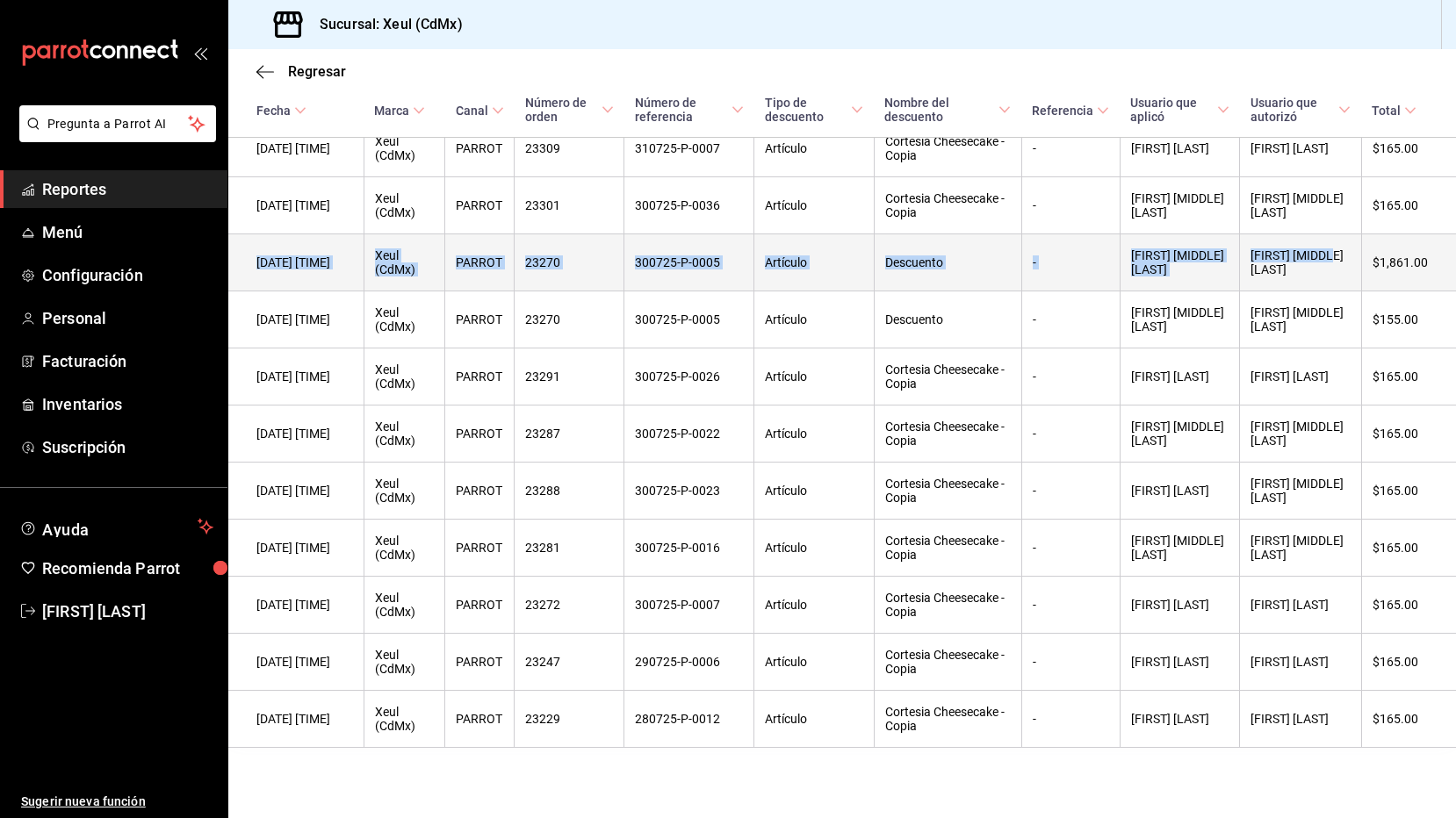 drag, startPoint x: 250, startPoint y: 387, endPoint x: 1216, endPoint y: 407, distance: 966.207 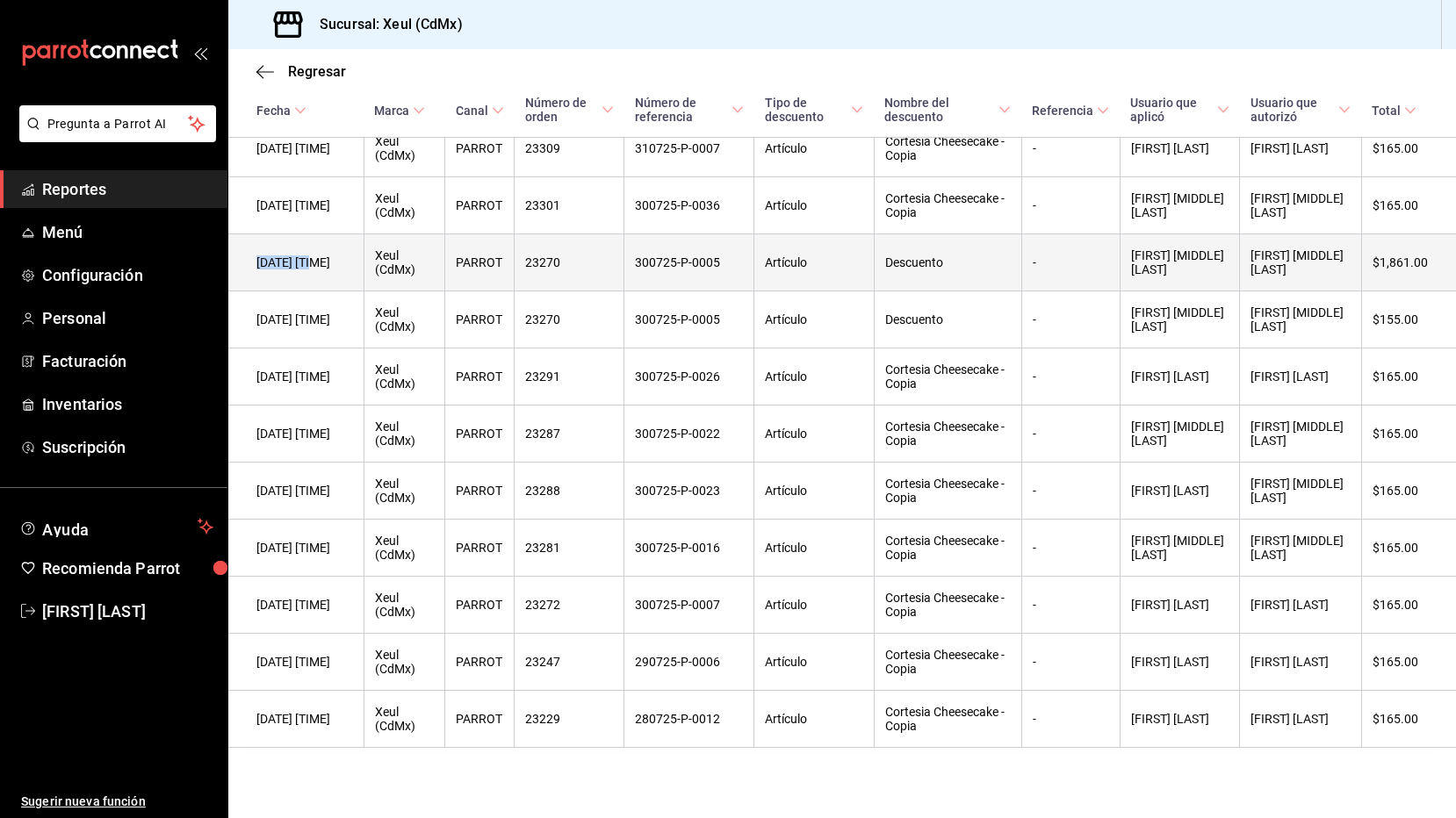 drag, startPoint x: 240, startPoint y: 398, endPoint x: 335, endPoint y: 400, distance: 95.02105 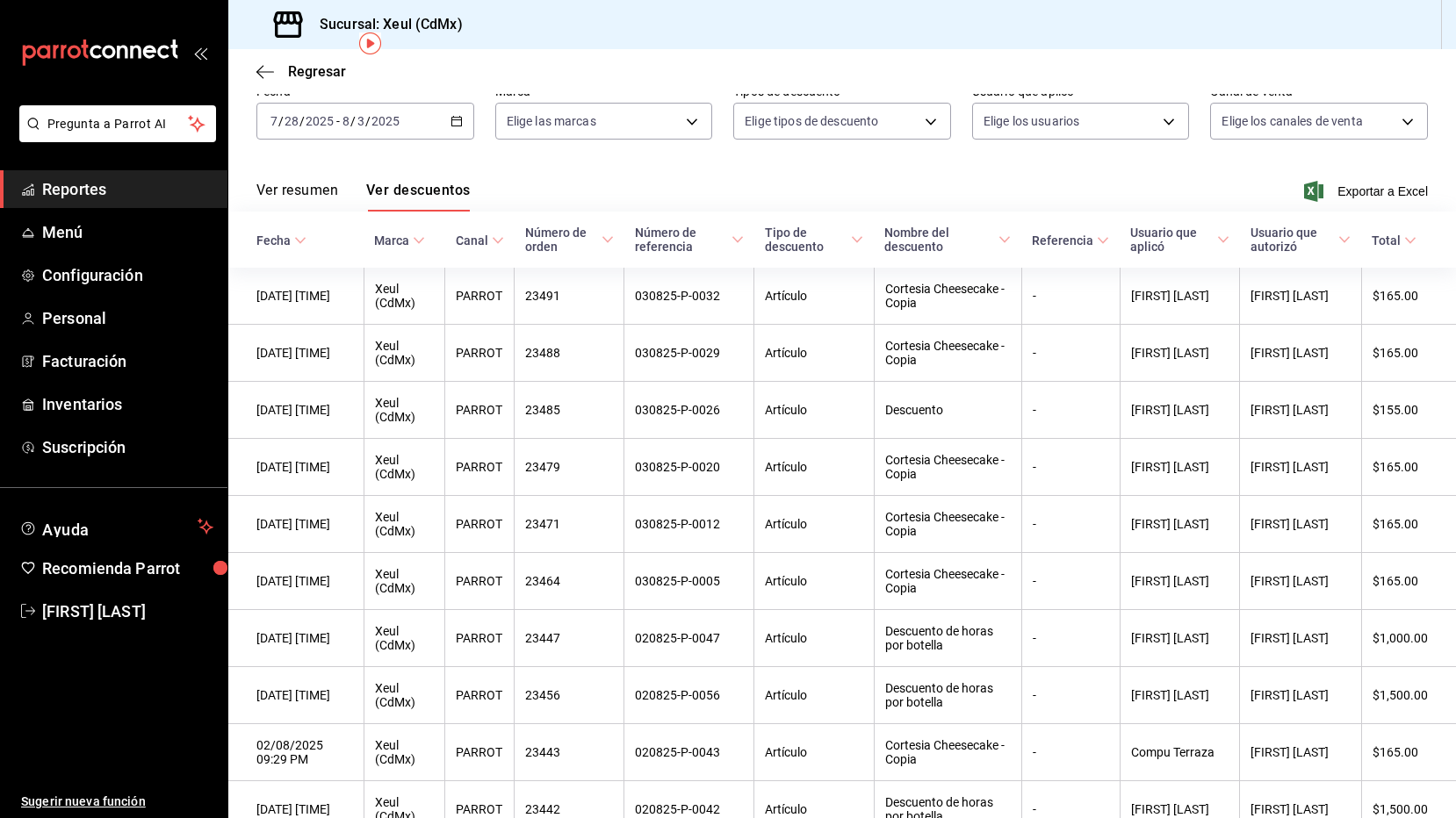 scroll, scrollTop: 0, scrollLeft: 0, axis: both 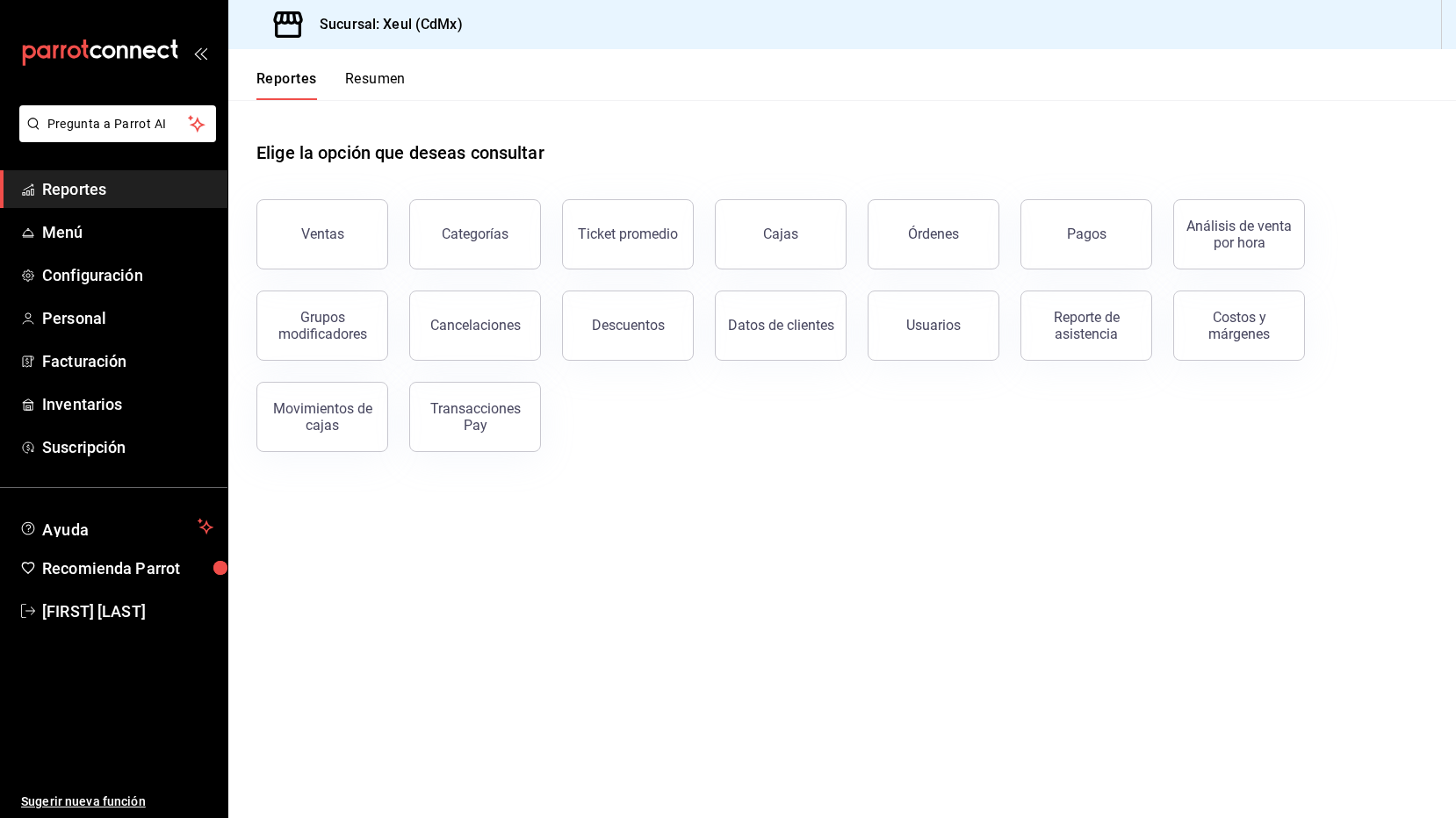 click on "Resumen" at bounding box center (375, 85) 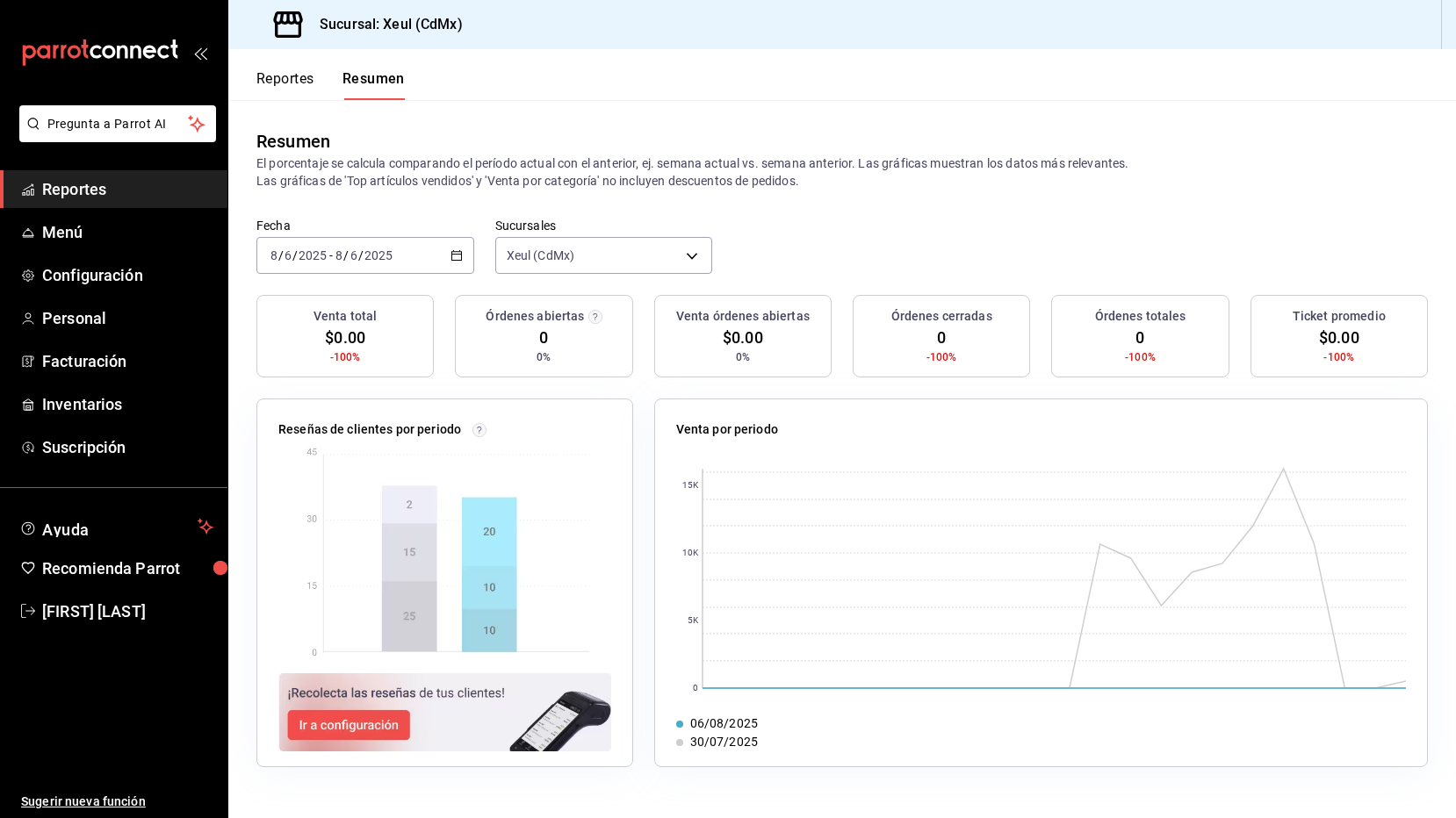 click on "2025-08-06 8 / 6 / 2025 - 2025-08-06 8 / 6 / 2025" at bounding box center (365, 255) 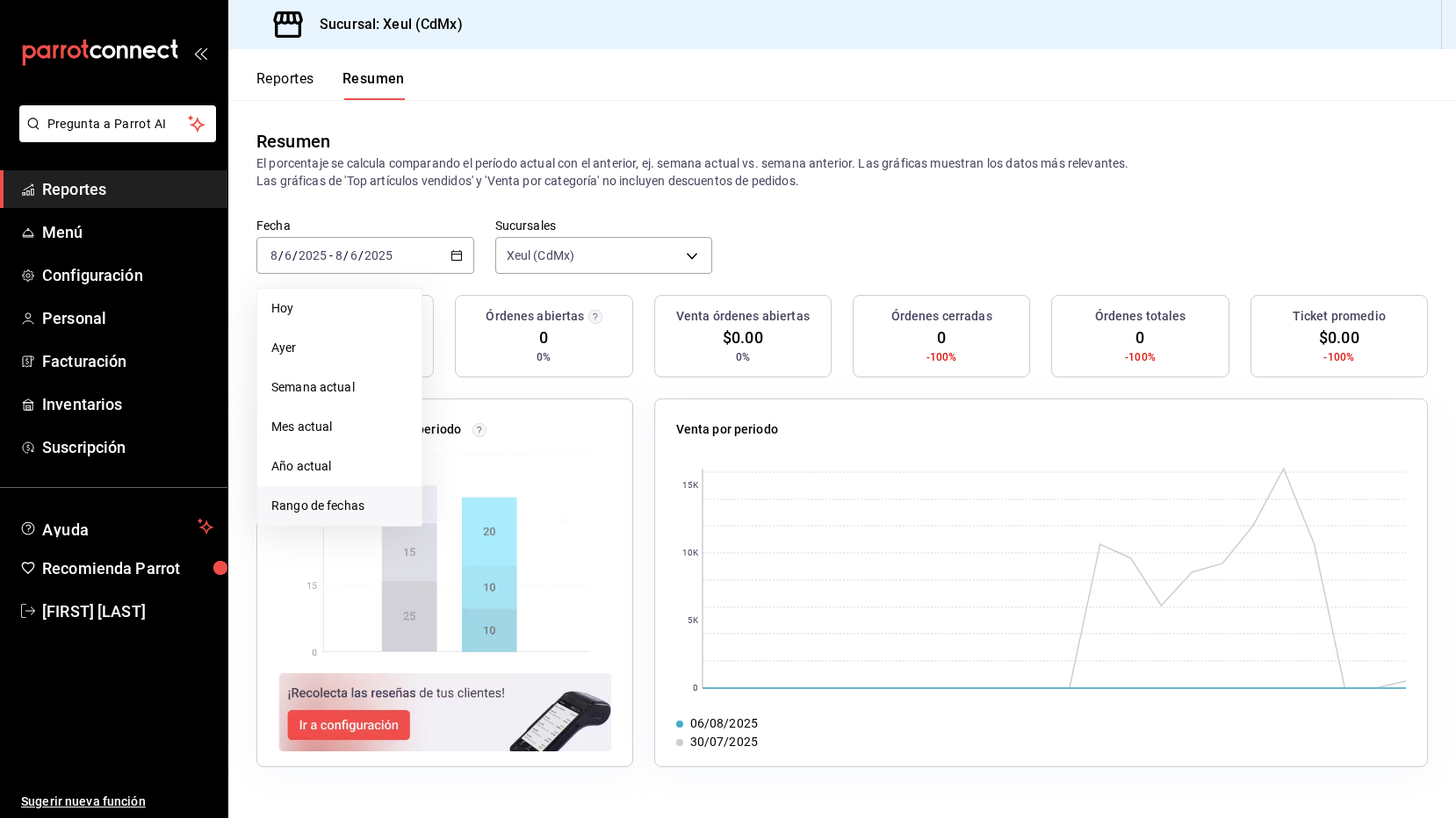 click on "Rango de fechas" at bounding box center [339, 506] 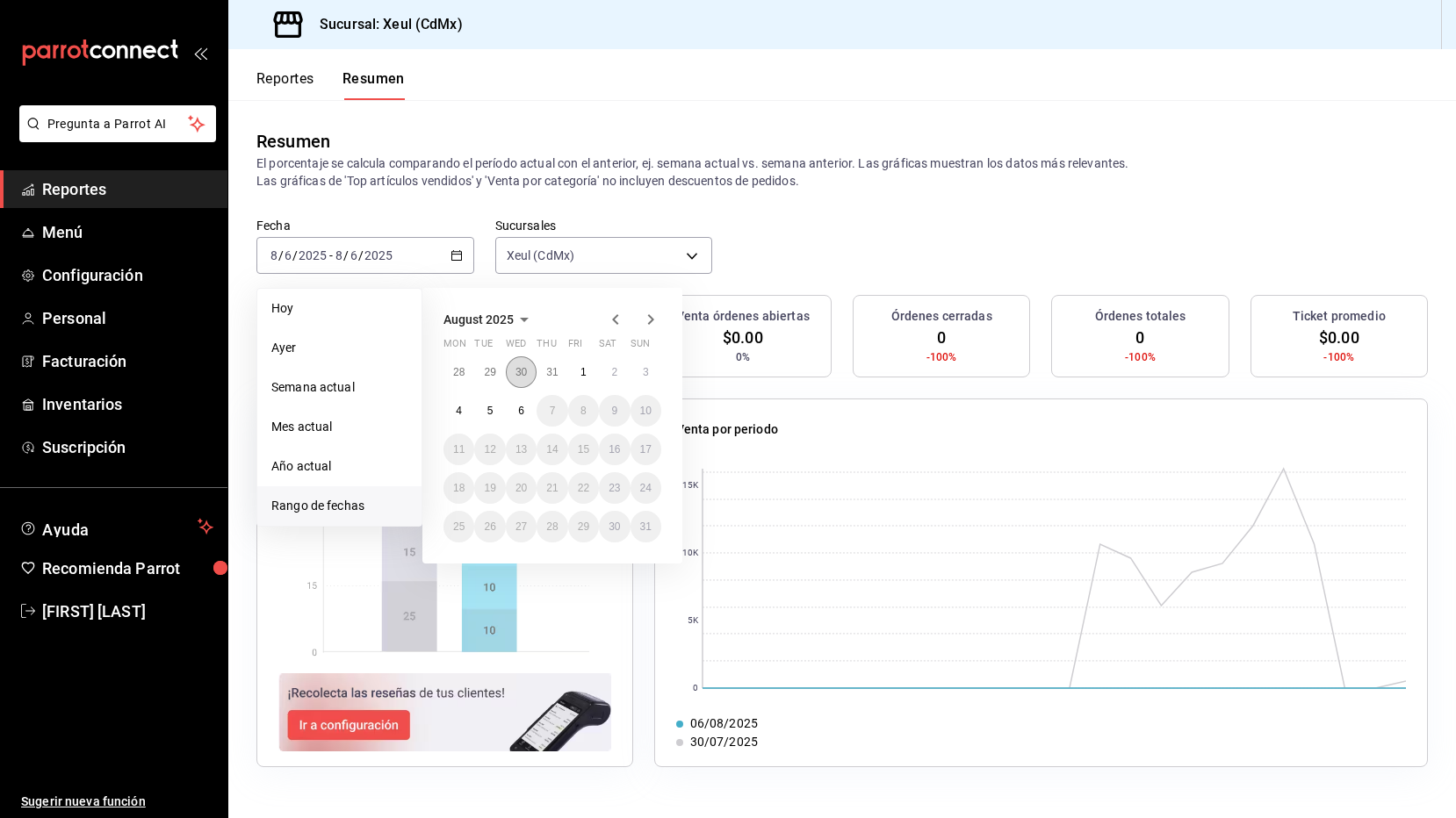 click on "30" at bounding box center [521, 372] 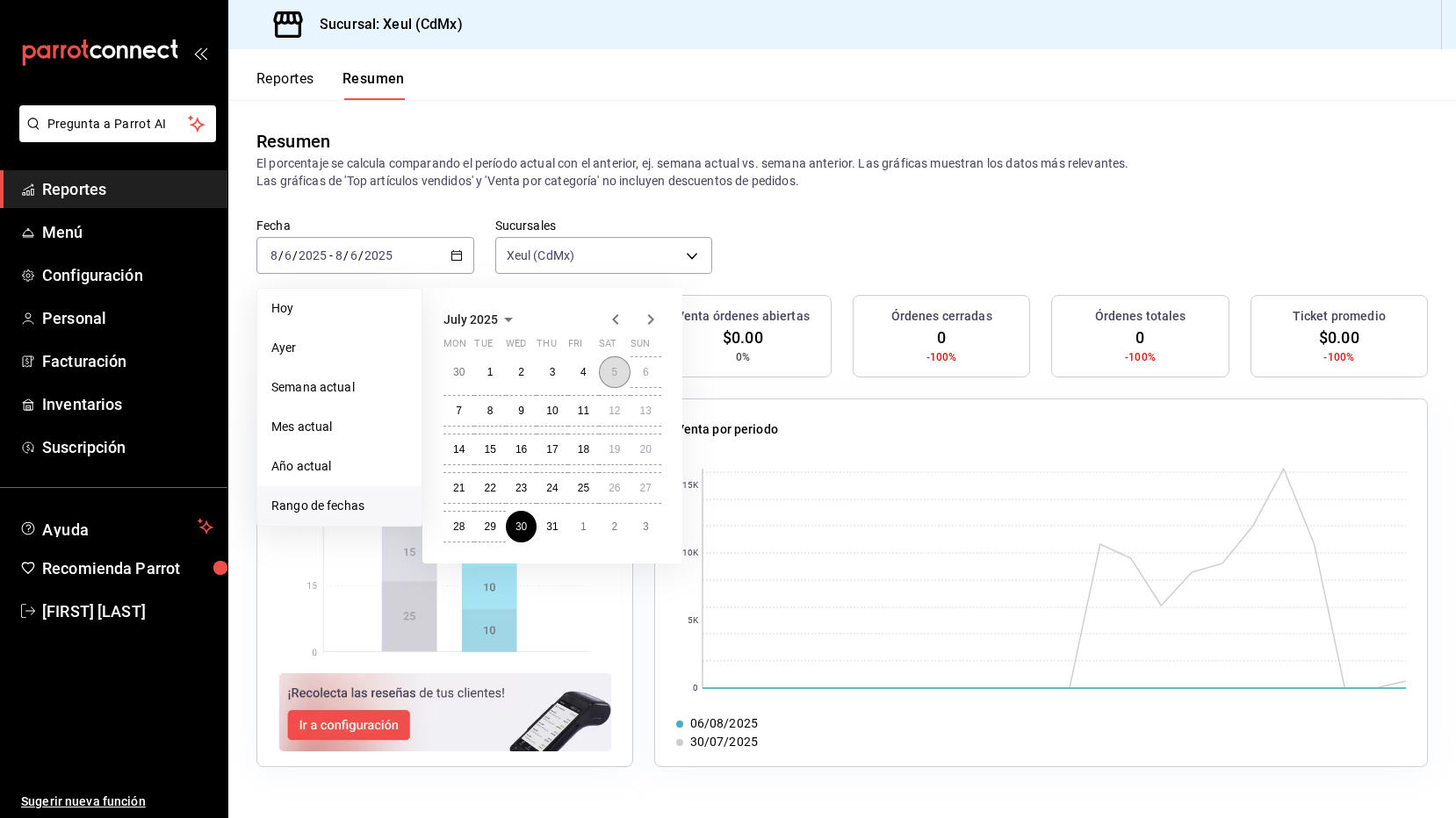 click on "5" at bounding box center [614, 372] 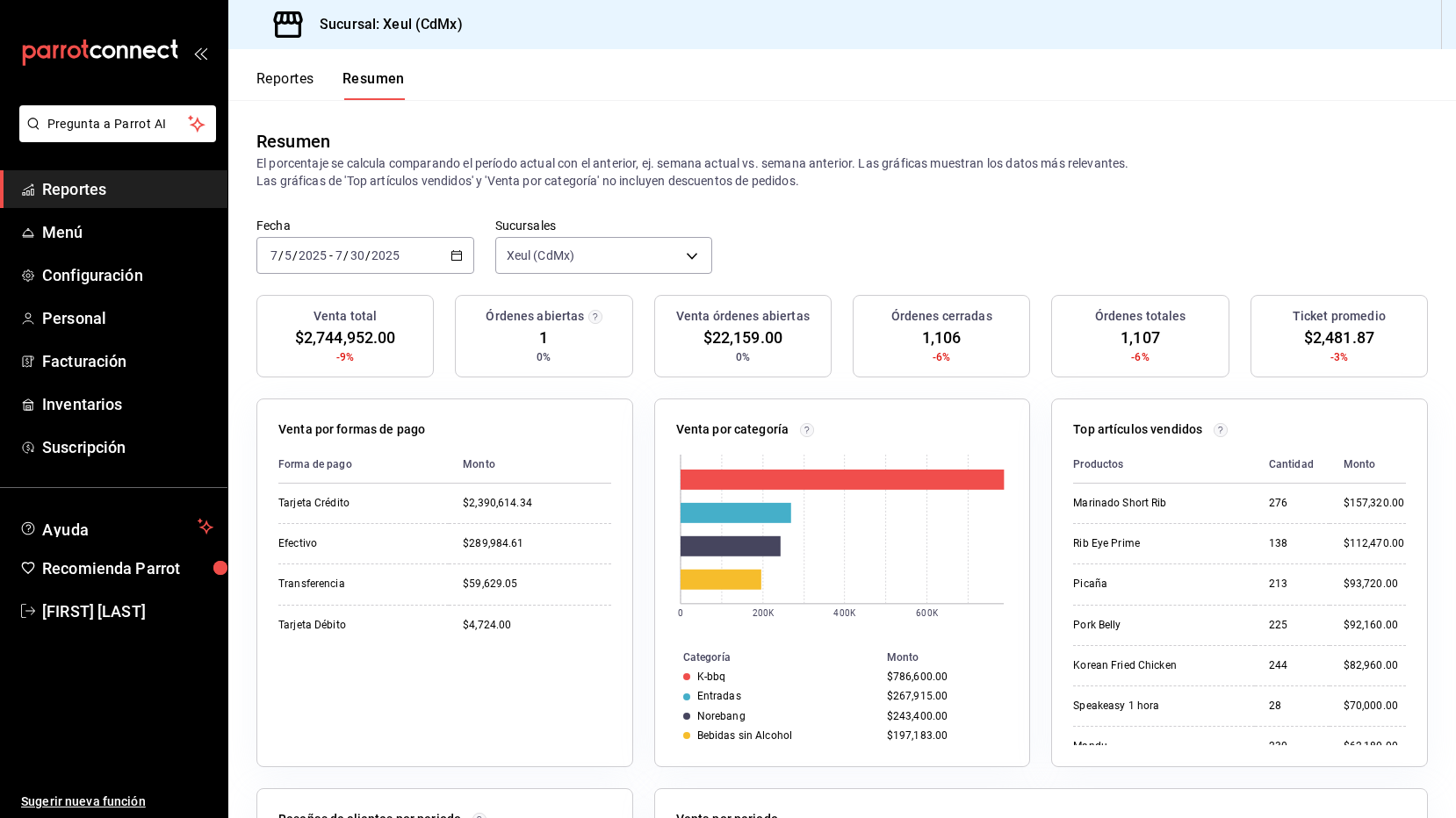 click 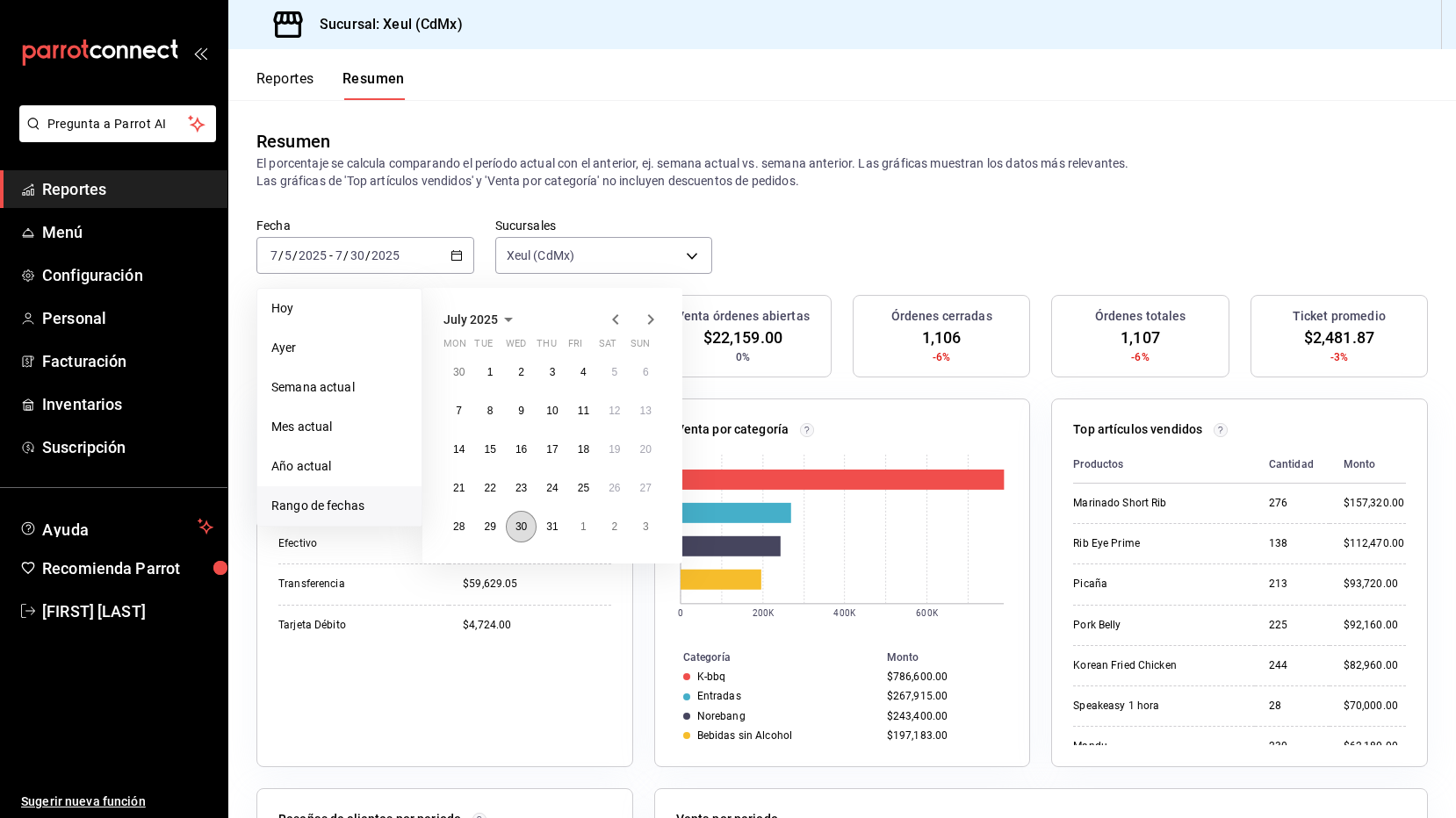 click on "30" at bounding box center (521, 527) 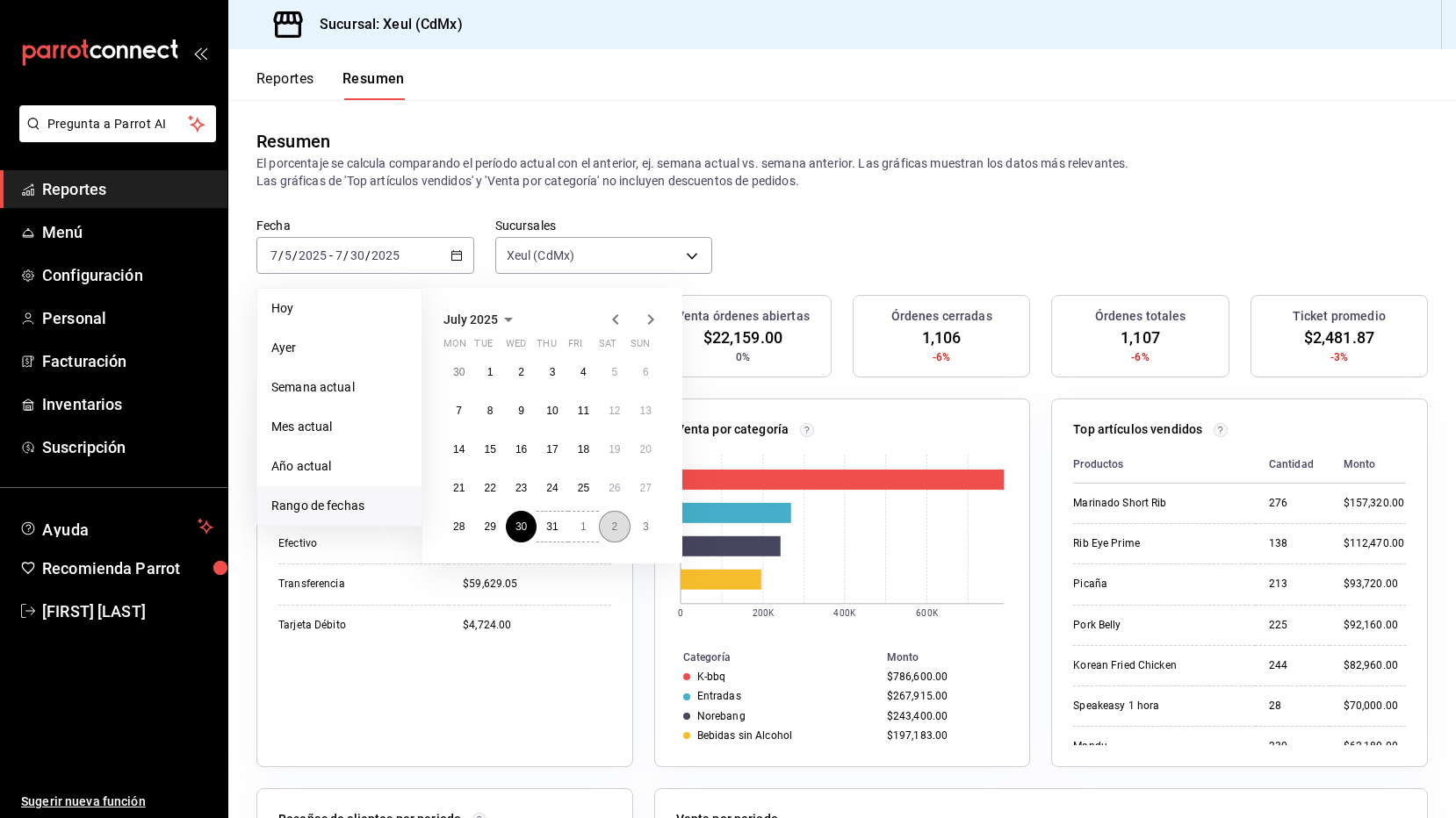click on "2" at bounding box center (614, 527) 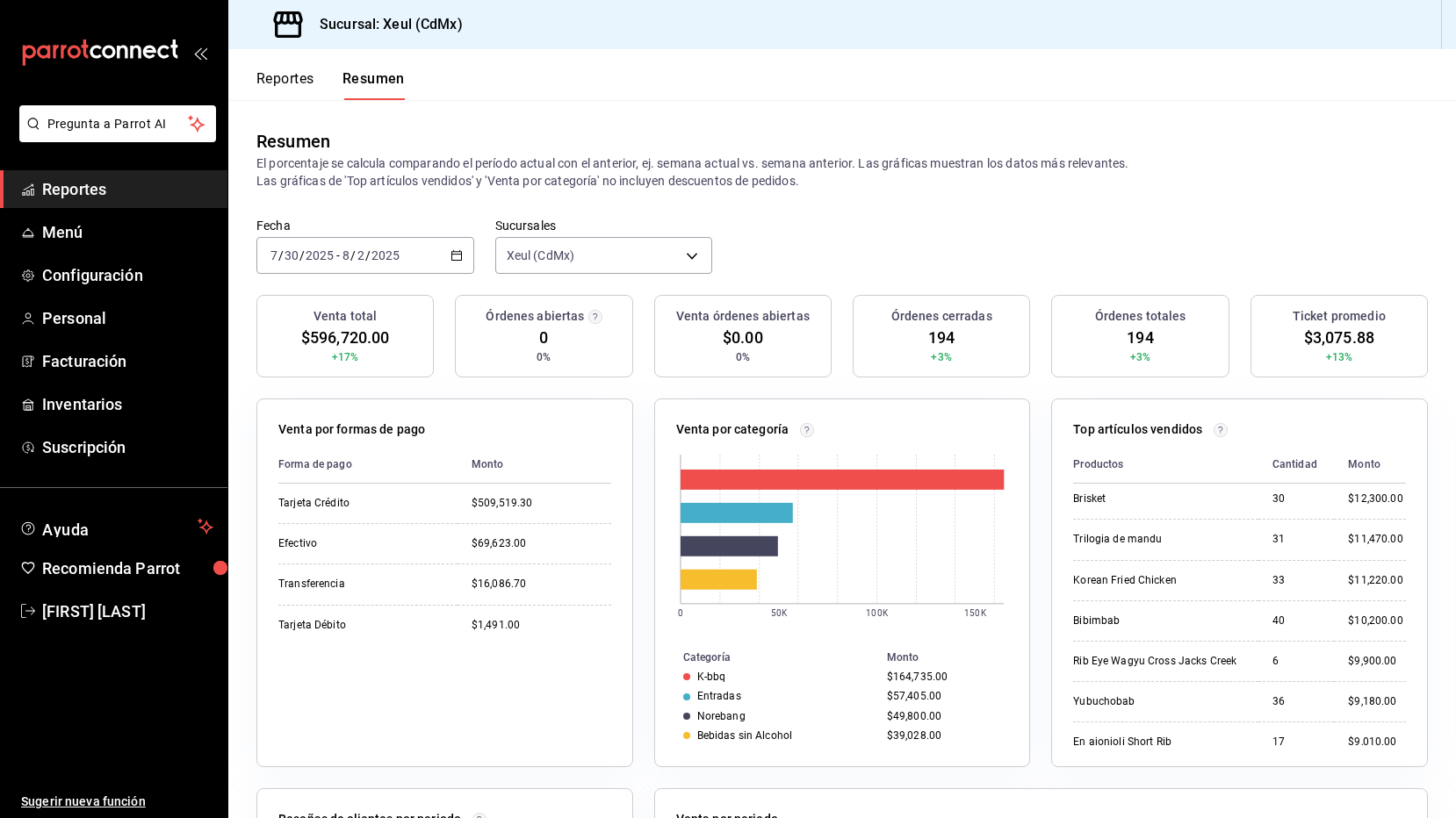 scroll, scrollTop: 337, scrollLeft: 0, axis: vertical 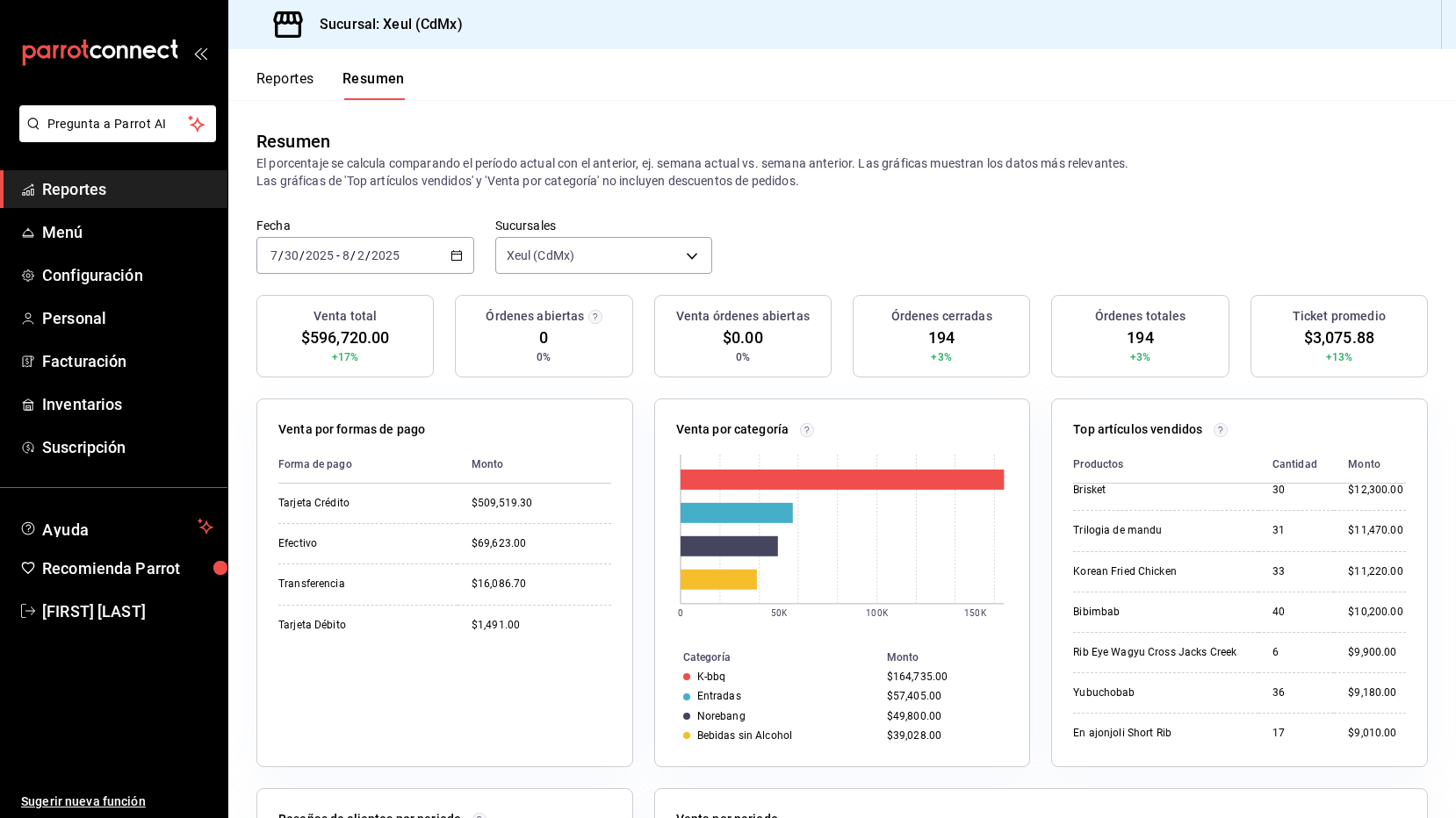 click on "Reportes" at bounding box center (285, 85) 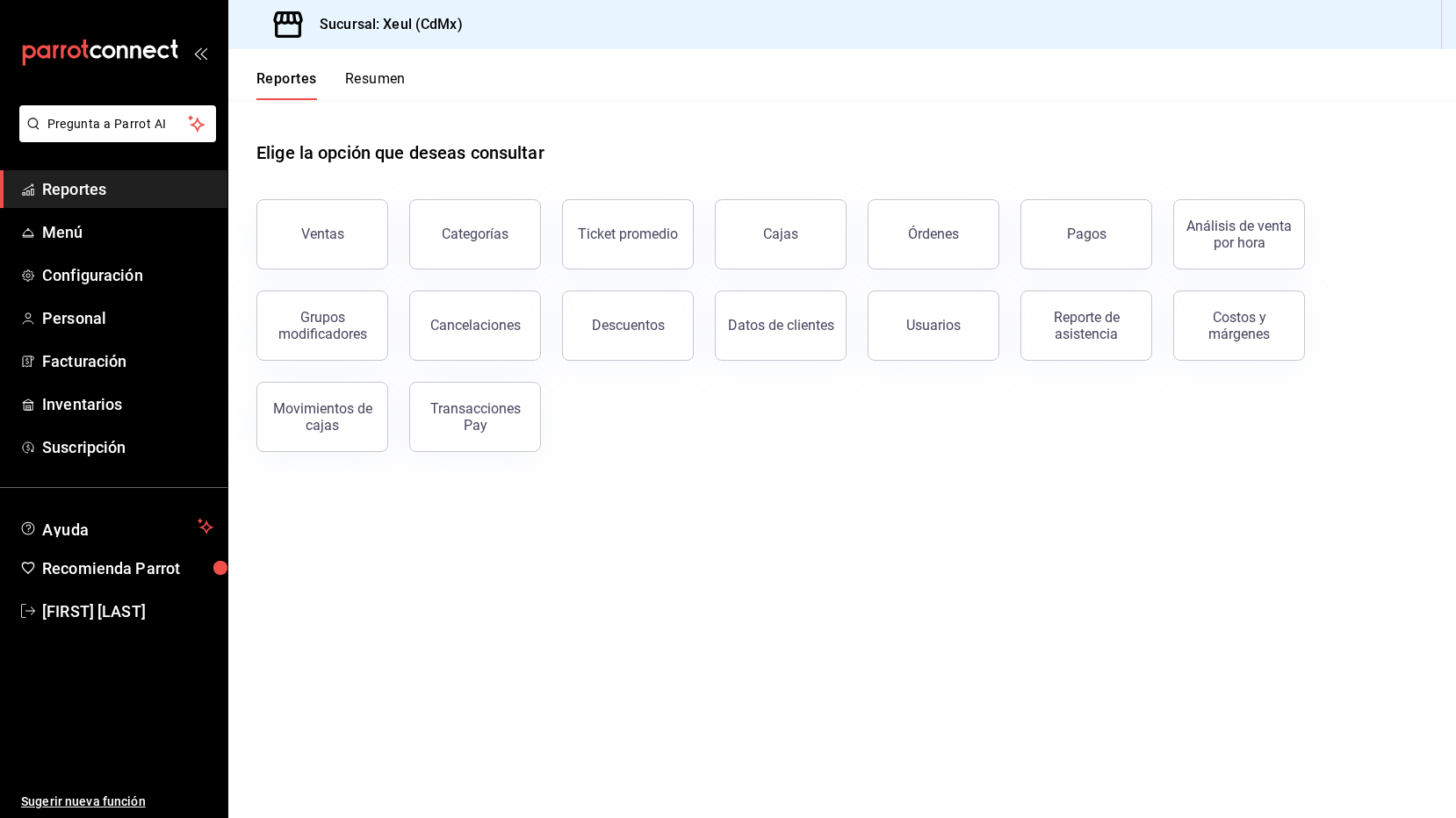 click on "Elige la opción que deseas consultar Ventas Categorías Ticket promedio Cajas Órdenes Pagos Análisis de venta por hora Grupos modificadores Cancelaciones Descuentos Datos de clientes Usuarios Reporte de asistencia Costos y márgenes Movimientos de cajas Transacciones Pay" at bounding box center [842, 290] 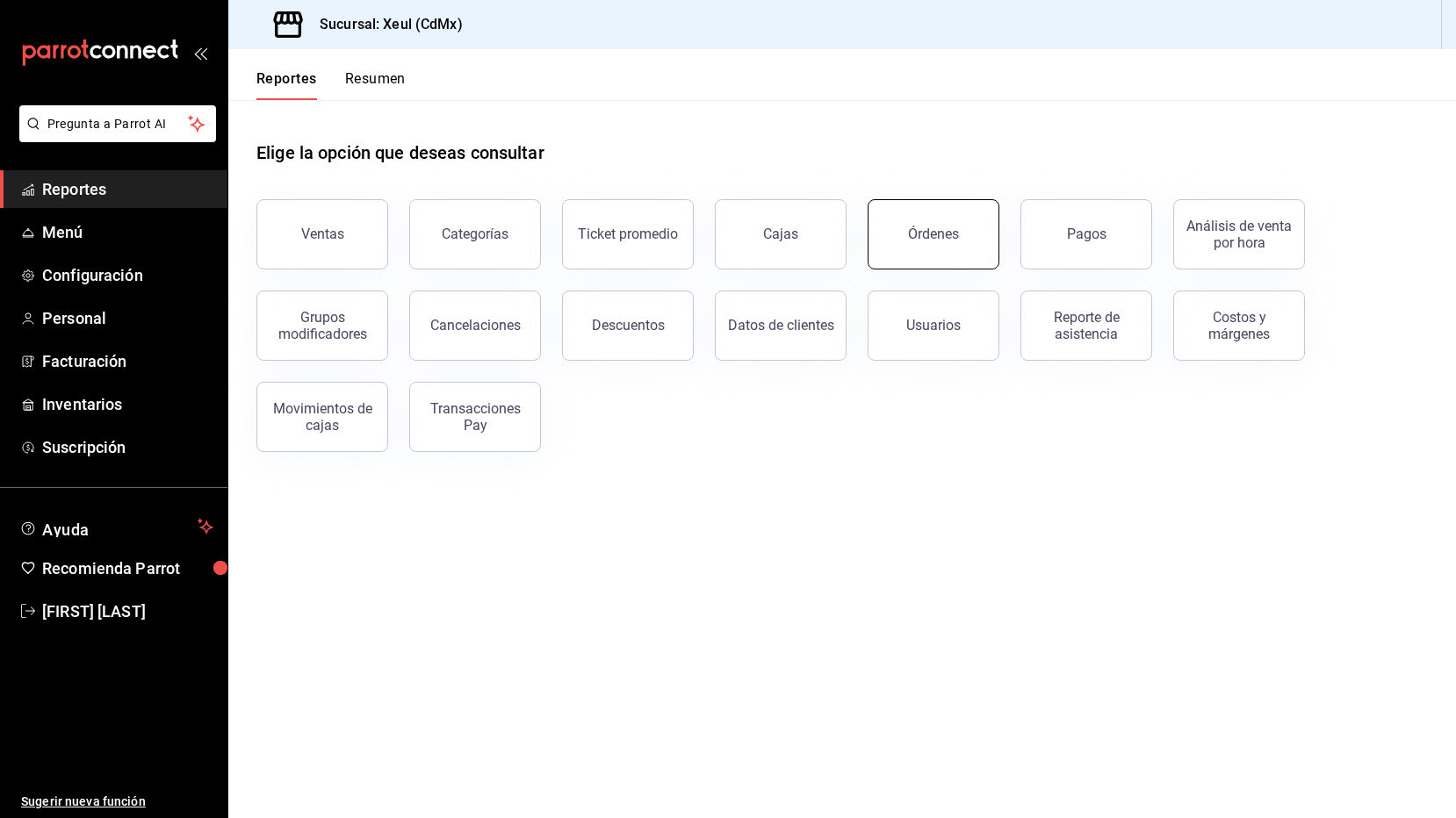 click on "Órdenes" at bounding box center [933, 234] 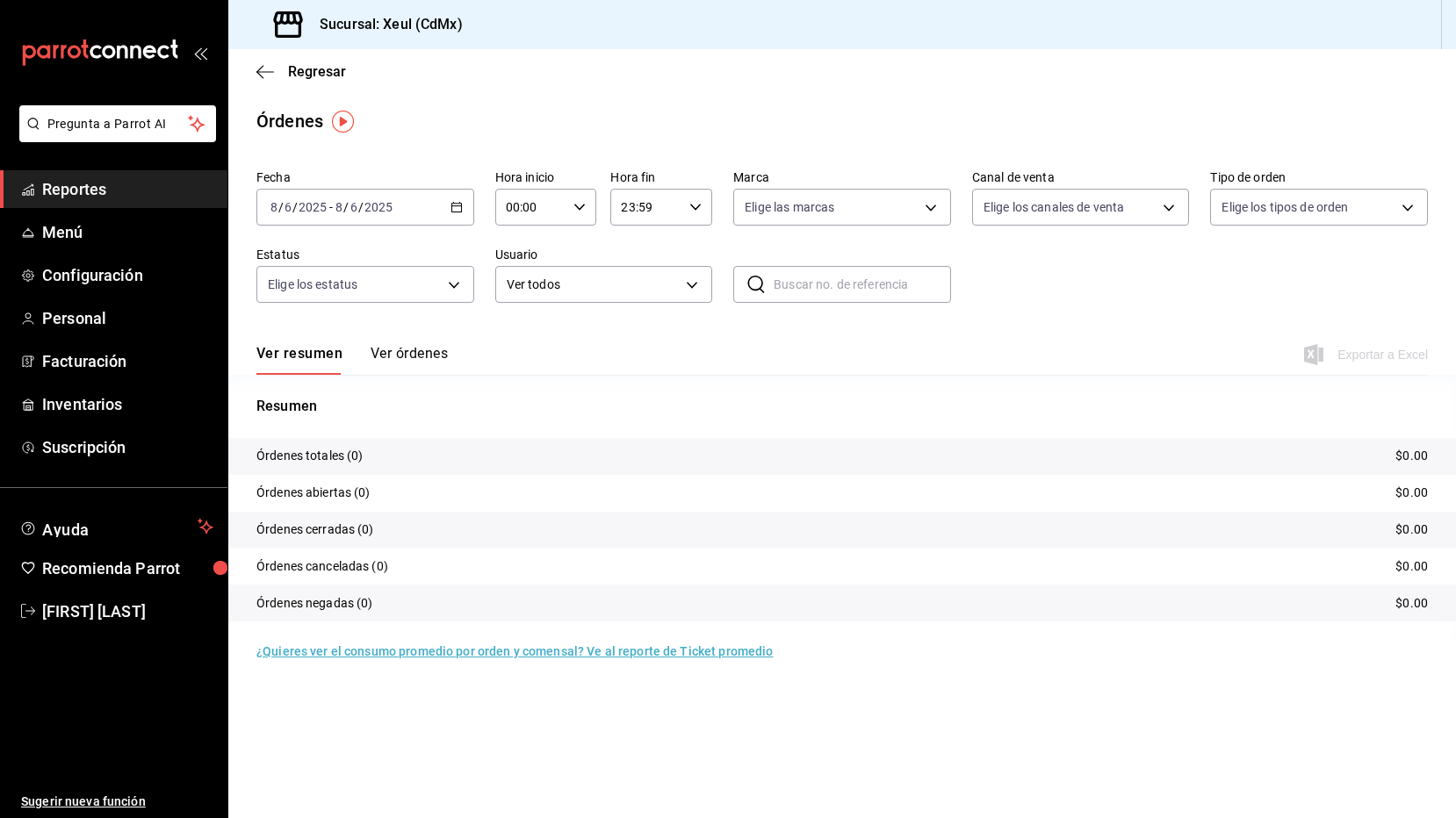 click on "2025-08-06 8 / 6 / 2025 - 2025-08-06 8 / 6 / 2025" at bounding box center (365, 207) 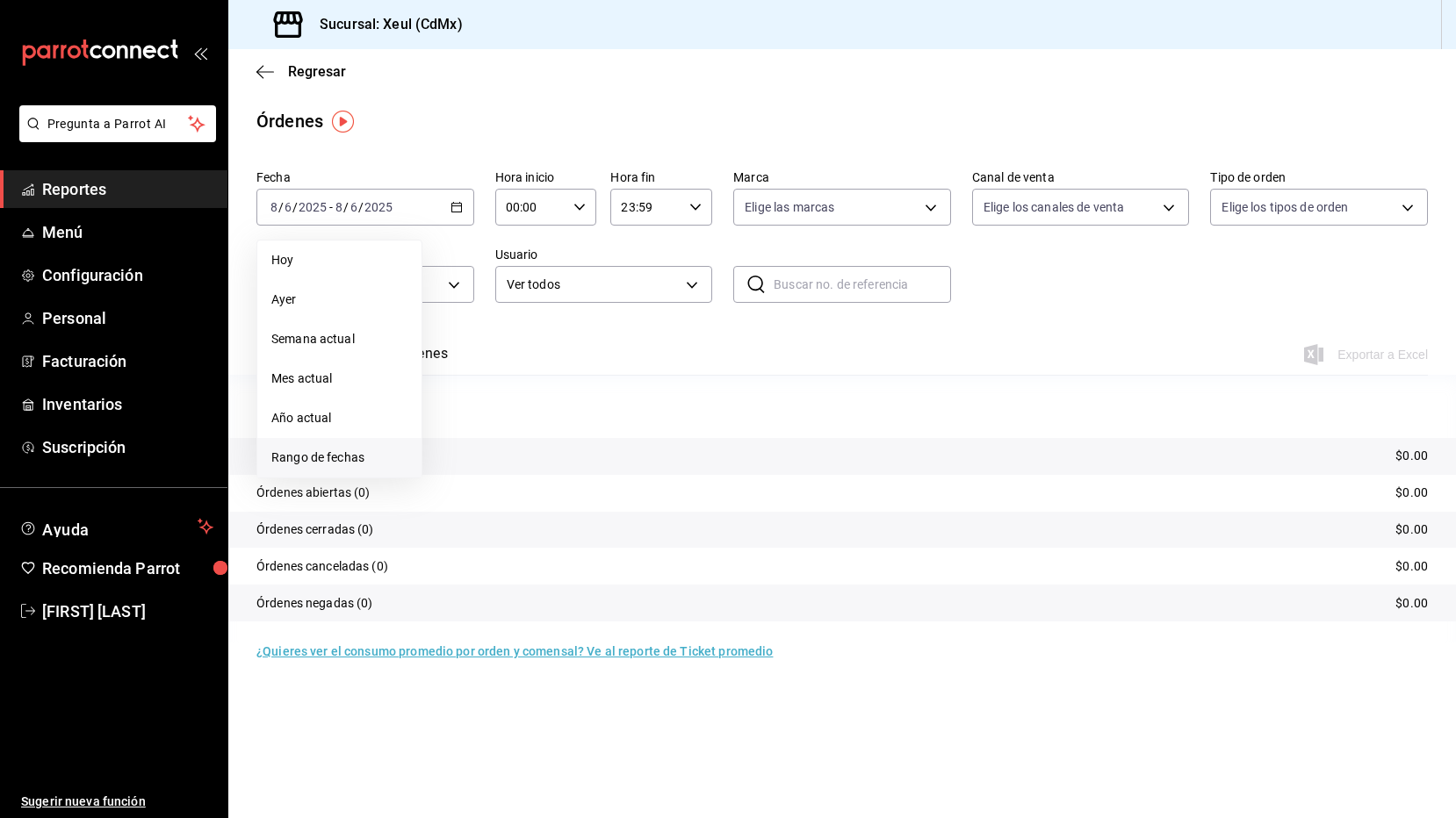 click on "Rango de fechas" at bounding box center (339, 457) 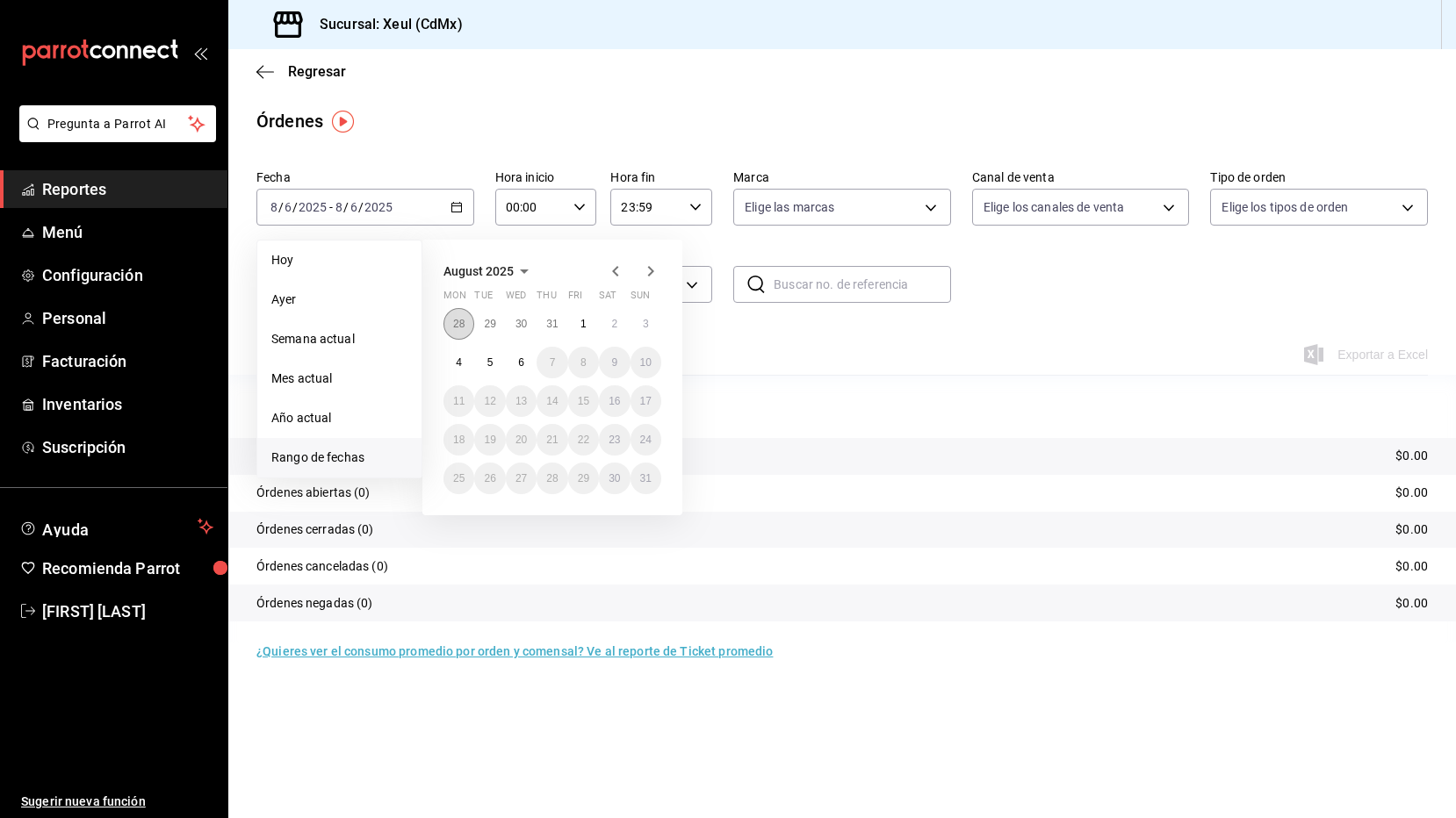 click on "28" at bounding box center [458, 324] 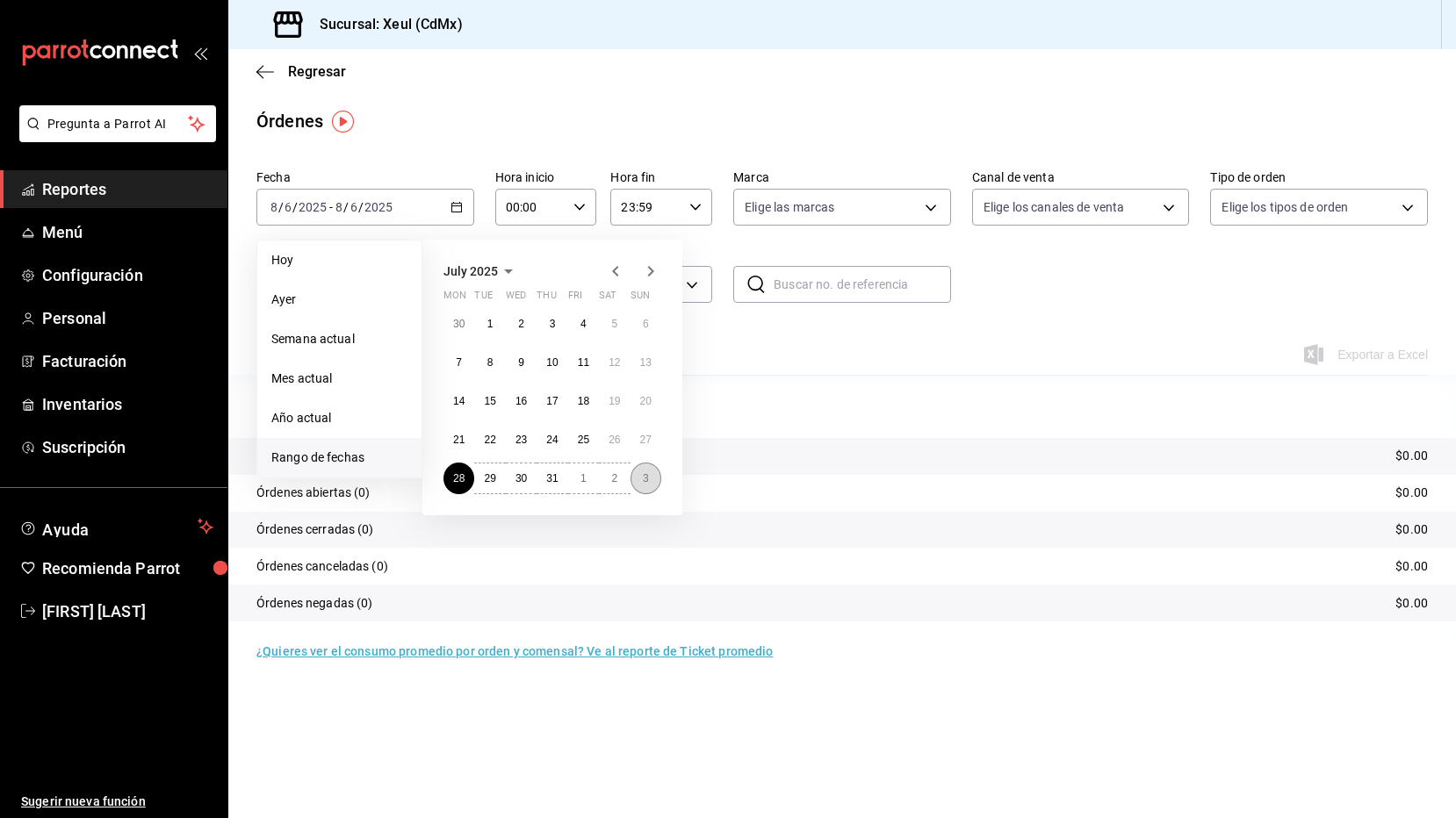 click on "3" at bounding box center [645, 478] 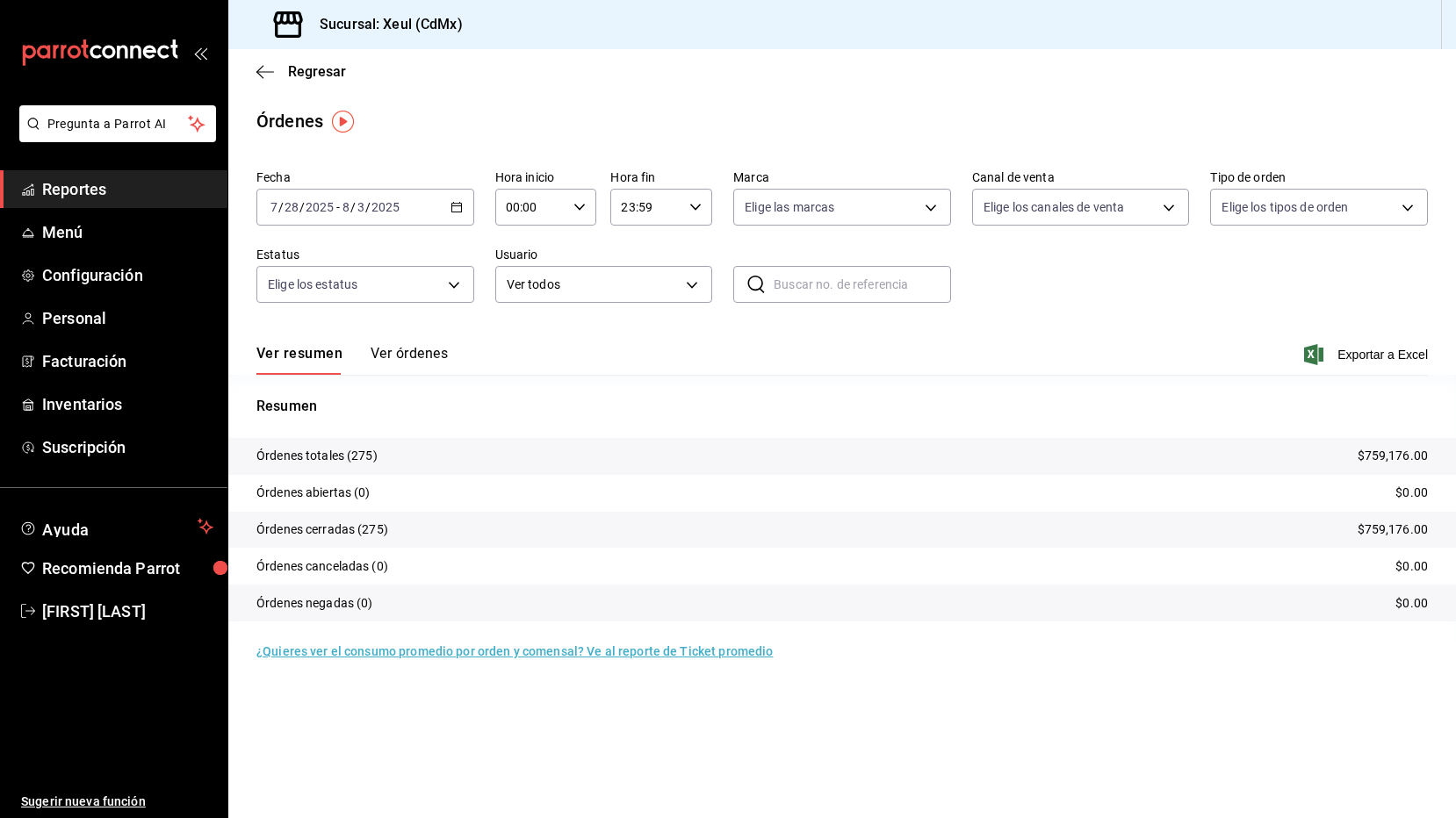 click on "Ver órdenes" at bounding box center [409, 360] 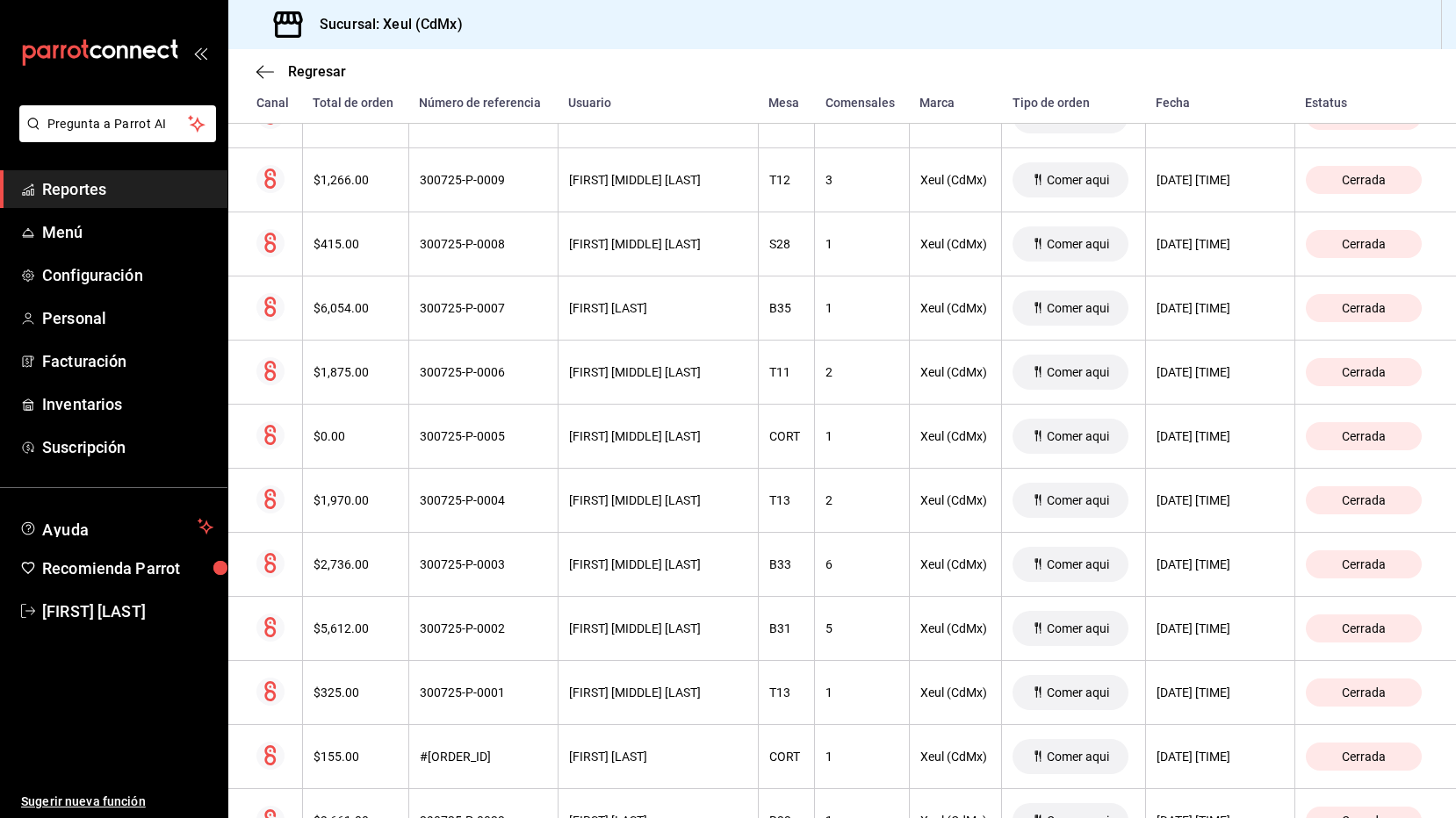 scroll, scrollTop: 14381, scrollLeft: 0, axis: vertical 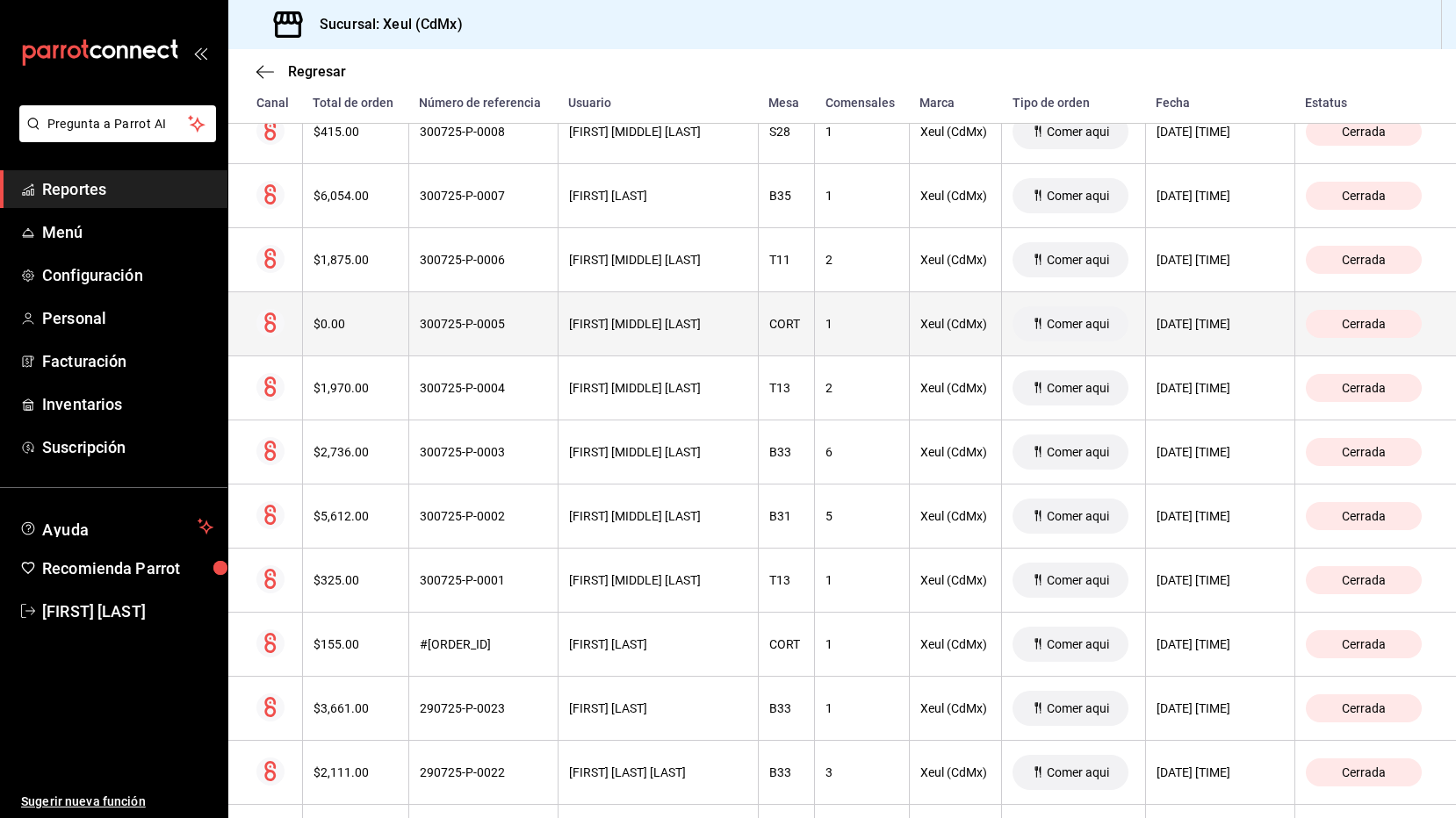 drag, startPoint x: 425, startPoint y: 338, endPoint x: 704, endPoint y: 341, distance: 279.01613 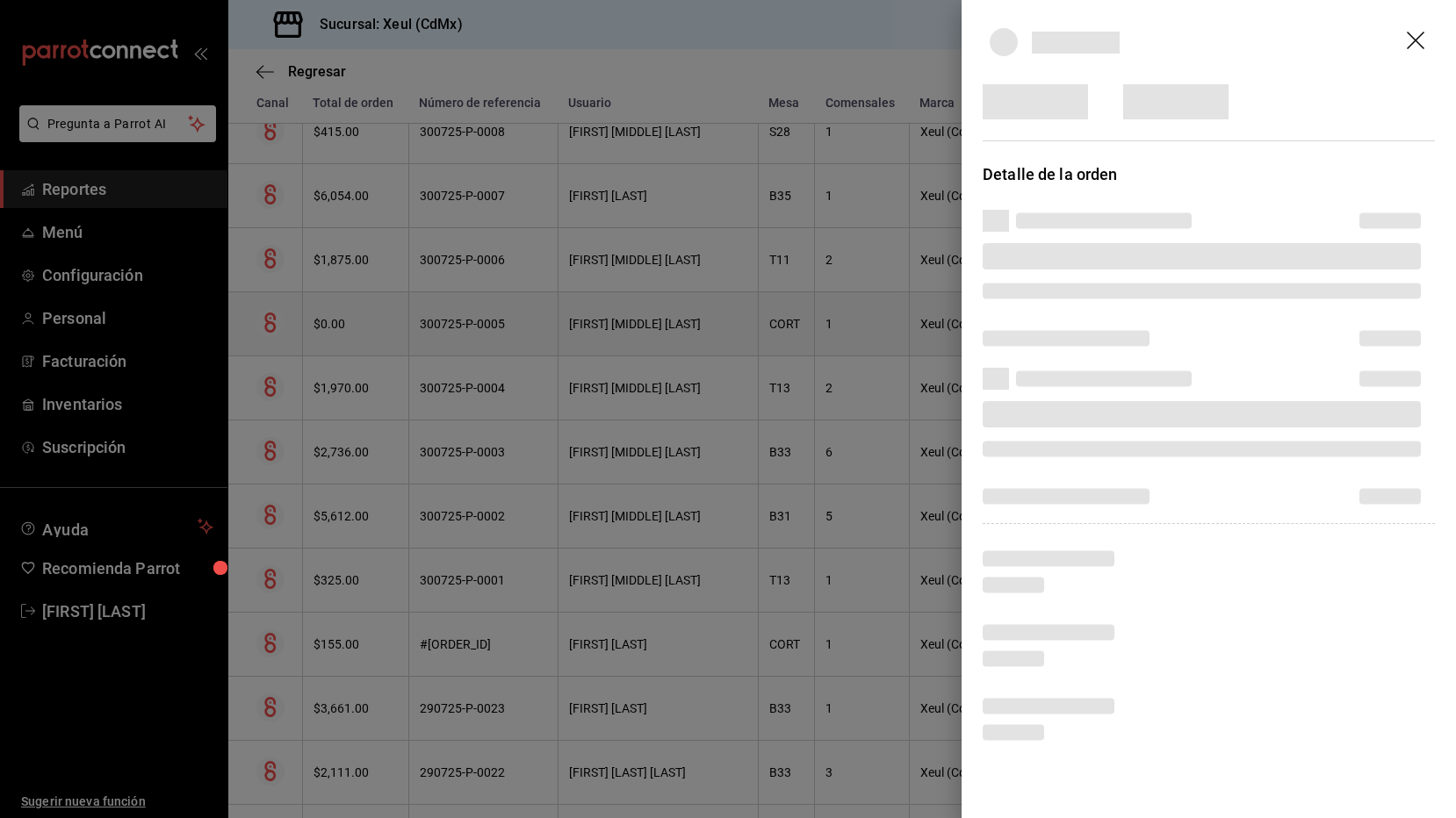 click at bounding box center (728, 409) 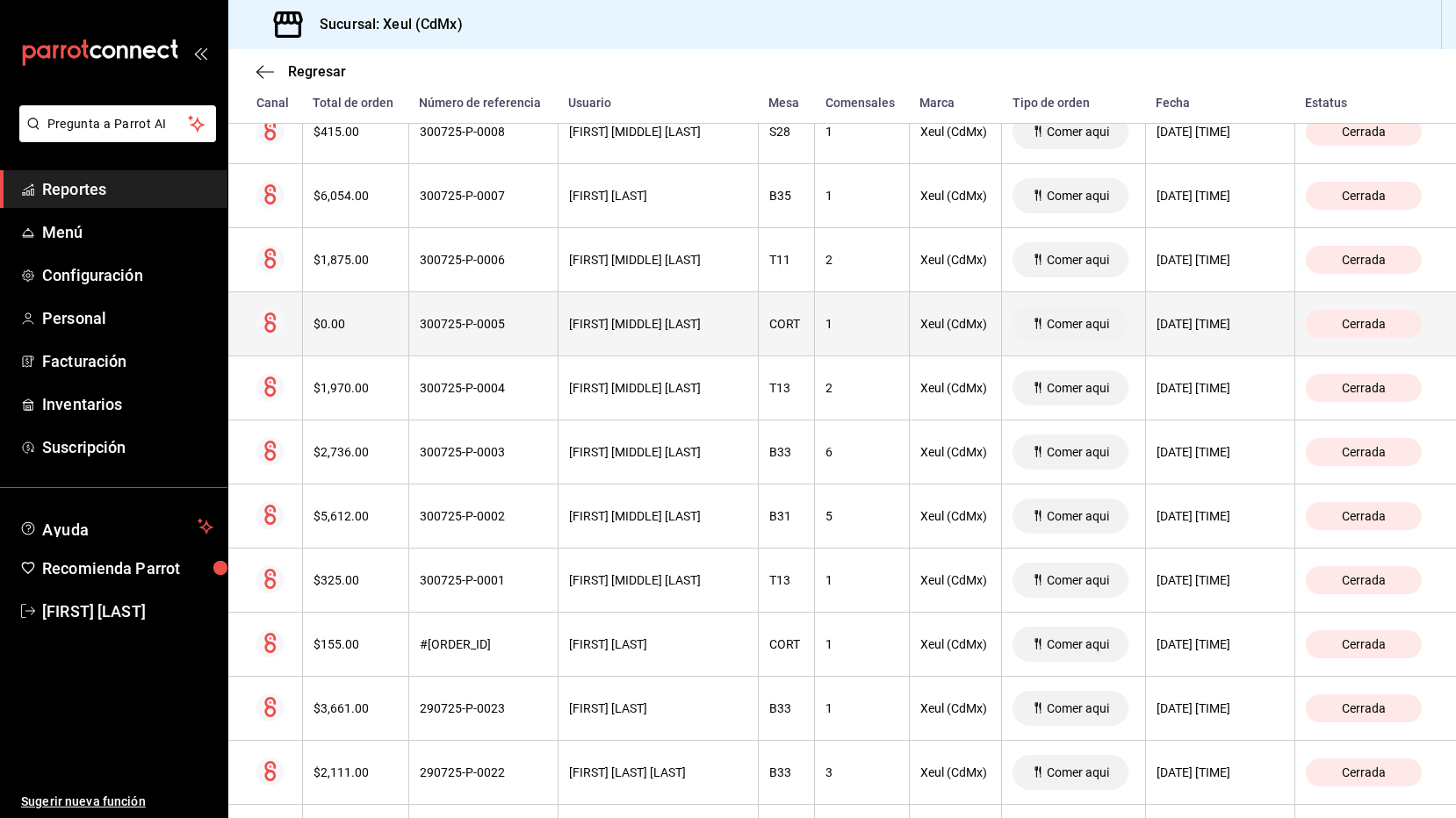 click on "[FIRST] [MIDDLE] [LAST]" at bounding box center [658, 324] 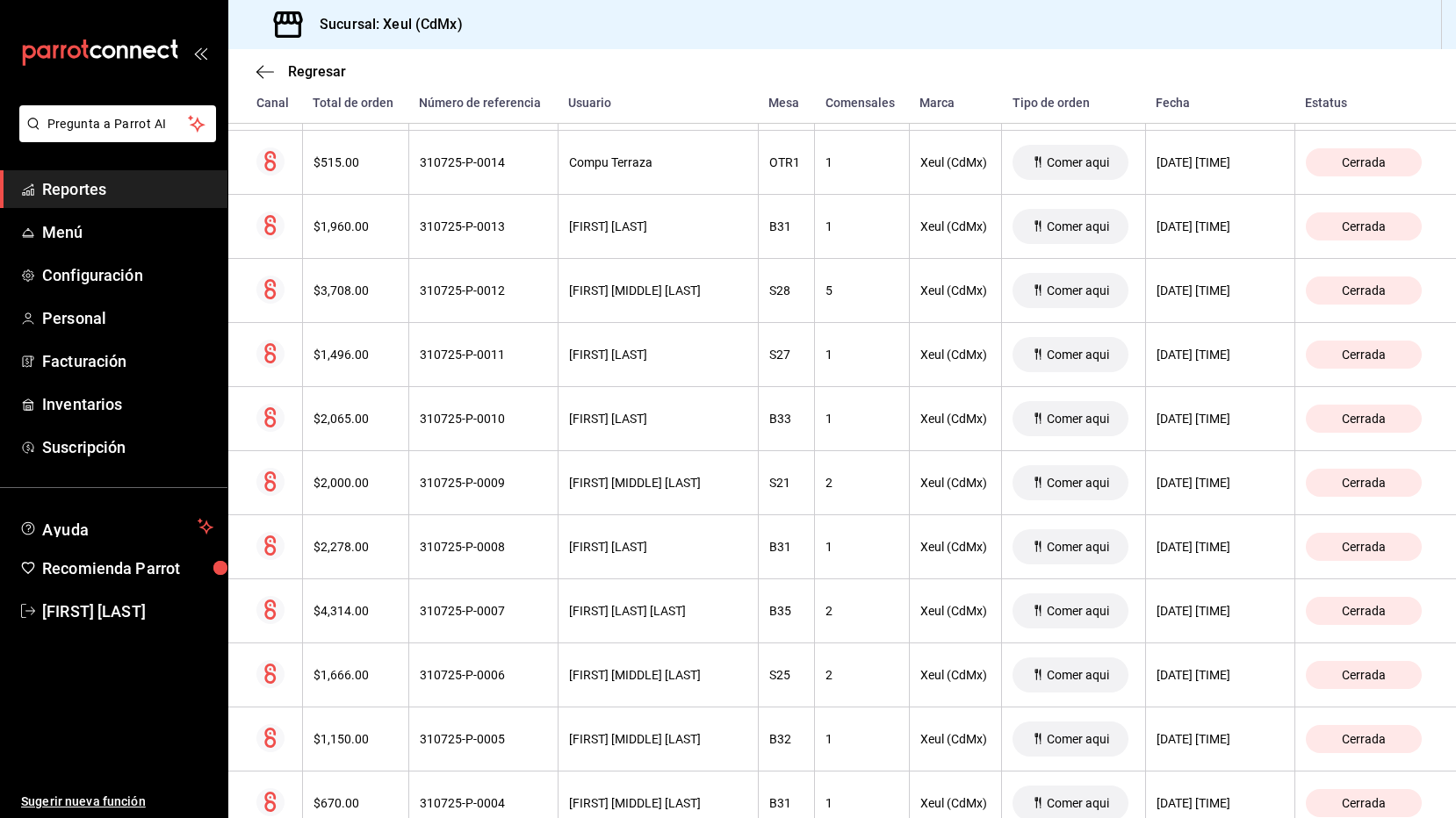 scroll, scrollTop: 16400, scrollLeft: 0, axis: vertical 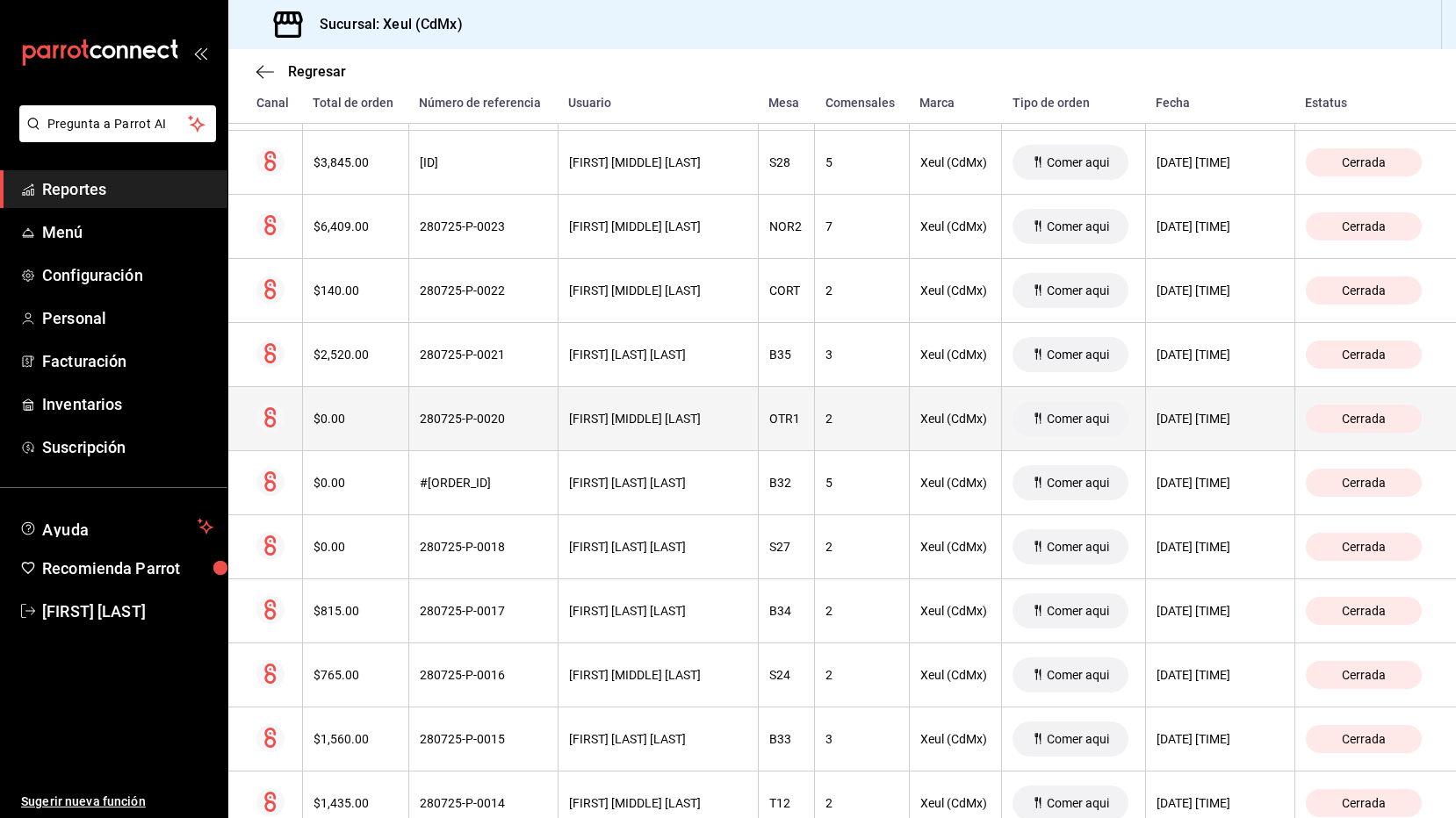 click on "[FIRST] [MIDDLE] [LAST]" at bounding box center (658, 419) 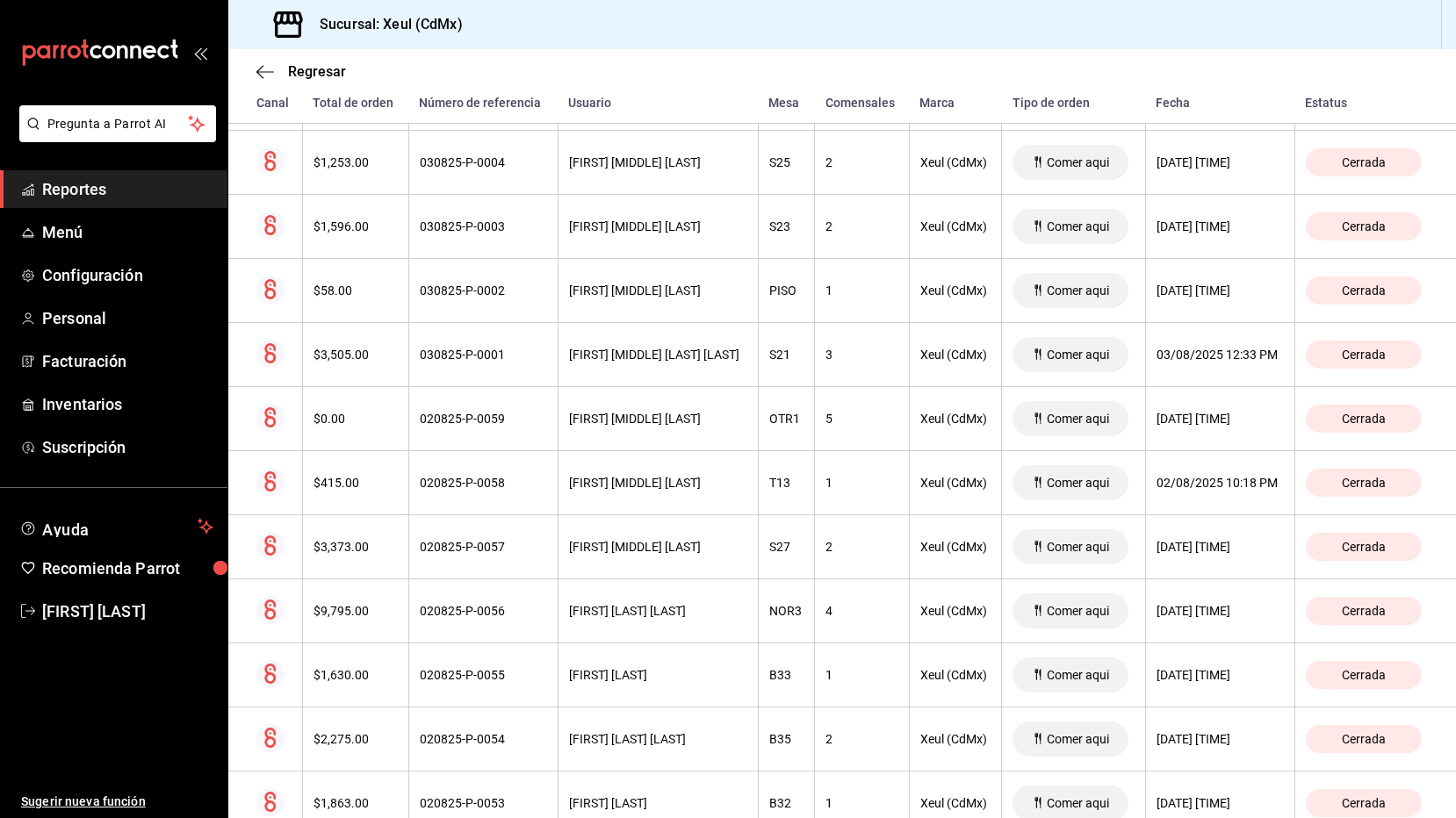 scroll, scrollTop: 5829, scrollLeft: 0, axis: vertical 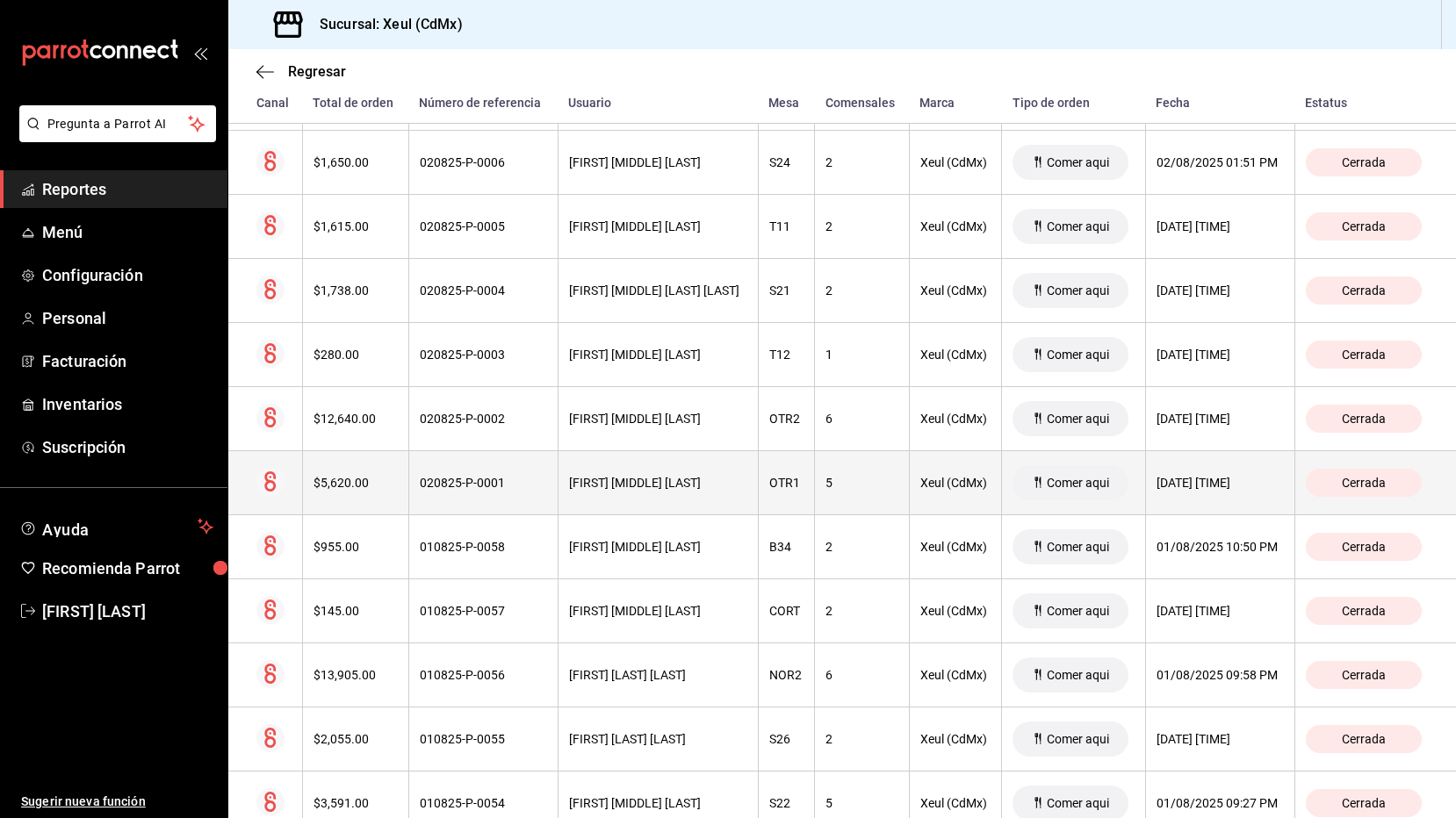 click on "[FIRST] [MIDDLE] [LAST]" at bounding box center [658, 483] 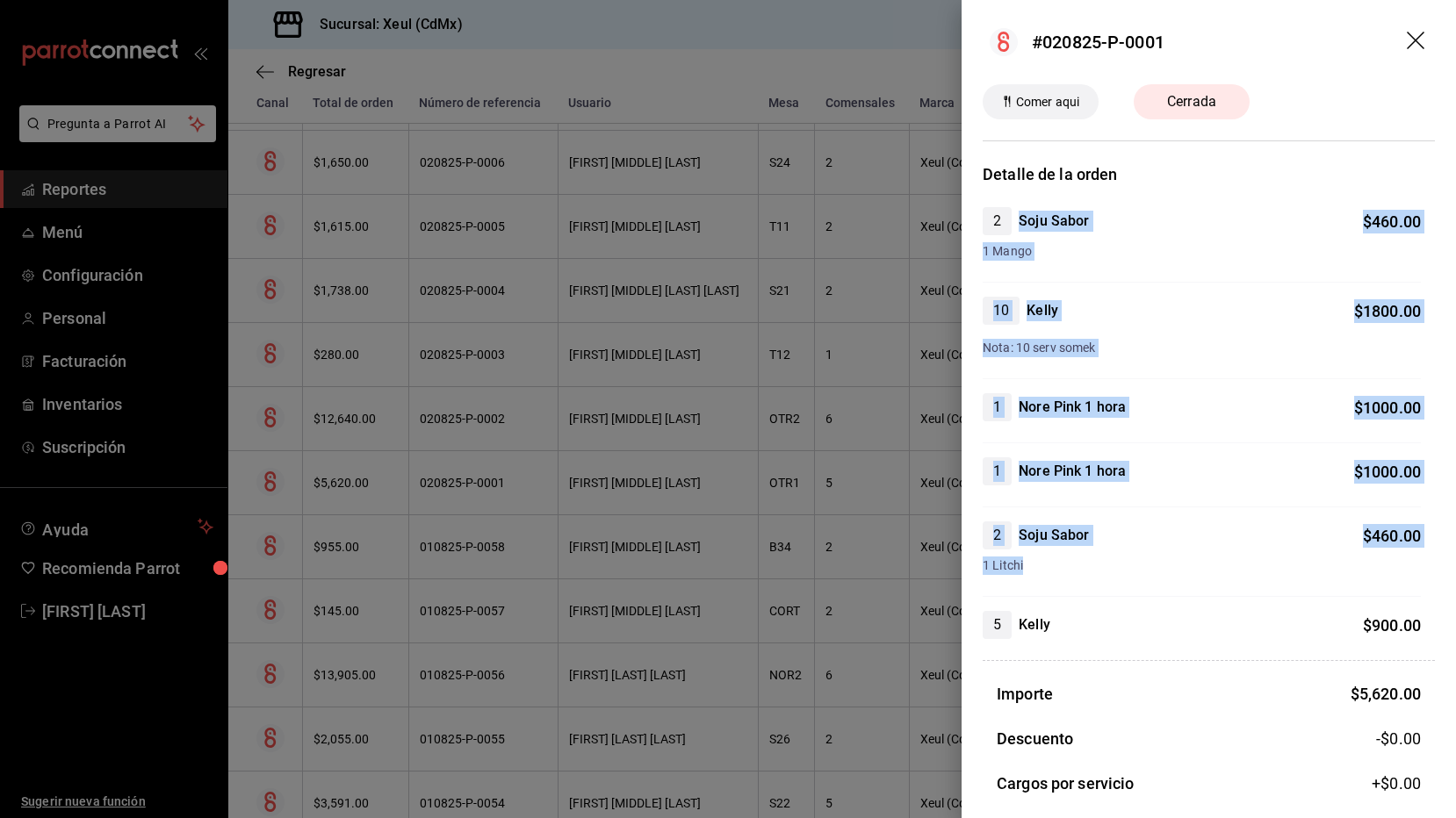 drag, startPoint x: 1124, startPoint y: 197, endPoint x: 1185, endPoint y: 581, distance: 388.81487 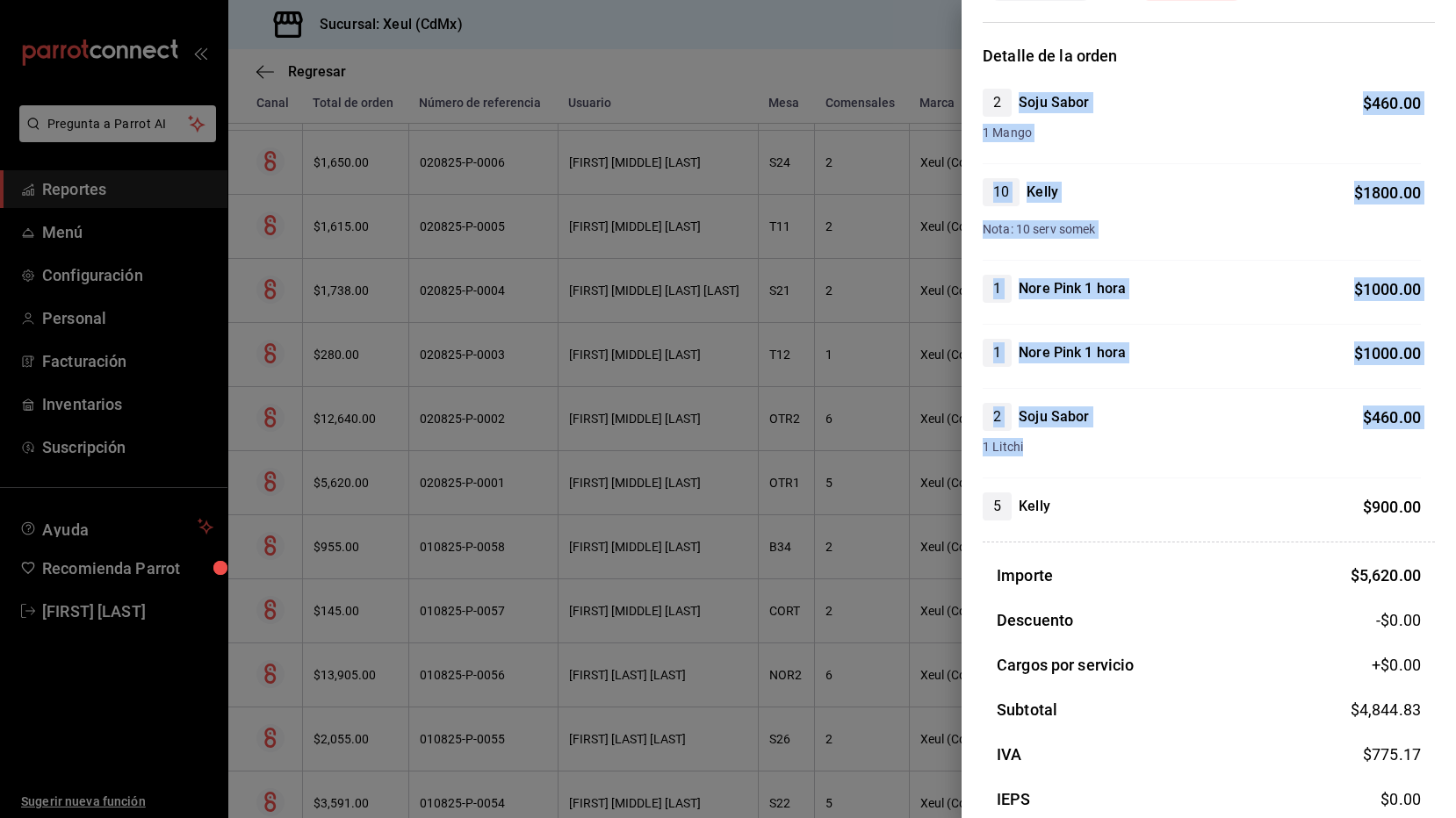 scroll, scrollTop: 0, scrollLeft: 0, axis: both 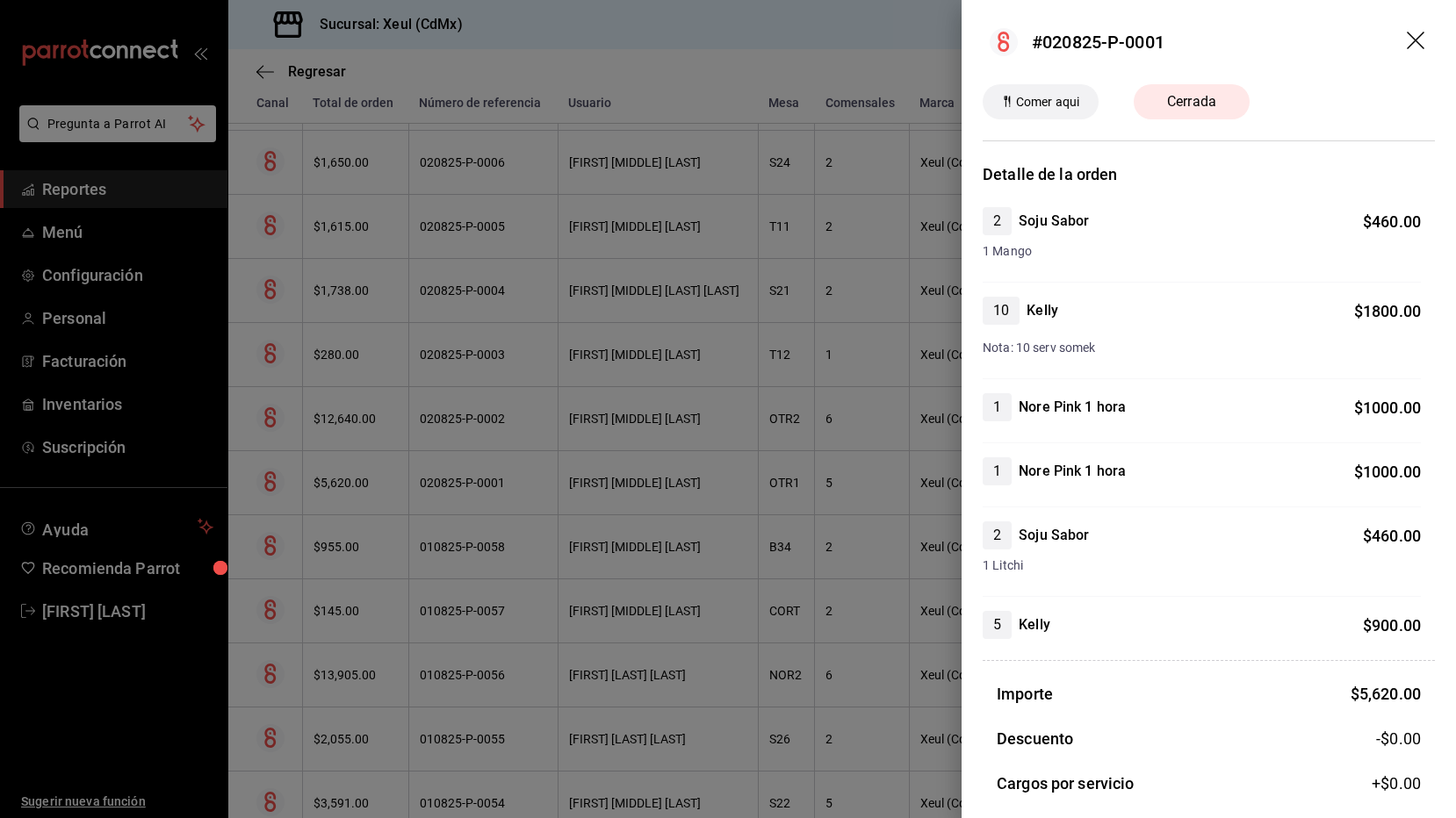 click on "[NUMBER] [NAME] $ [PRICE] [ITEM]: [NUMBER] [ITEM] [BRAND]" at bounding box center (1201, 338) 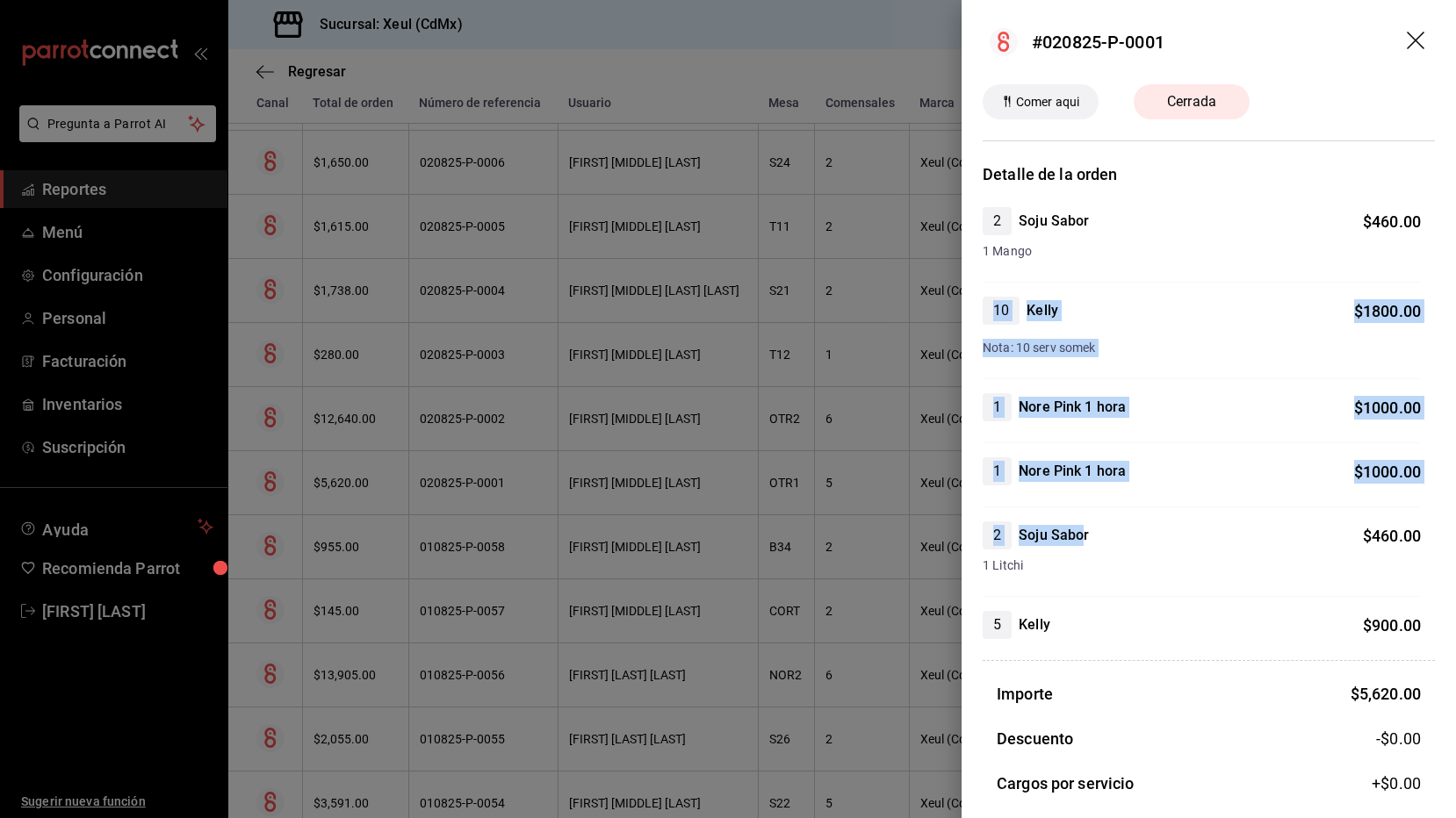 drag, startPoint x: 1063, startPoint y: 340, endPoint x: 1080, endPoint y: 527, distance: 187.7711 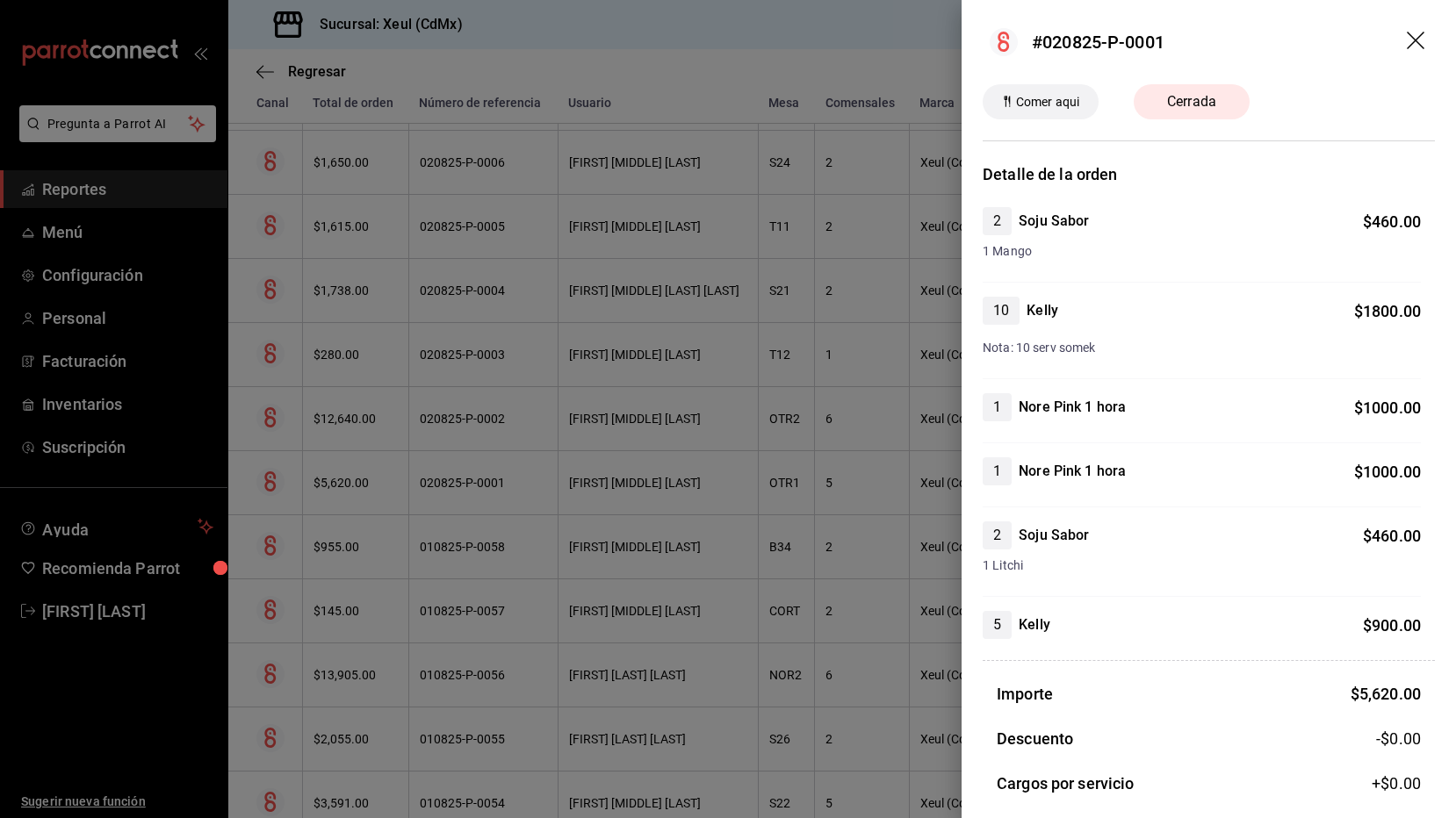 click at bounding box center (728, 409) 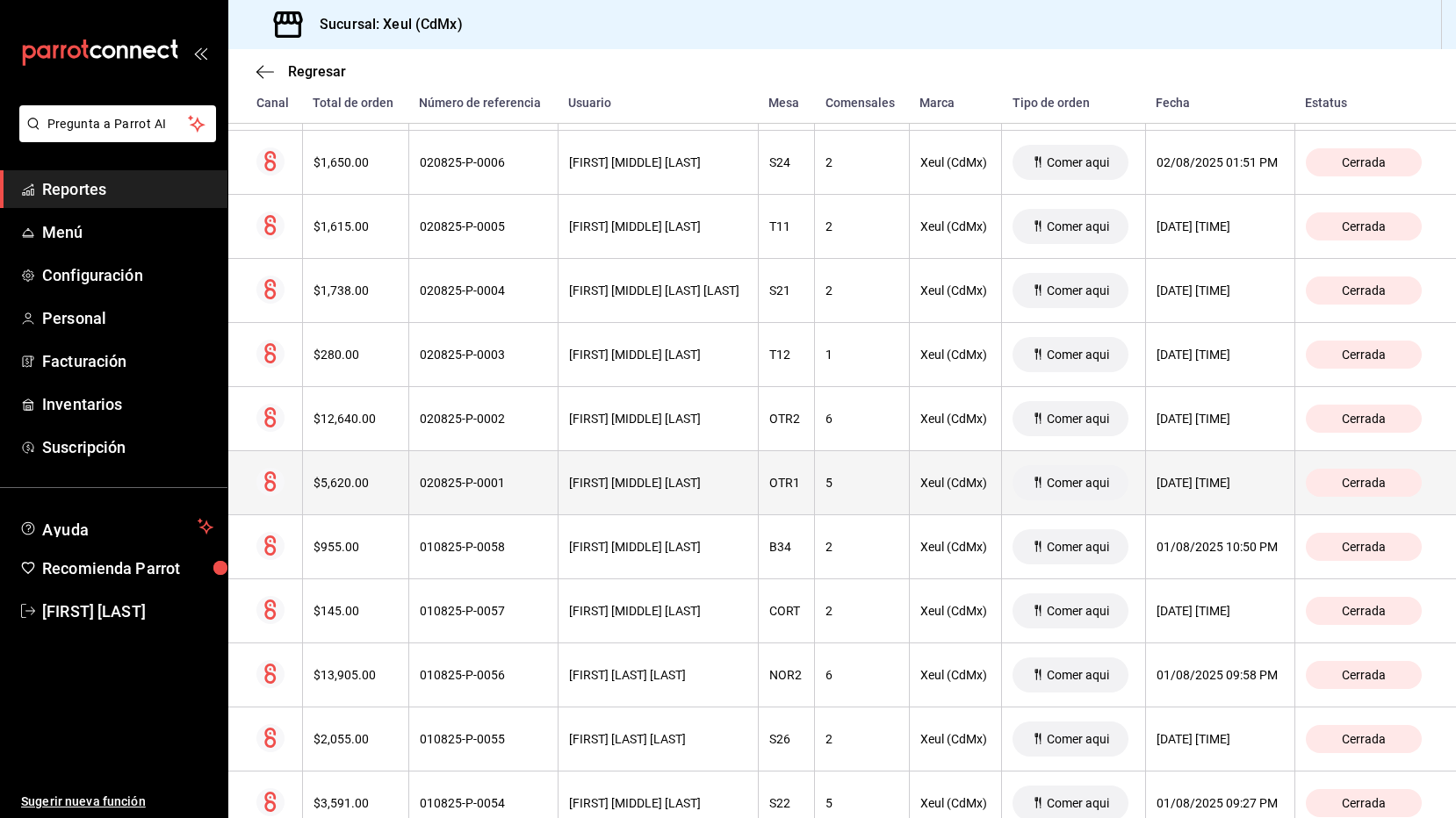click on "[FIRST] [MIDDLE] [LAST]" at bounding box center [658, 483] 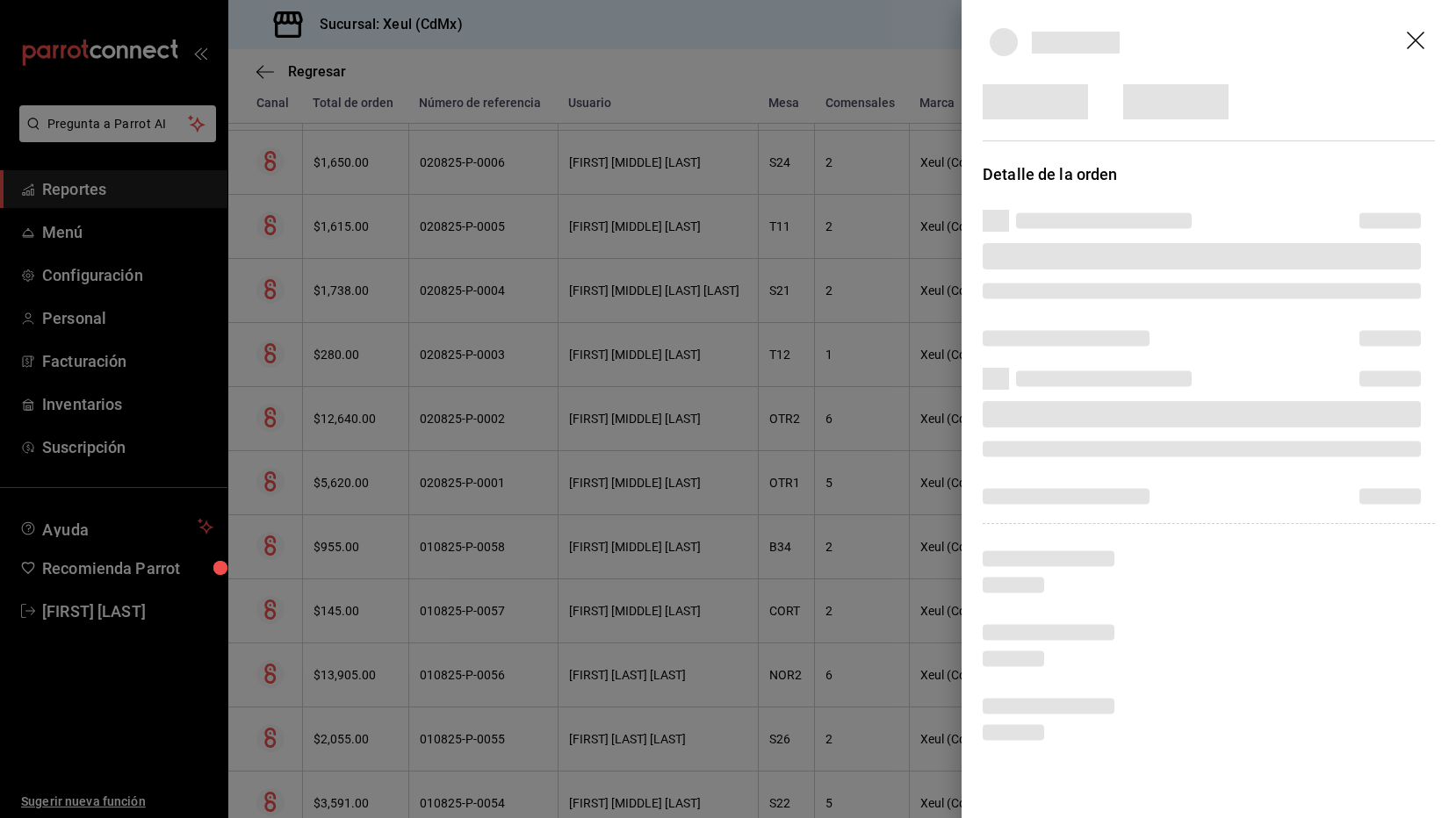 click at bounding box center (728, 409) 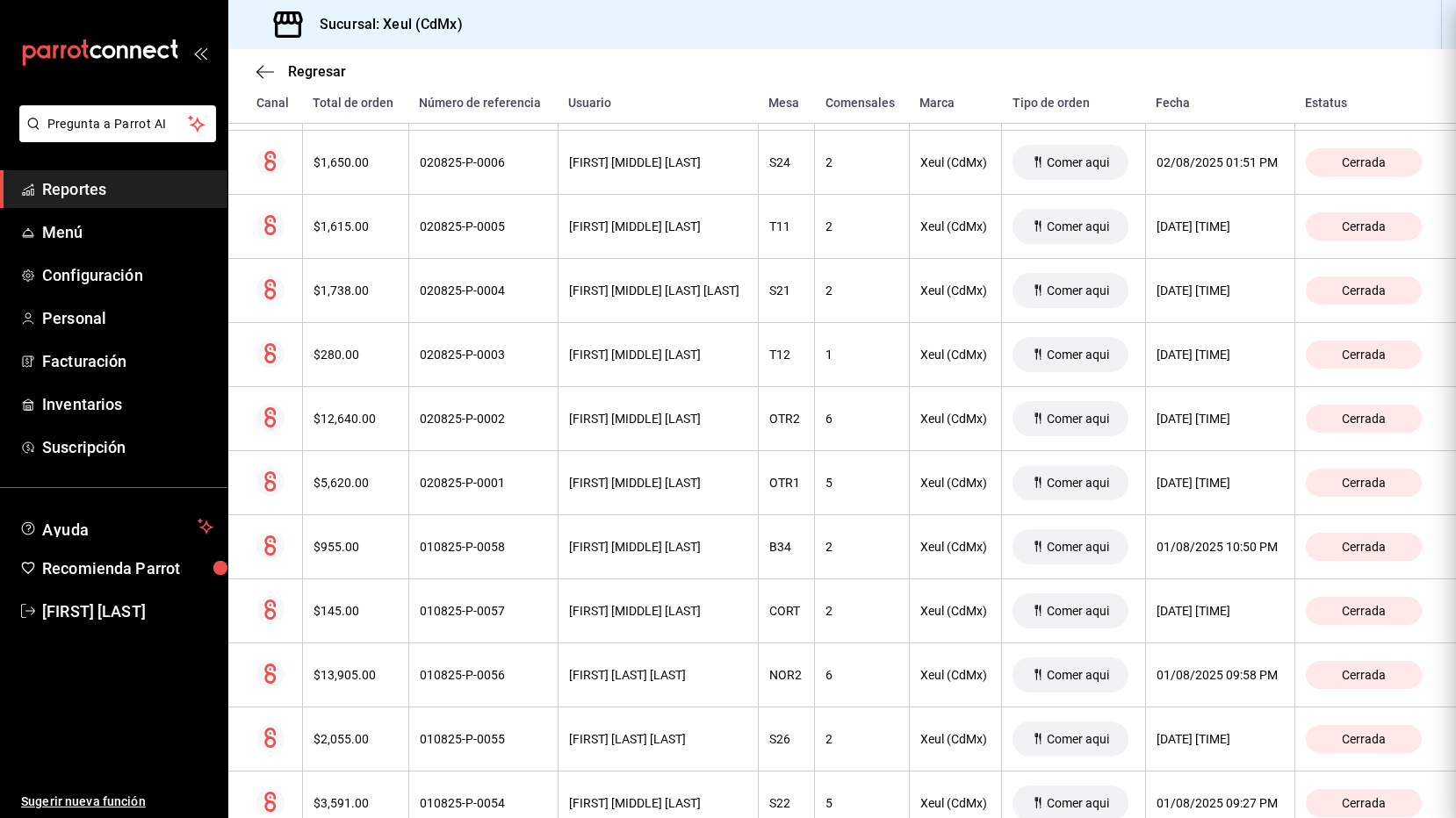 click on "[FIRST] [MIDDLE] [LAST]" at bounding box center (658, 419) 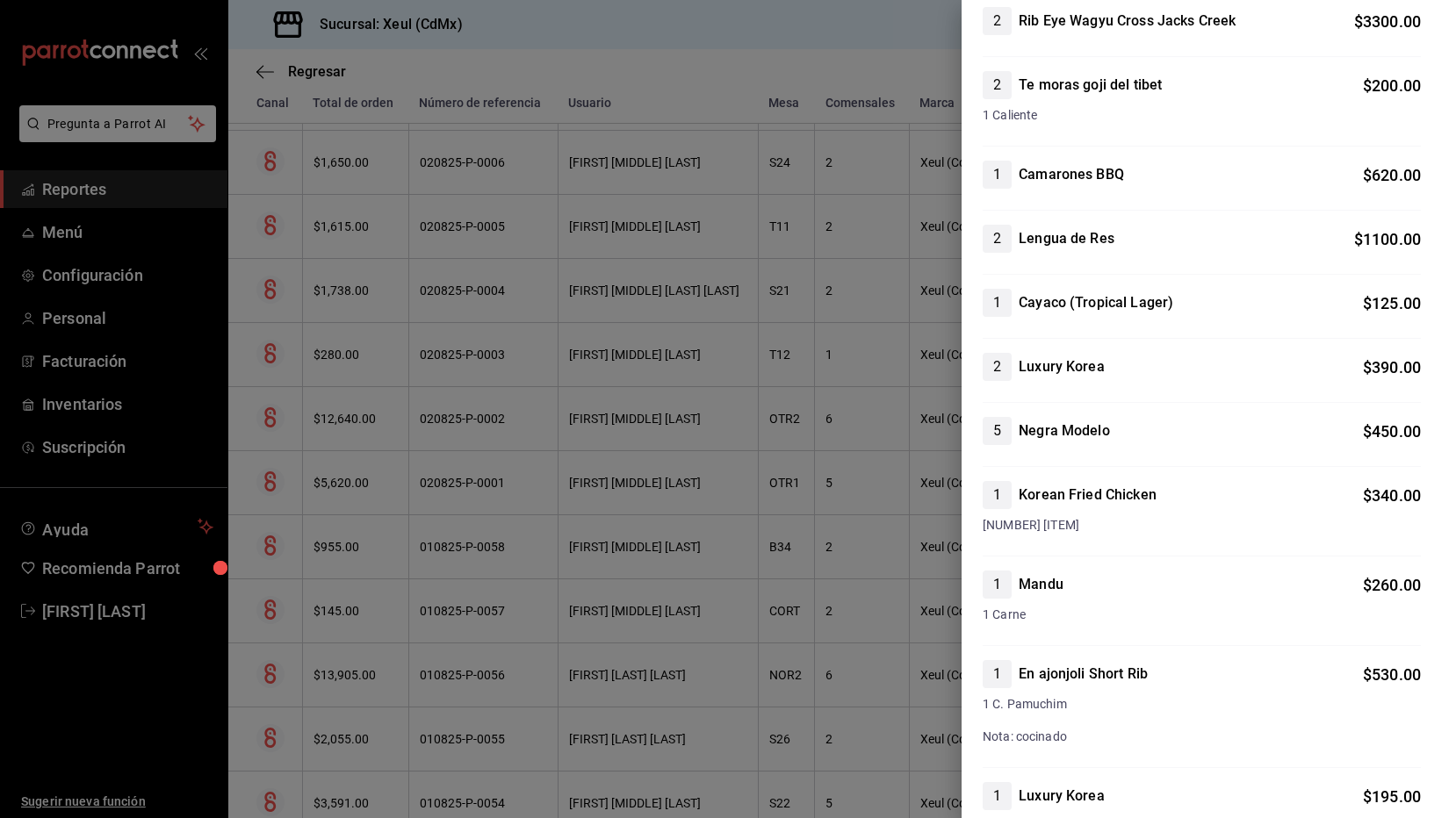 scroll, scrollTop: 0, scrollLeft: 0, axis: both 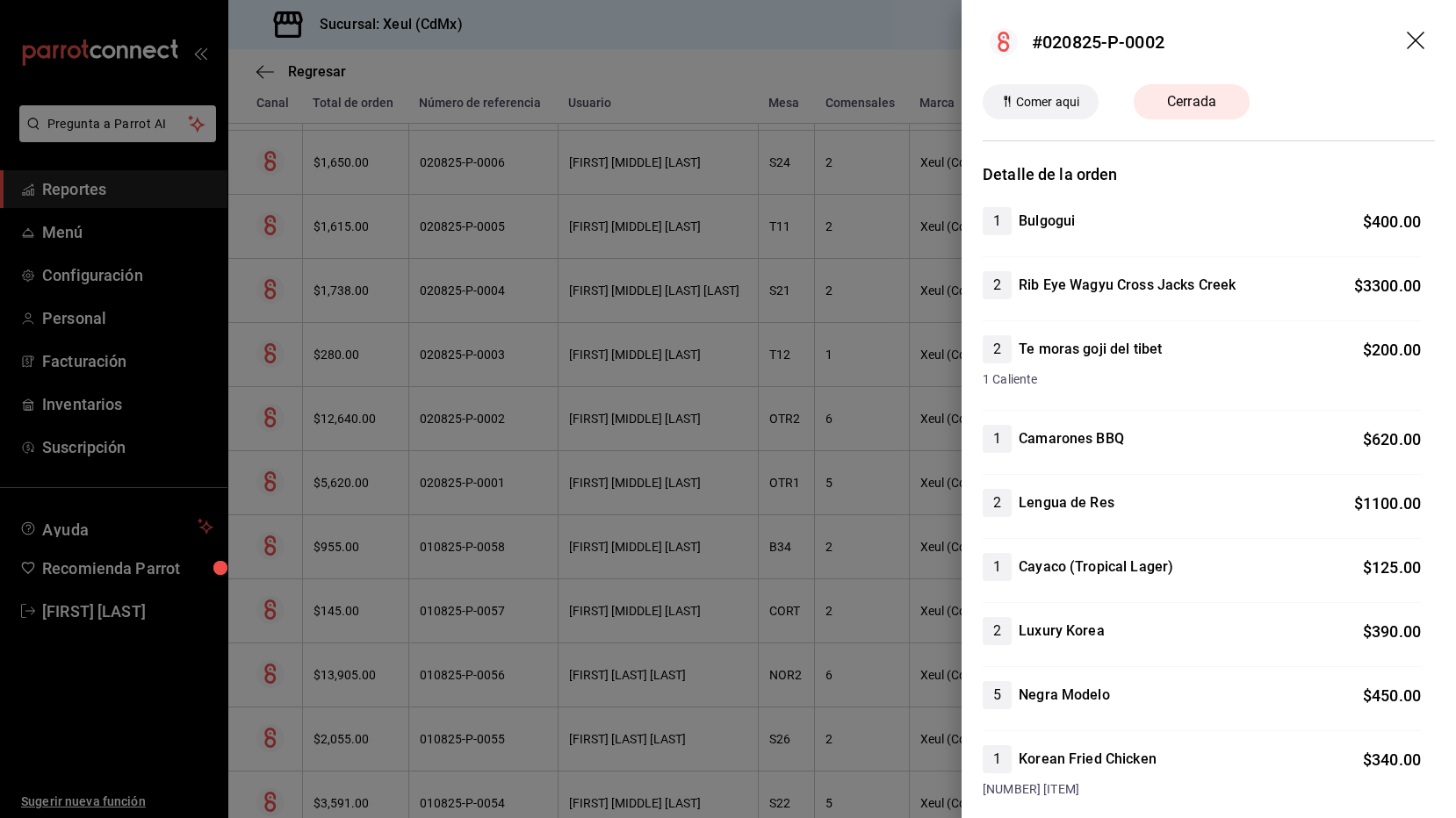 click at bounding box center (728, 409) 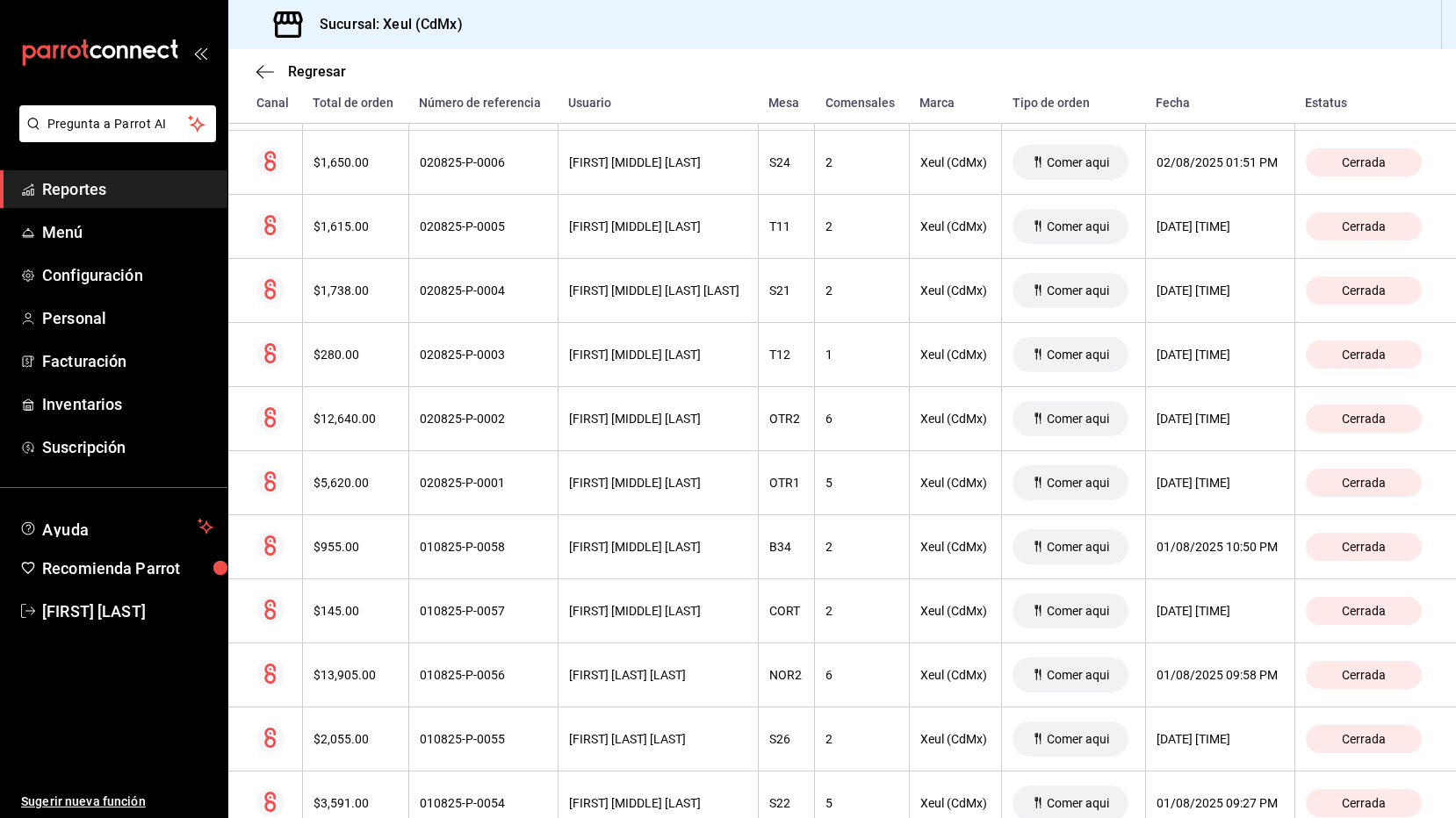click on "[FIRST] [MIDDLE] [LAST]" at bounding box center (658, 419) 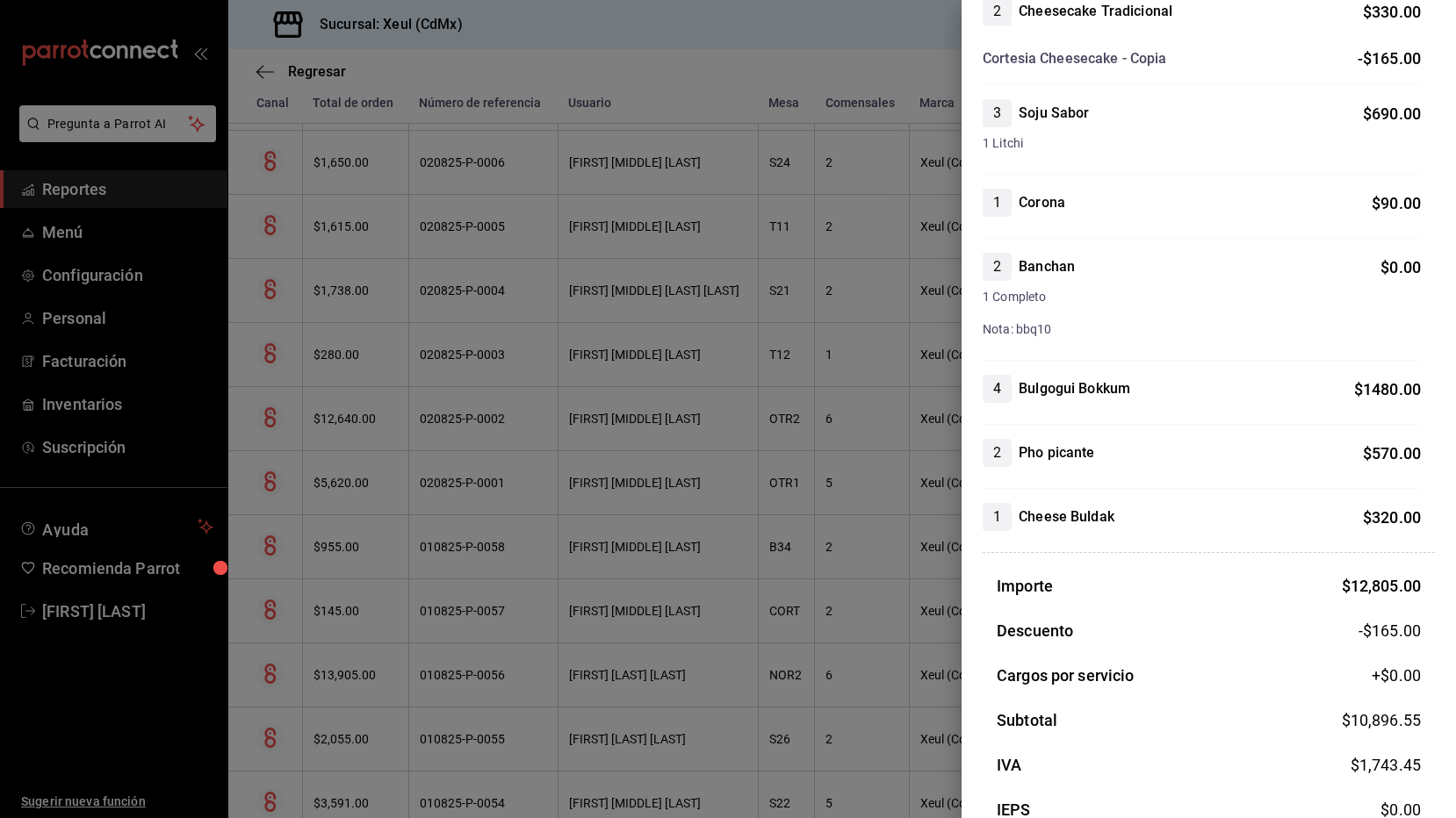 scroll, scrollTop: 1616, scrollLeft: 0, axis: vertical 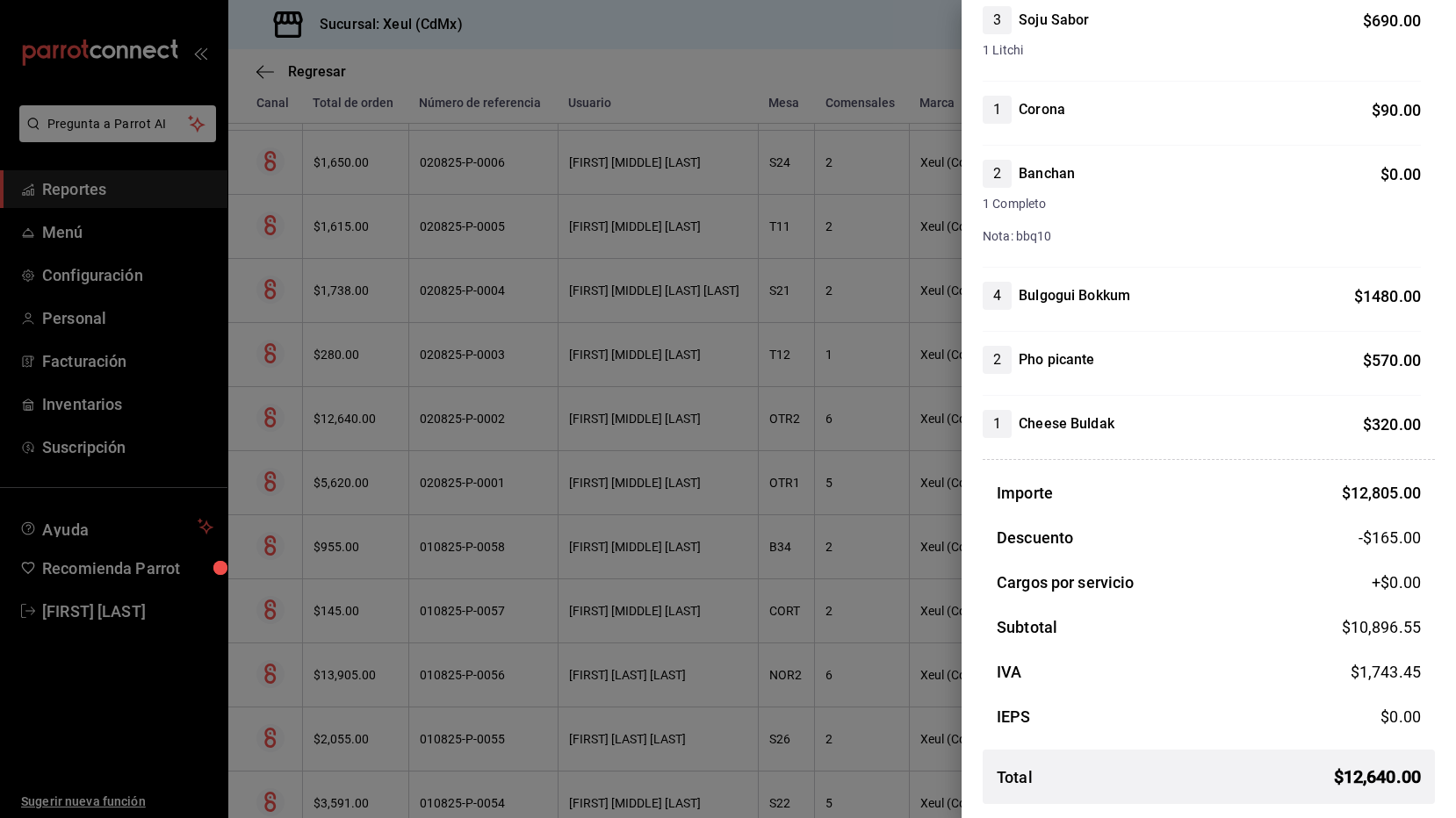 click at bounding box center [728, 409] 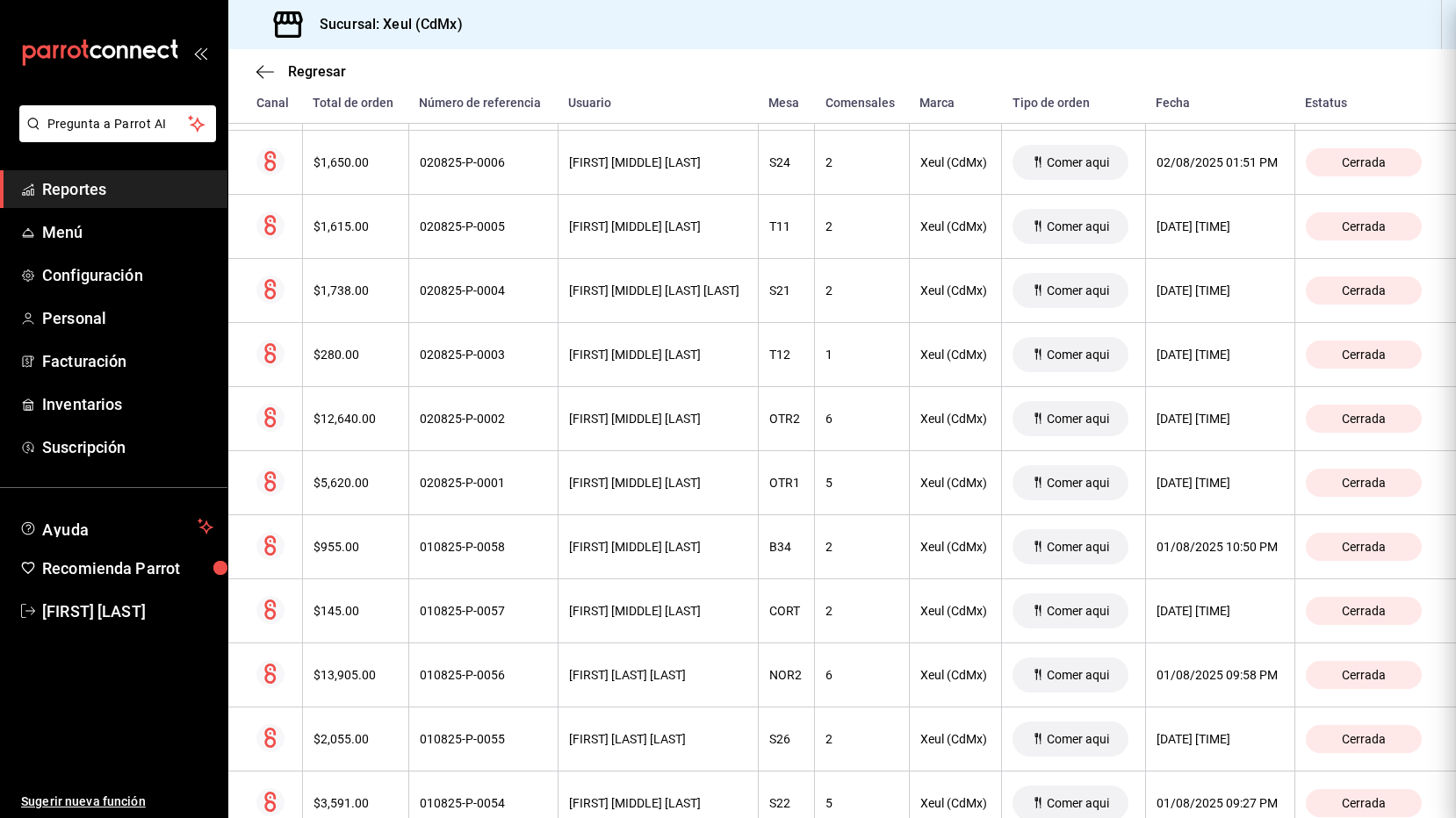 scroll, scrollTop: 0, scrollLeft: 0, axis: both 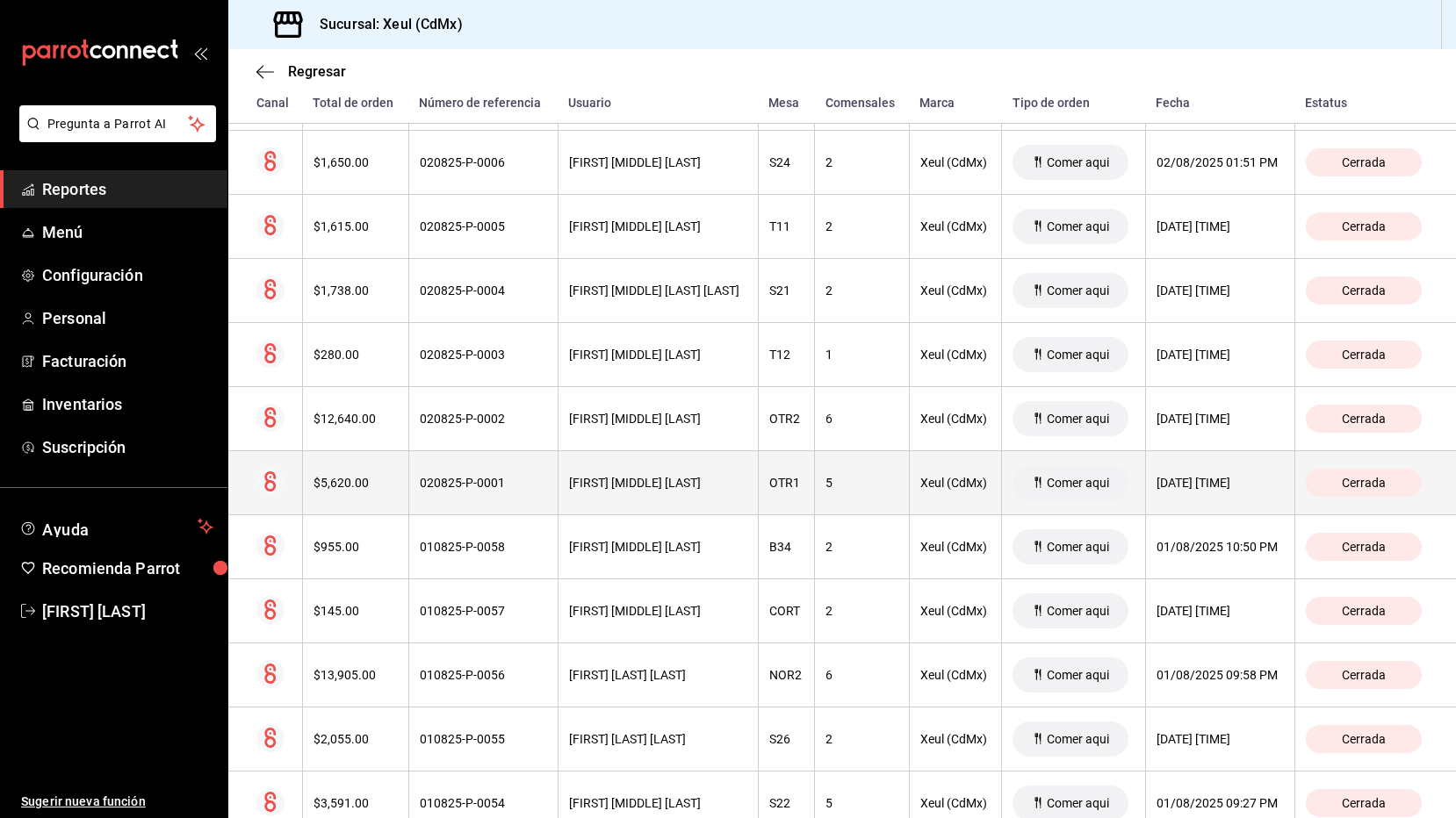 click on "[FIRST] [MIDDLE] [LAST]" at bounding box center (658, 483) 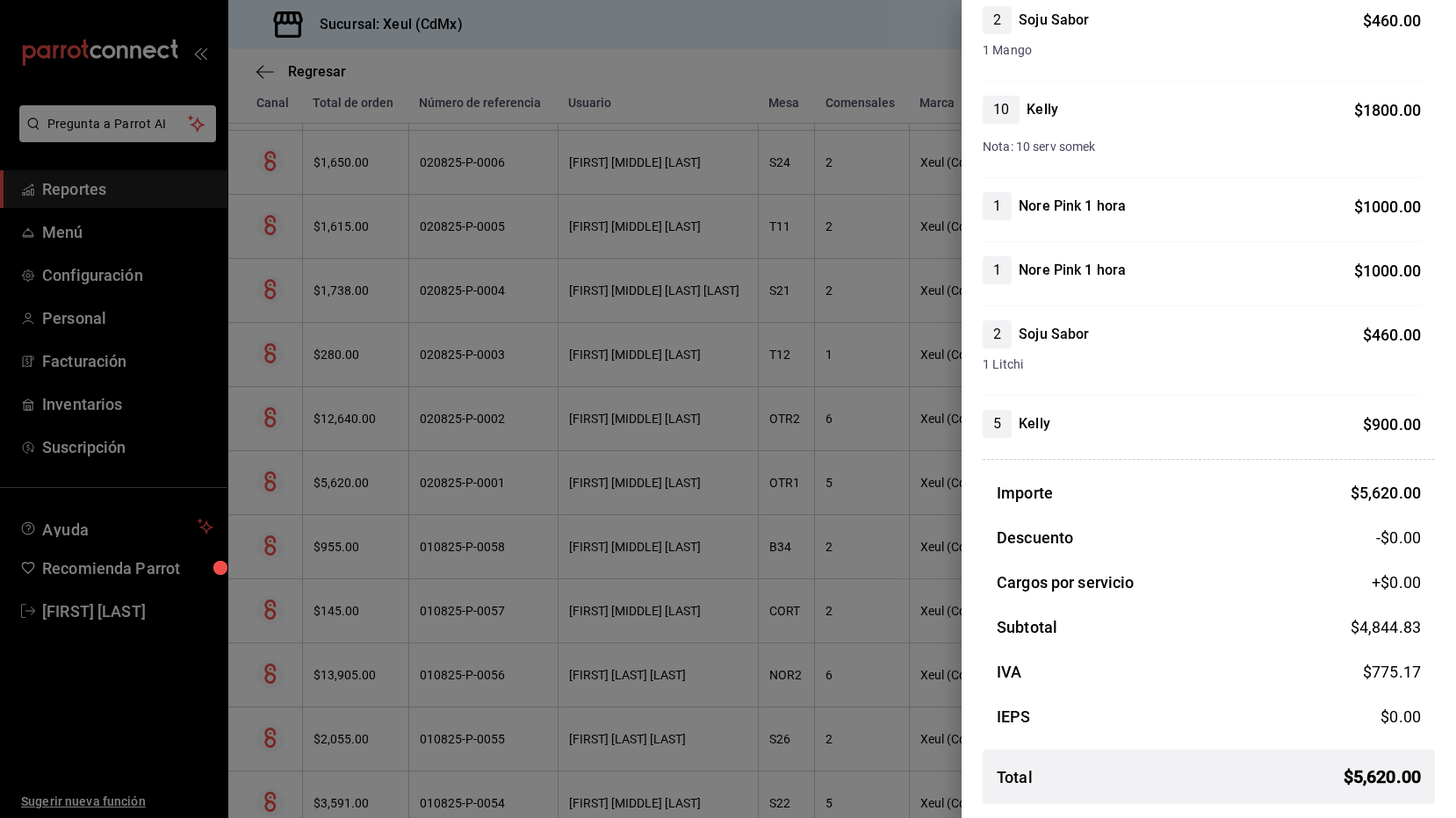 scroll, scrollTop: 0, scrollLeft: 0, axis: both 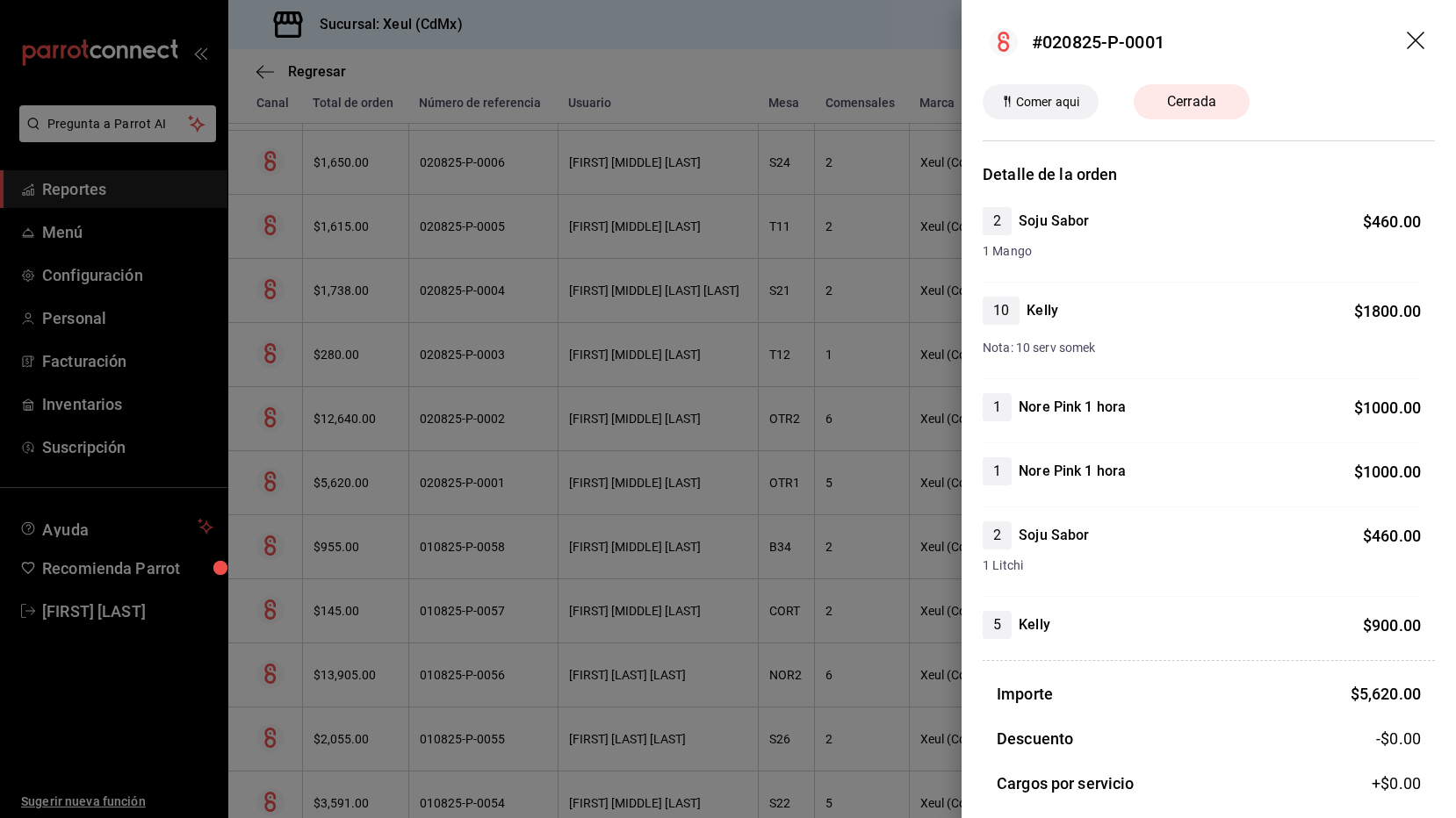 click at bounding box center [728, 409] 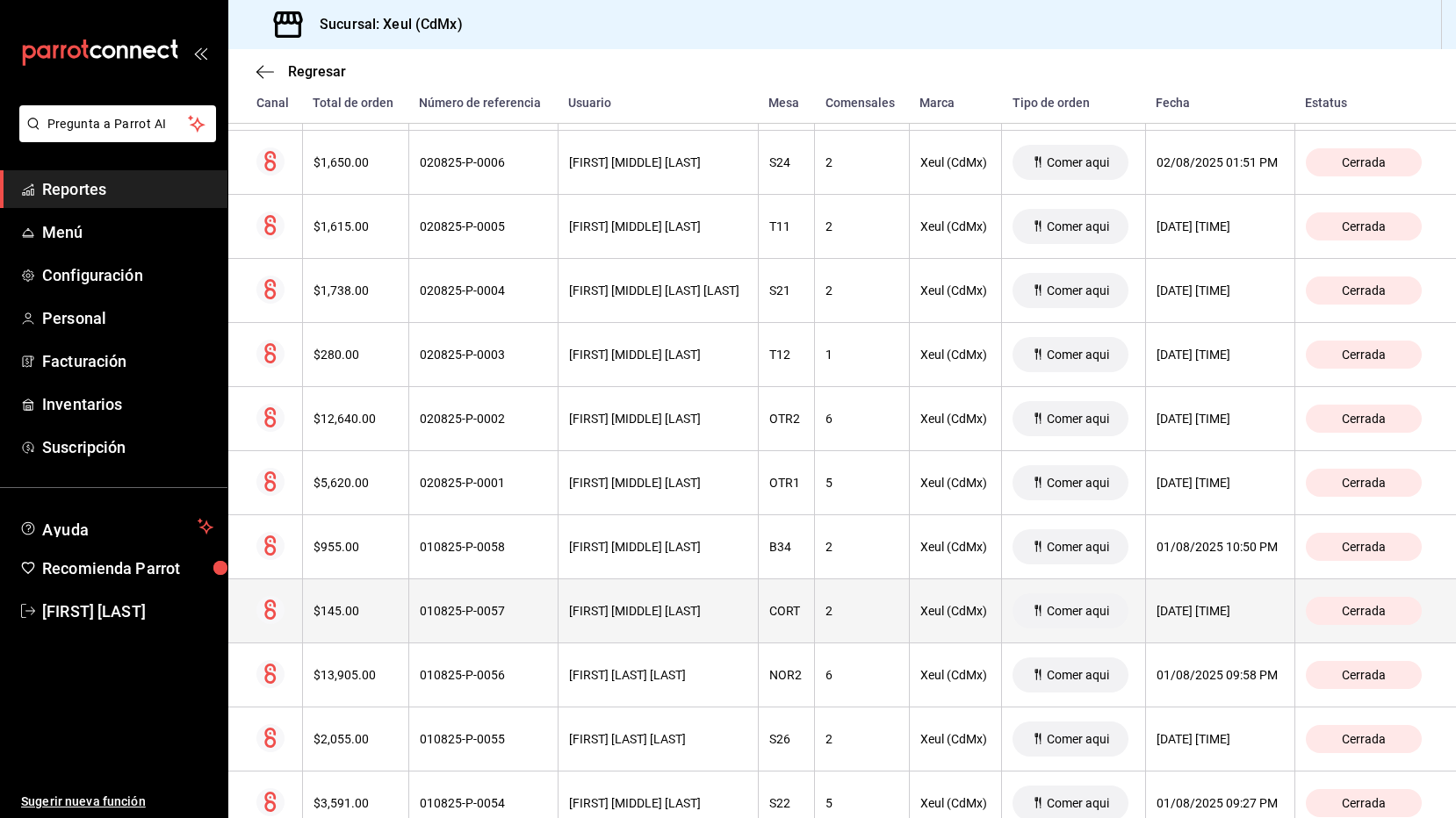 click on "[FIRST] [MIDDLE] [LAST]" at bounding box center (658, 611) 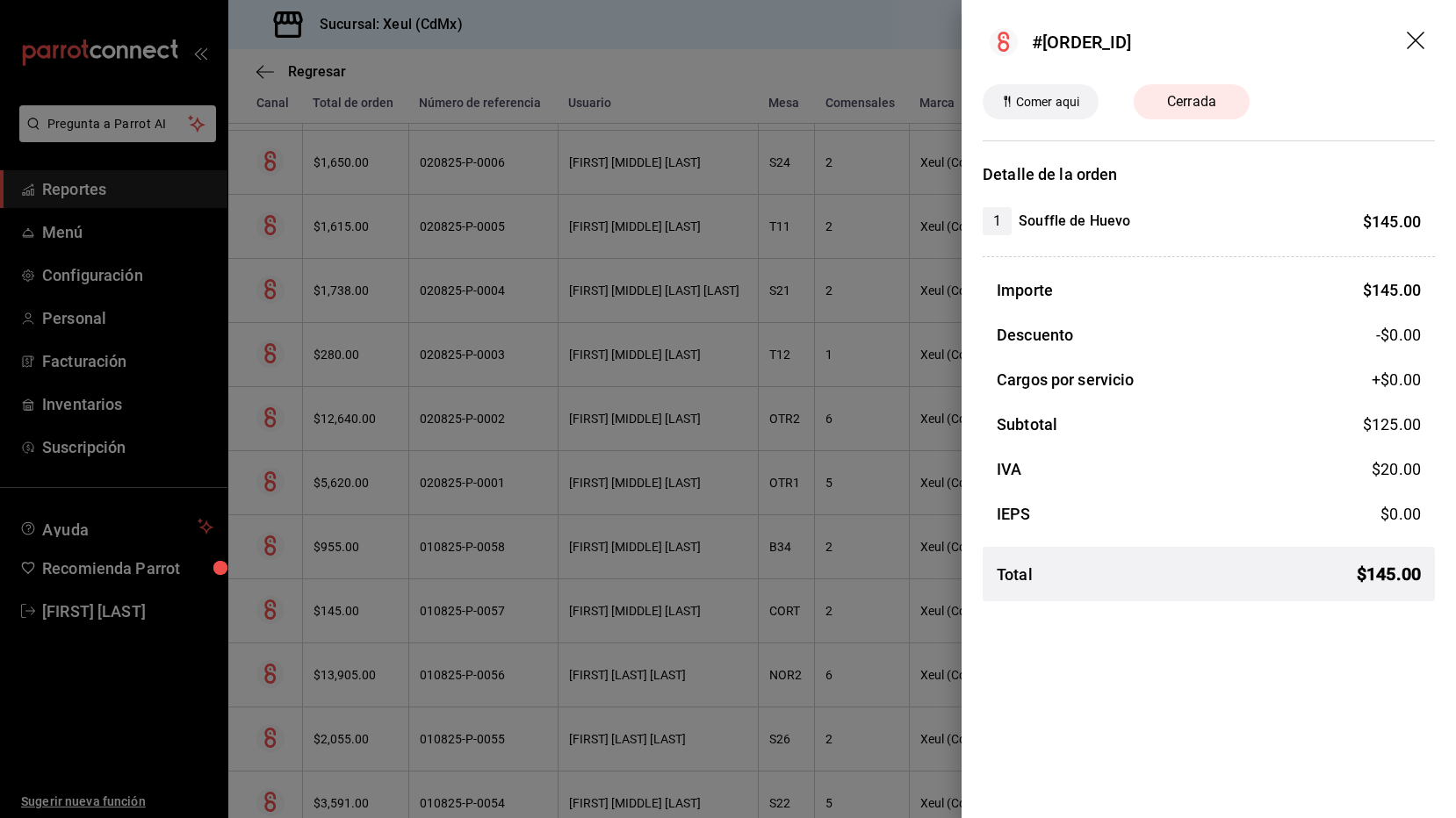 click at bounding box center (728, 409) 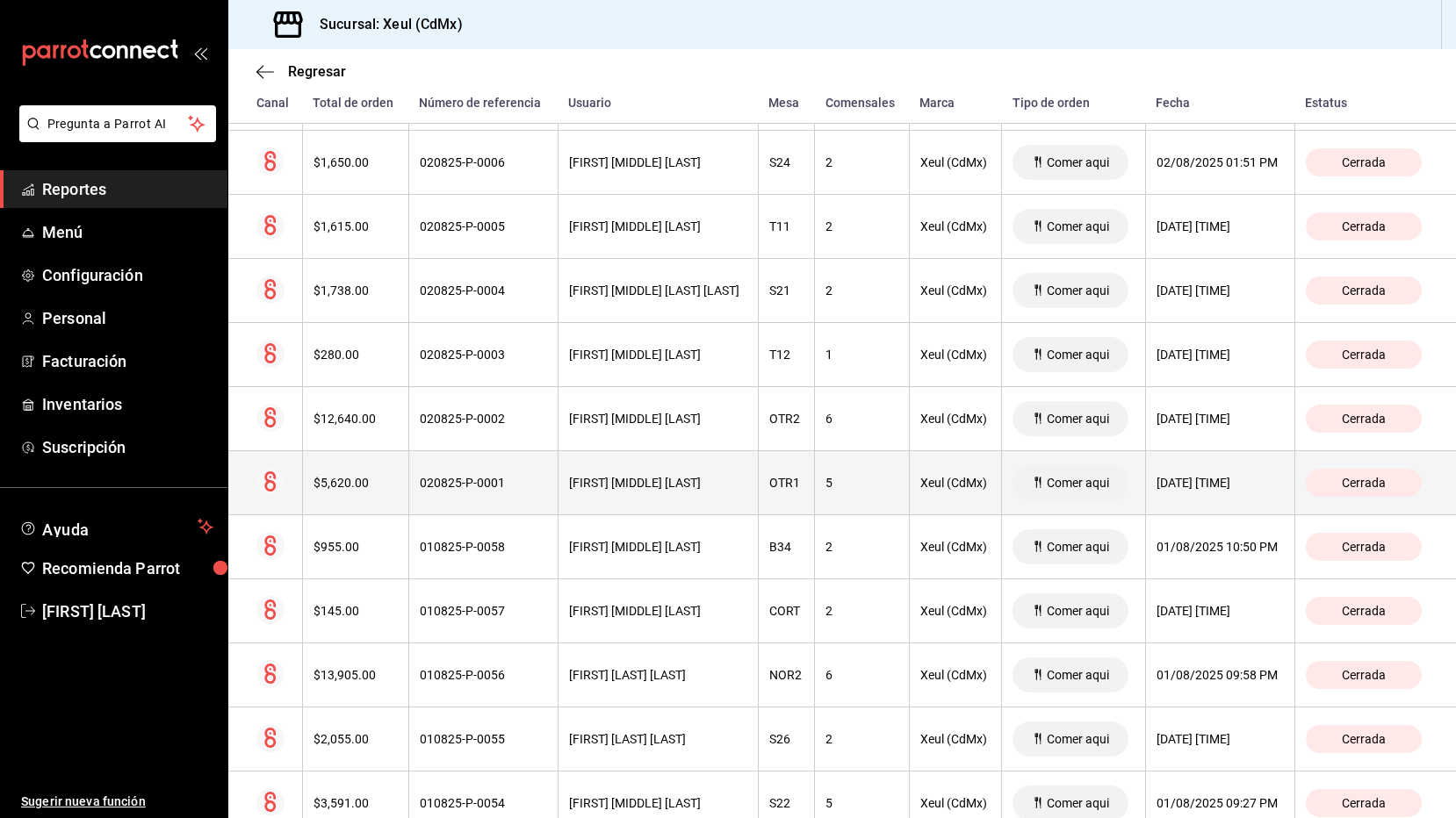 click on "[FIRST] [MIDDLE] [LAST]" at bounding box center [658, 483] 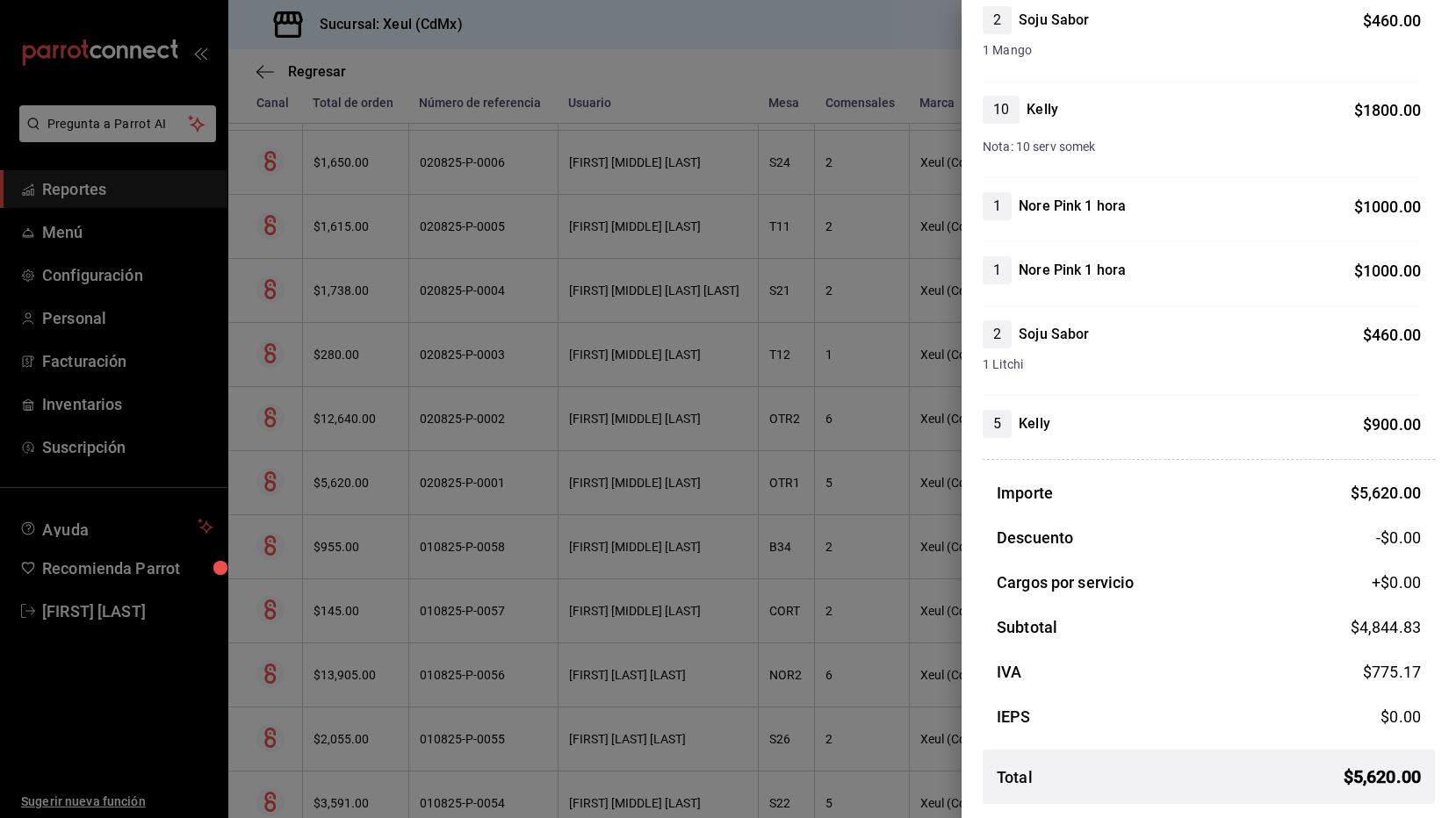 scroll, scrollTop: 162, scrollLeft: 0, axis: vertical 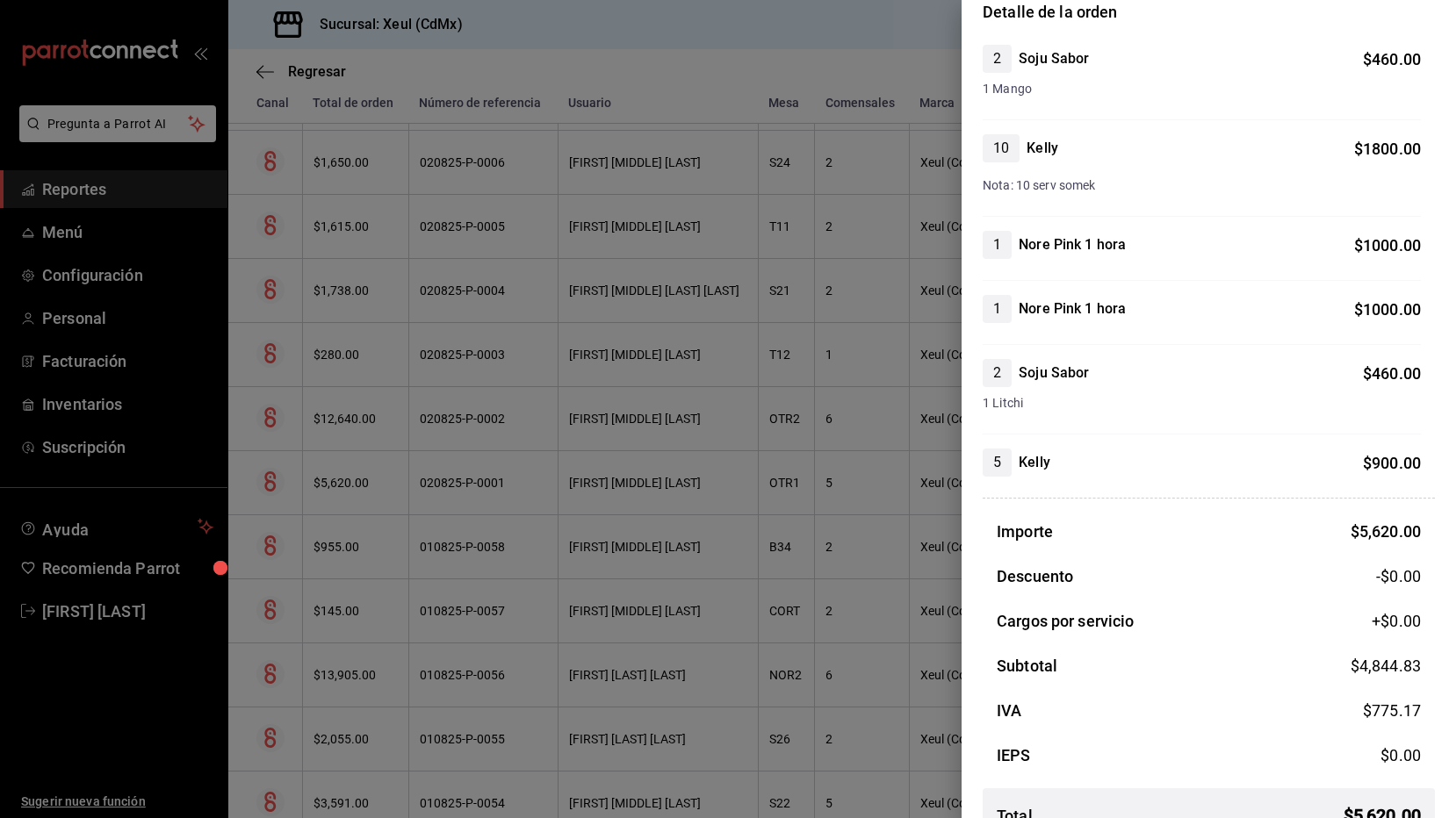 click at bounding box center (728, 409) 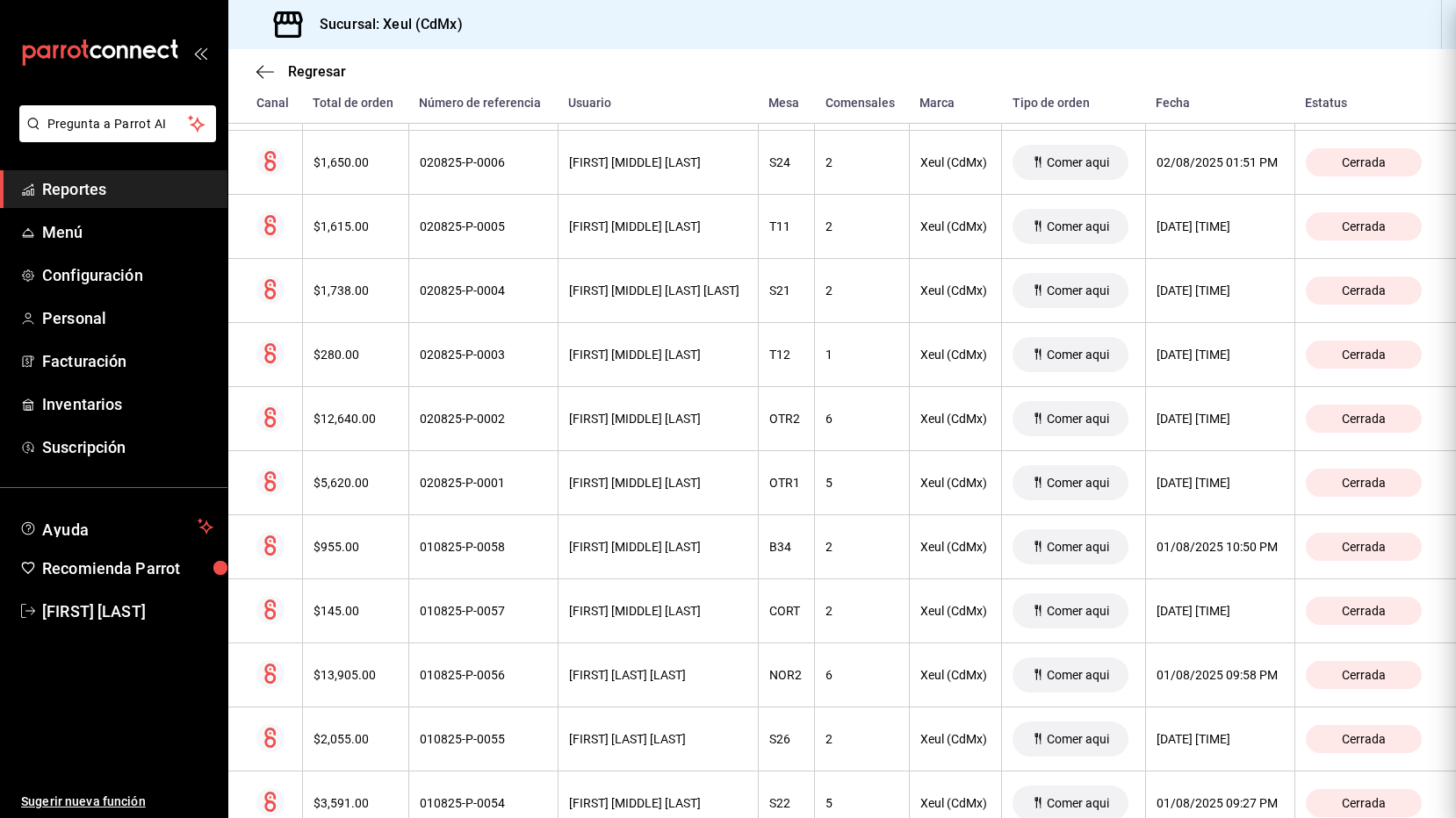 scroll, scrollTop: 0, scrollLeft: 0, axis: both 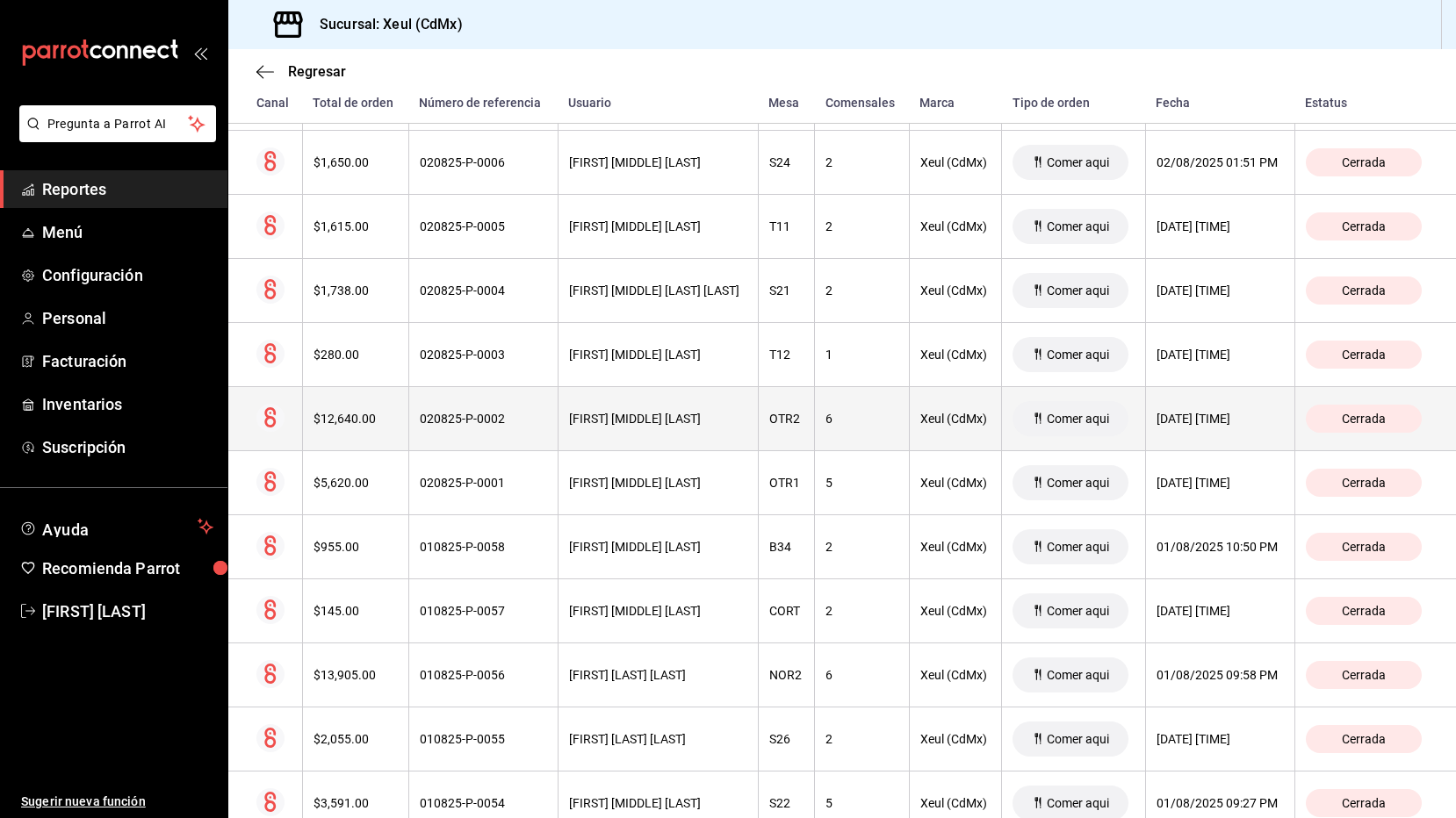 click on "[FIRST] [MIDDLE] [LAST]" at bounding box center [658, 419] 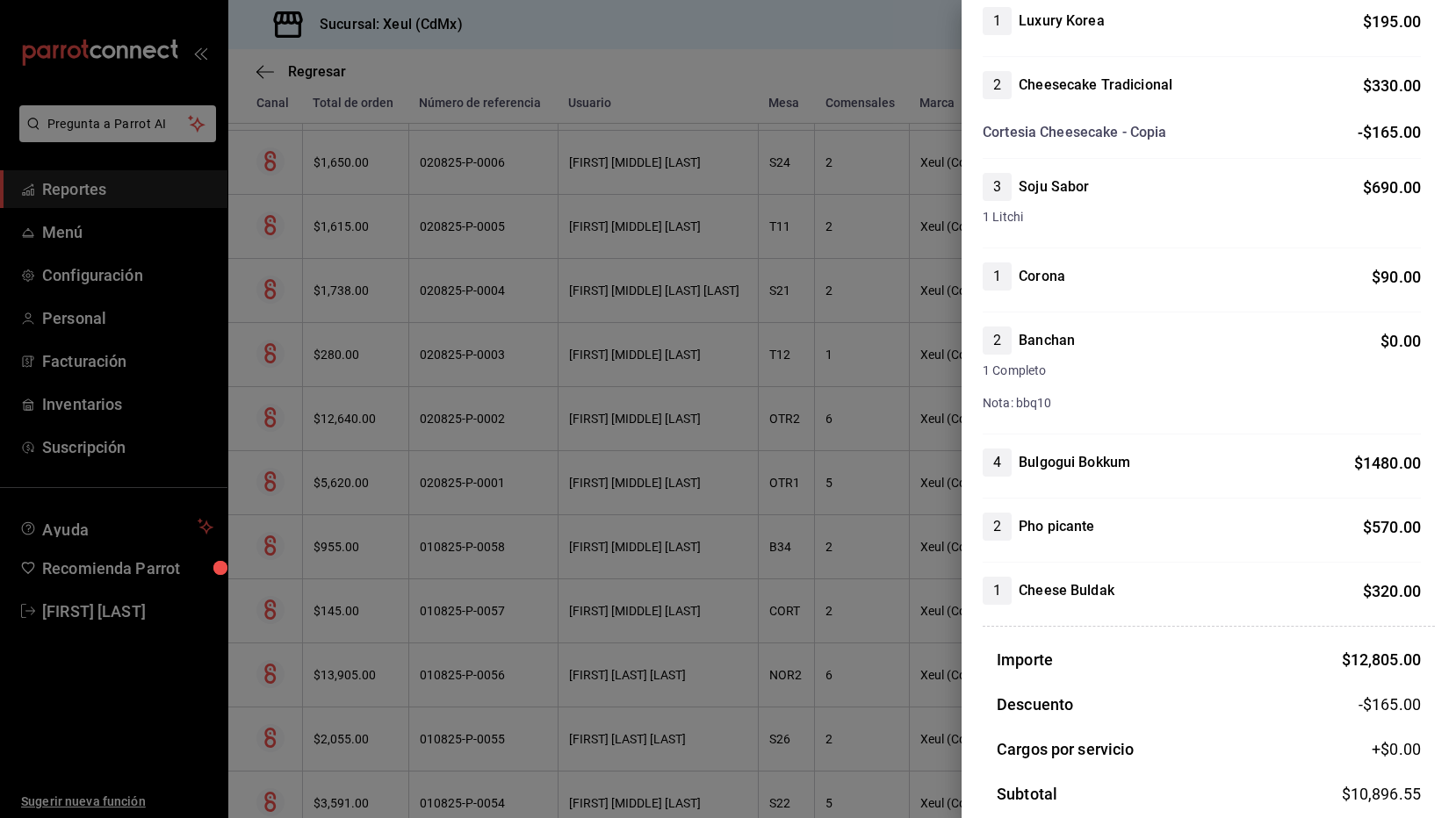 scroll, scrollTop: 1616, scrollLeft: 0, axis: vertical 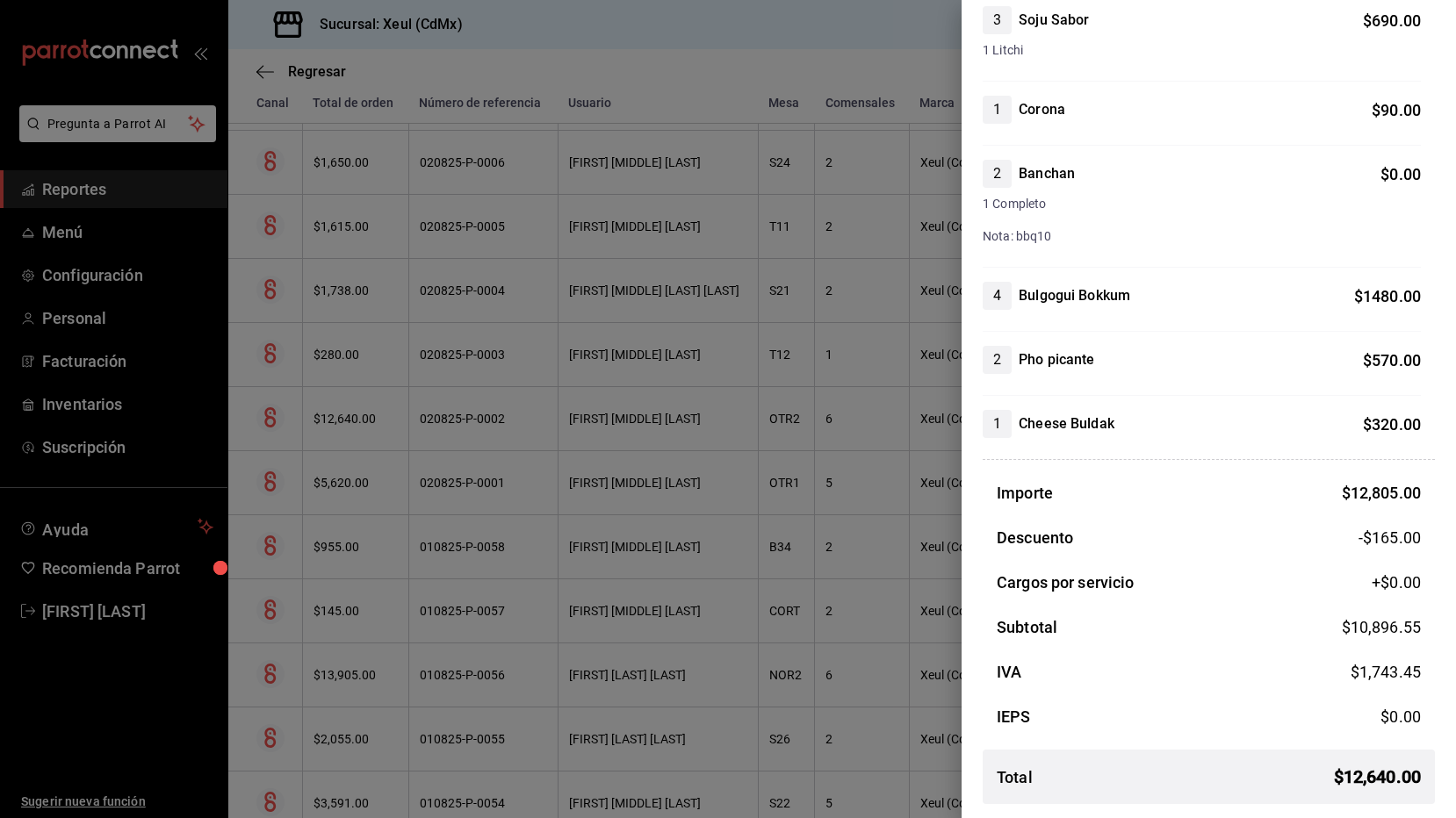 click at bounding box center [728, 409] 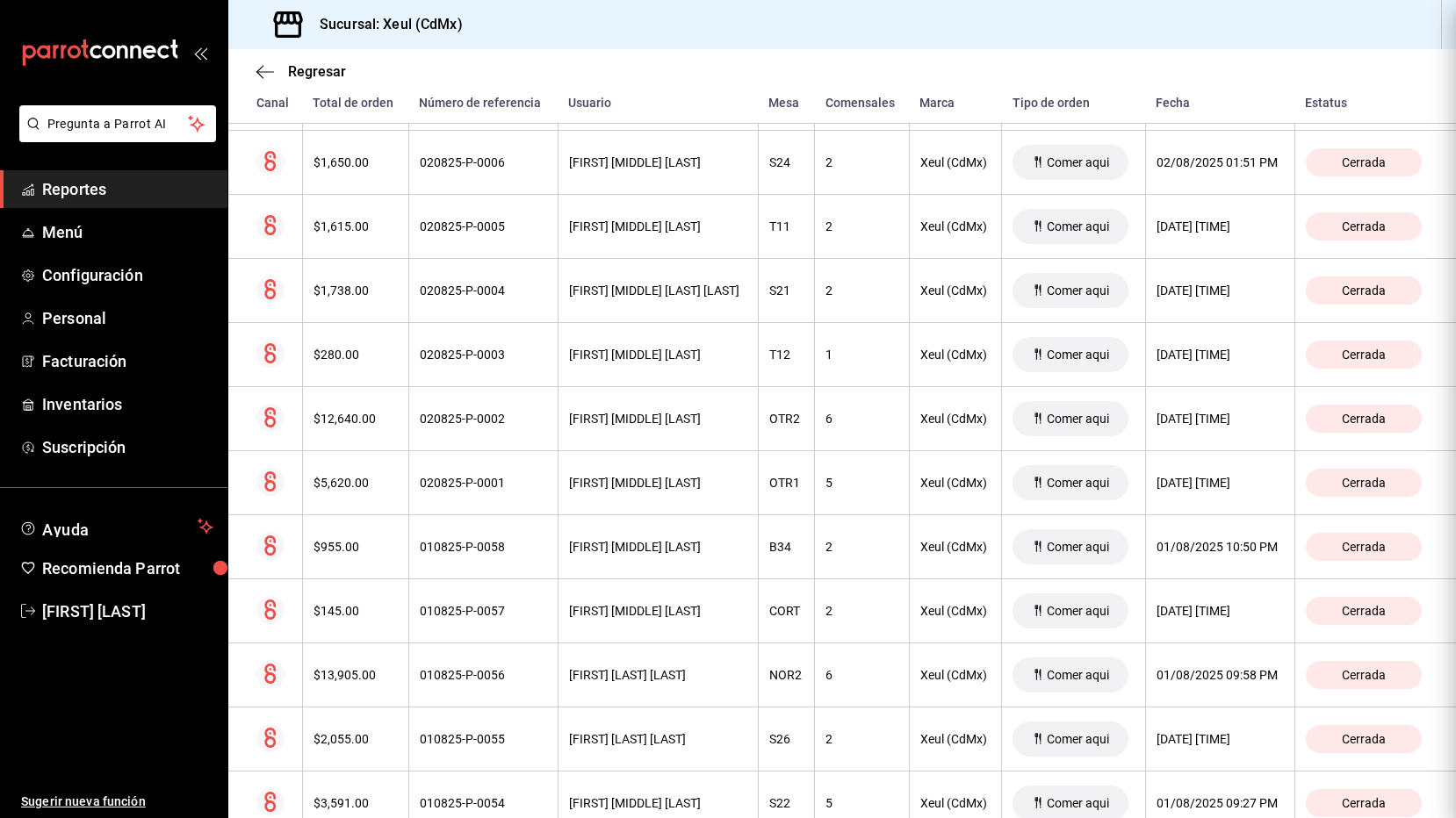 scroll, scrollTop: 0, scrollLeft: 0, axis: both 